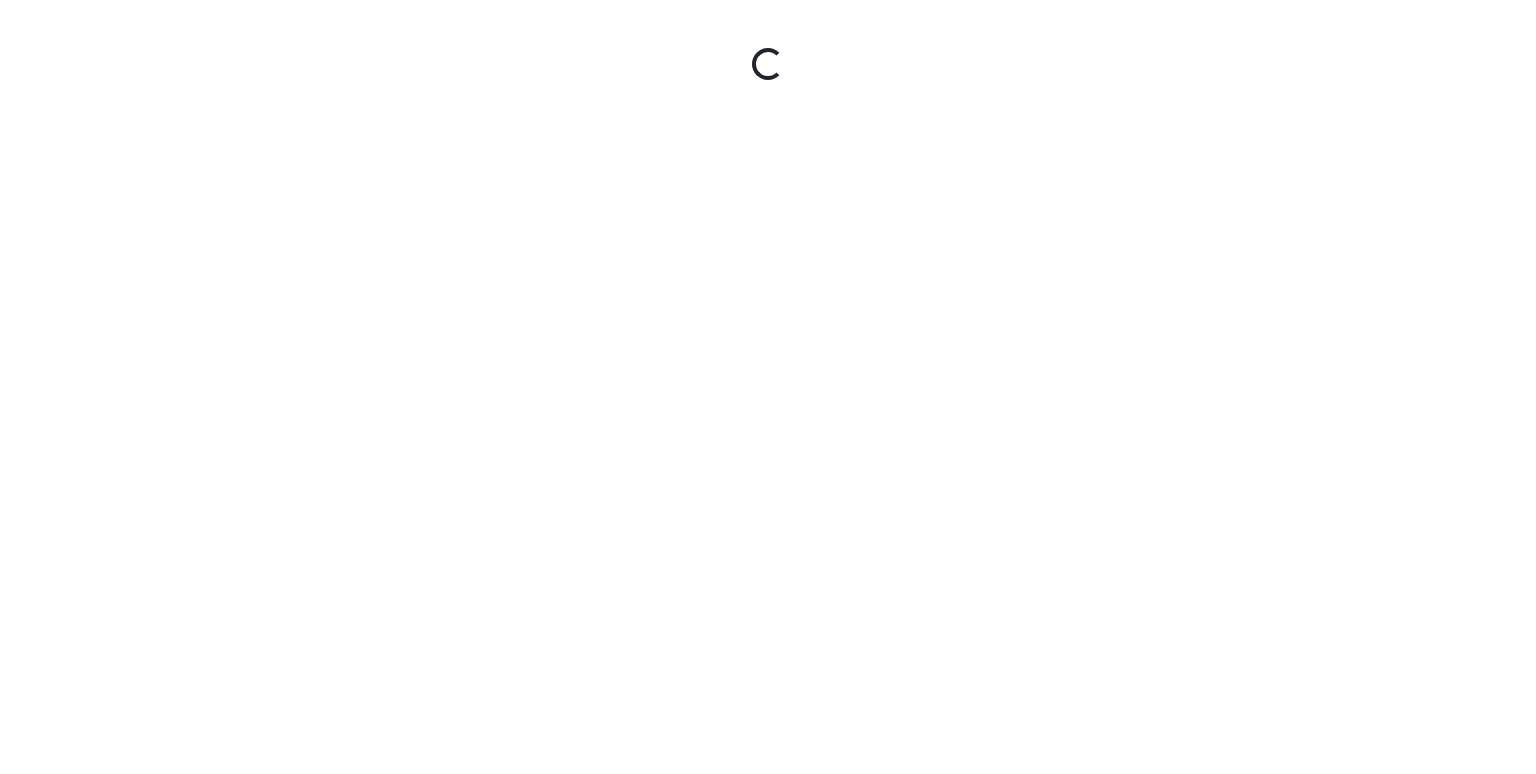 scroll, scrollTop: 0, scrollLeft: 0, axis: both 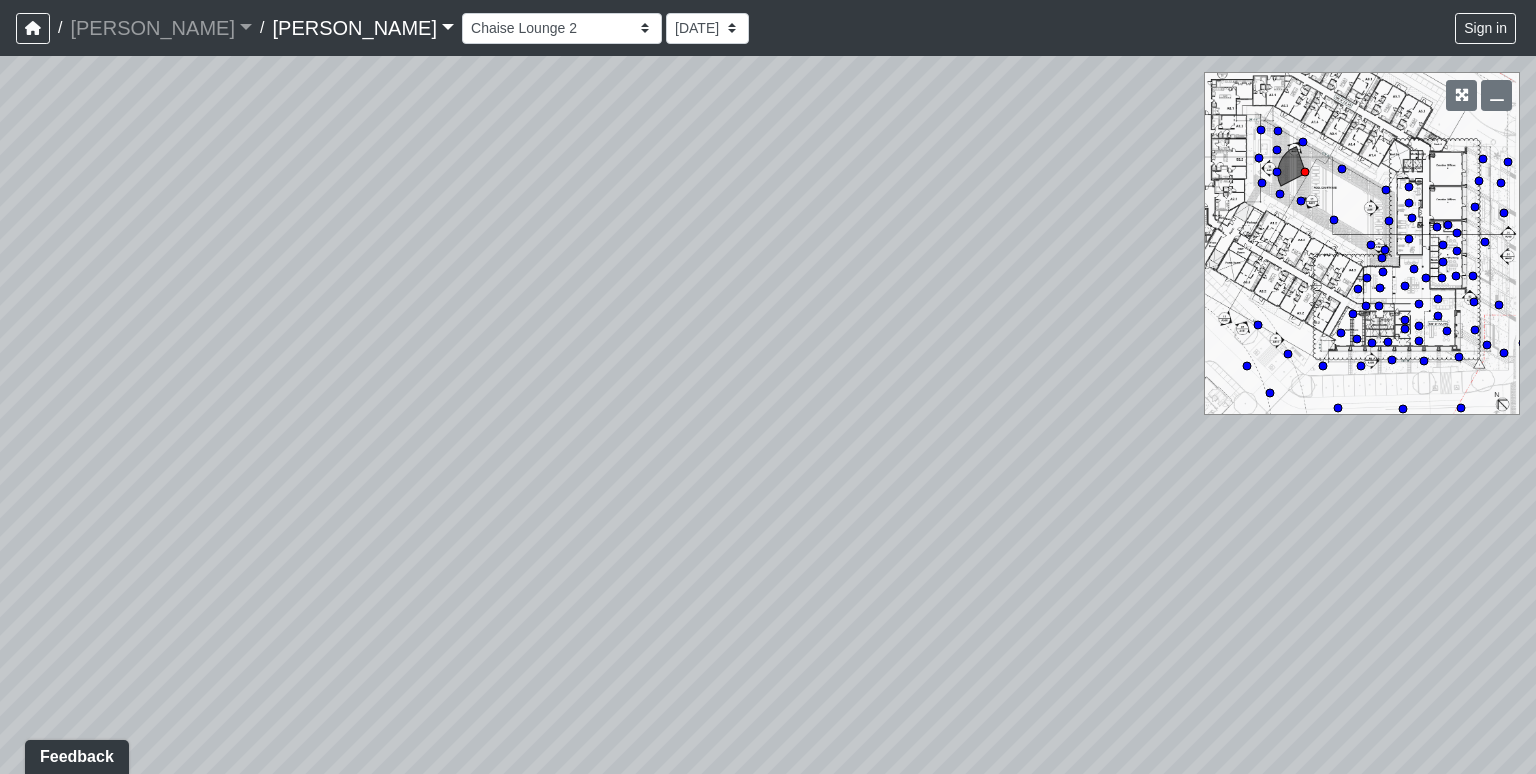 drag, startPoint x: 705, startPoint y: 386, endPoint x: 516, endPoint y: 160, distance: 294.6133 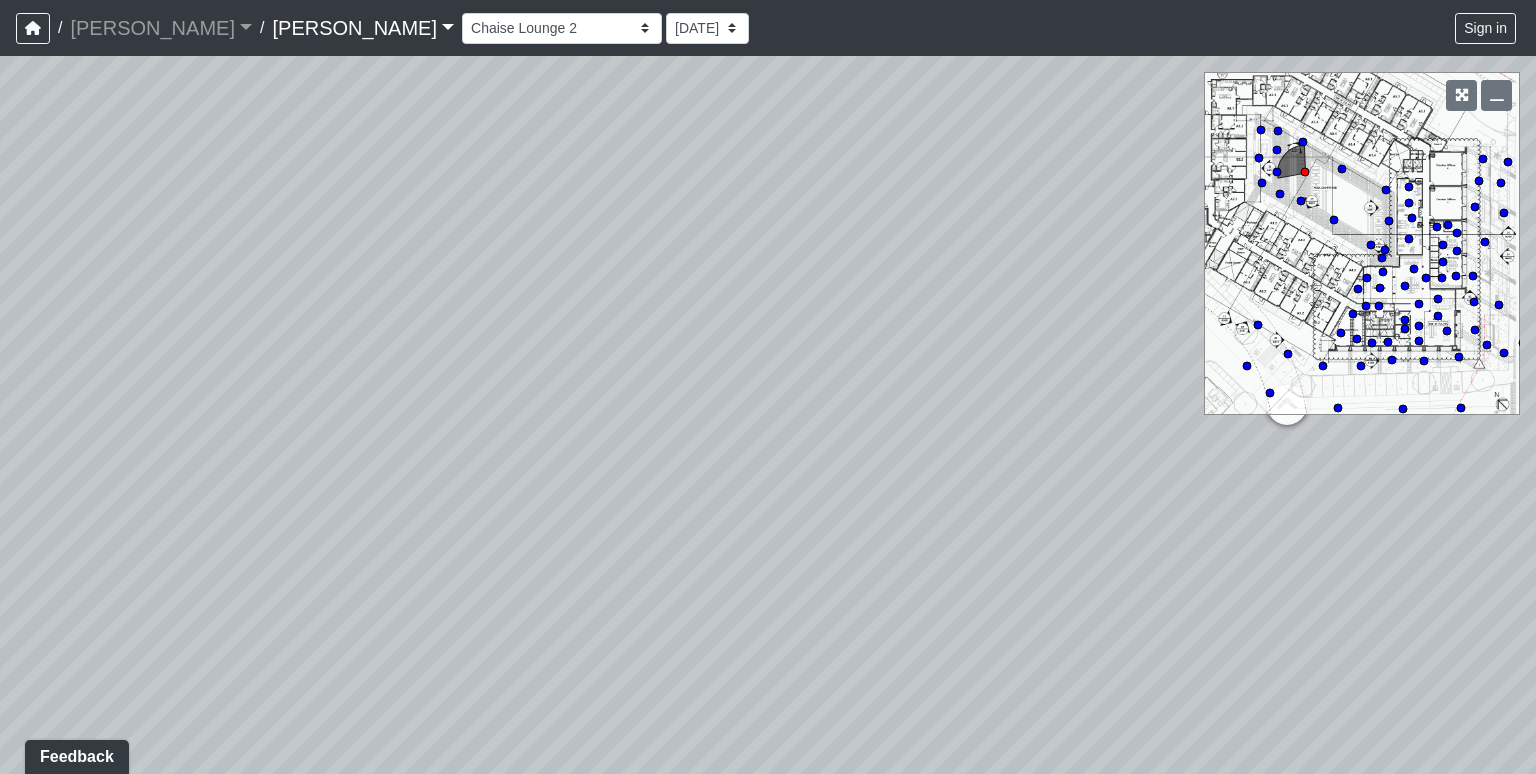 drag, startPoint x: 647, startPoint y: 205, endPoint x: 336, endPoint y: 217, distance: 311.2314 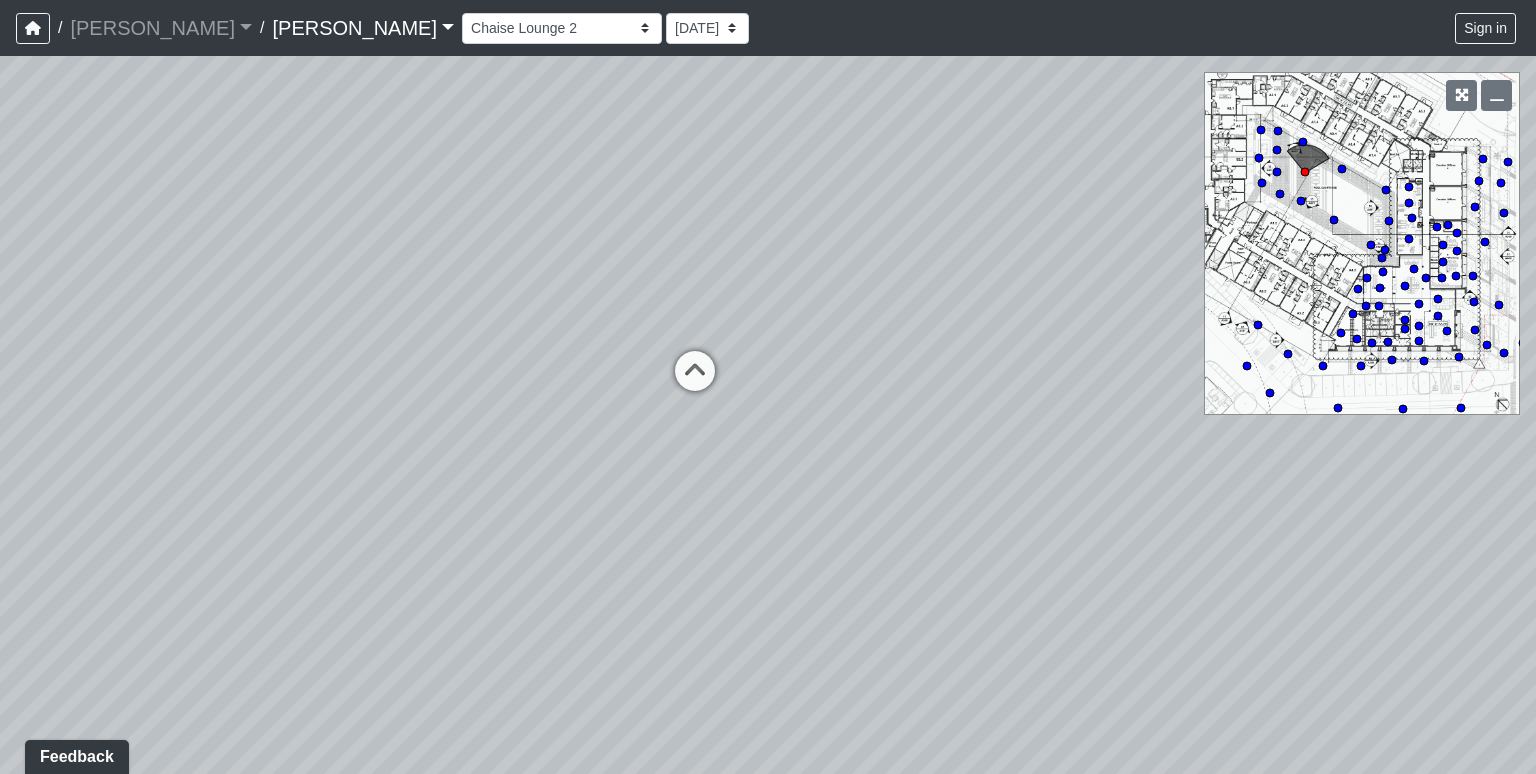 drag, startPoint x: 576, startPoint y: 245, endPoint x: 5, endPoint y: 257, distance: 571.1261 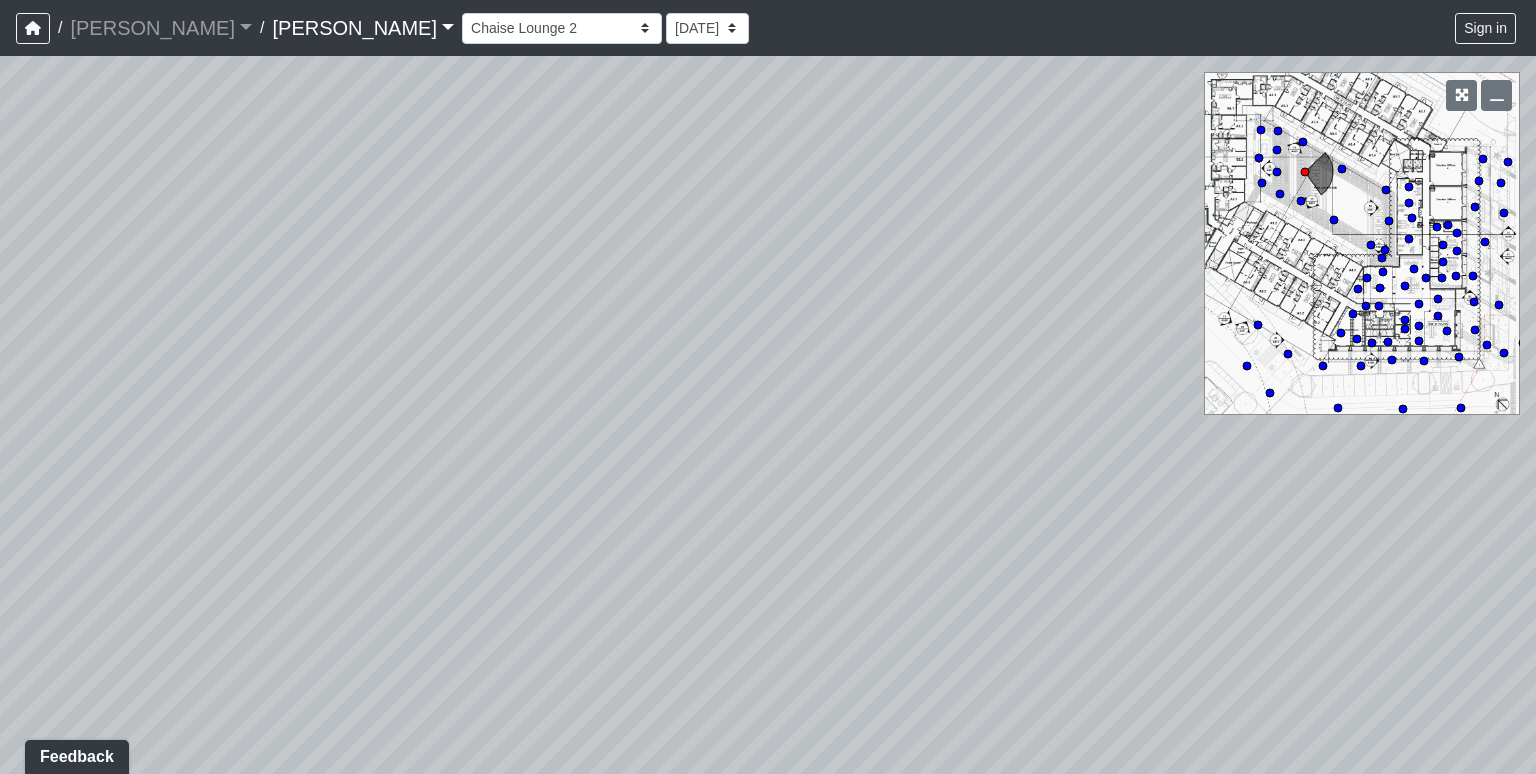 drag, startPoint x: 484, startPoint y: 283, endPoint x: 112, endPoint y: 281, distance: 372.00537 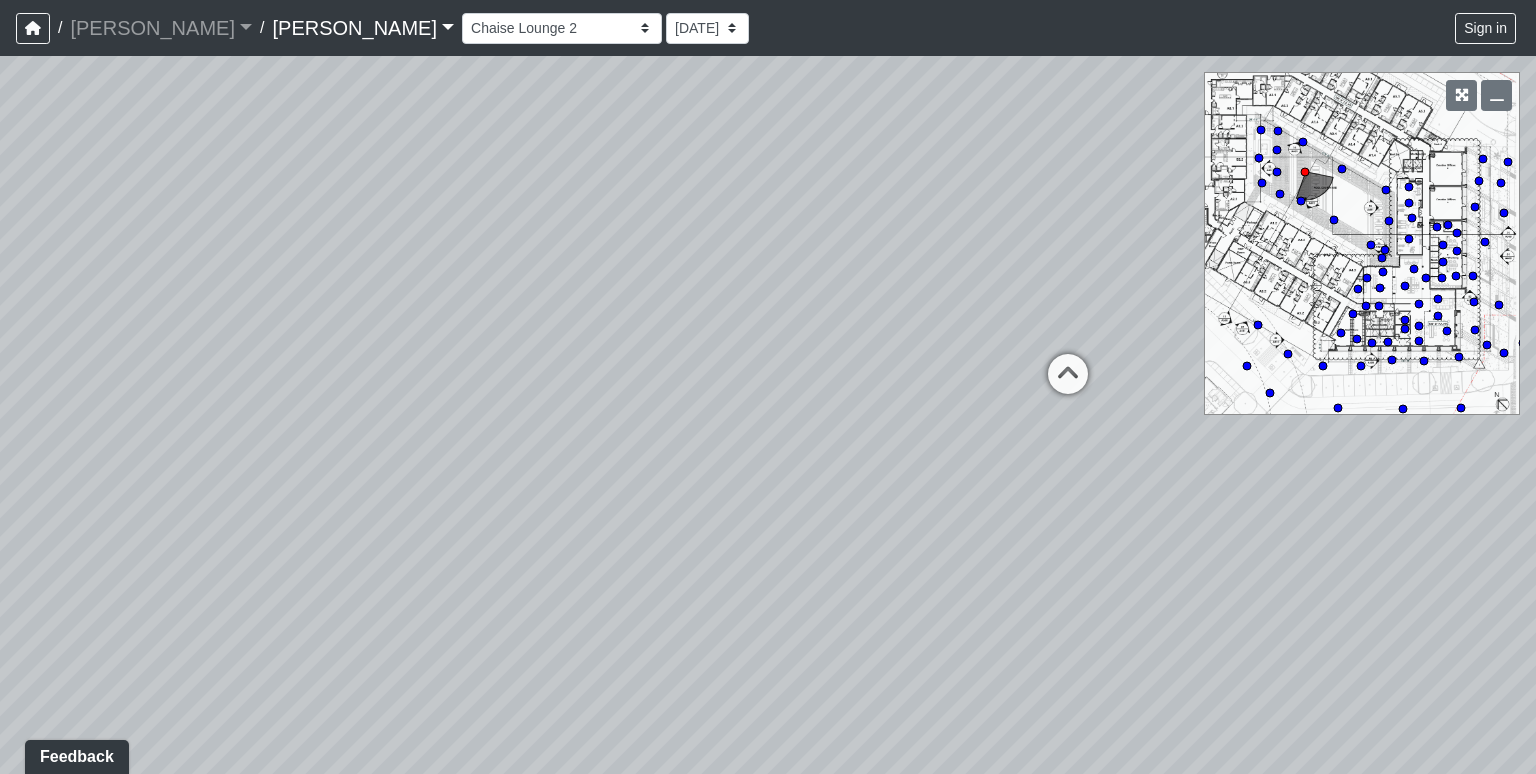 drag, startPoint x: 507, startPoint y: 266, endPoint x: 386, endPoint y: 279, distance: 121.69634 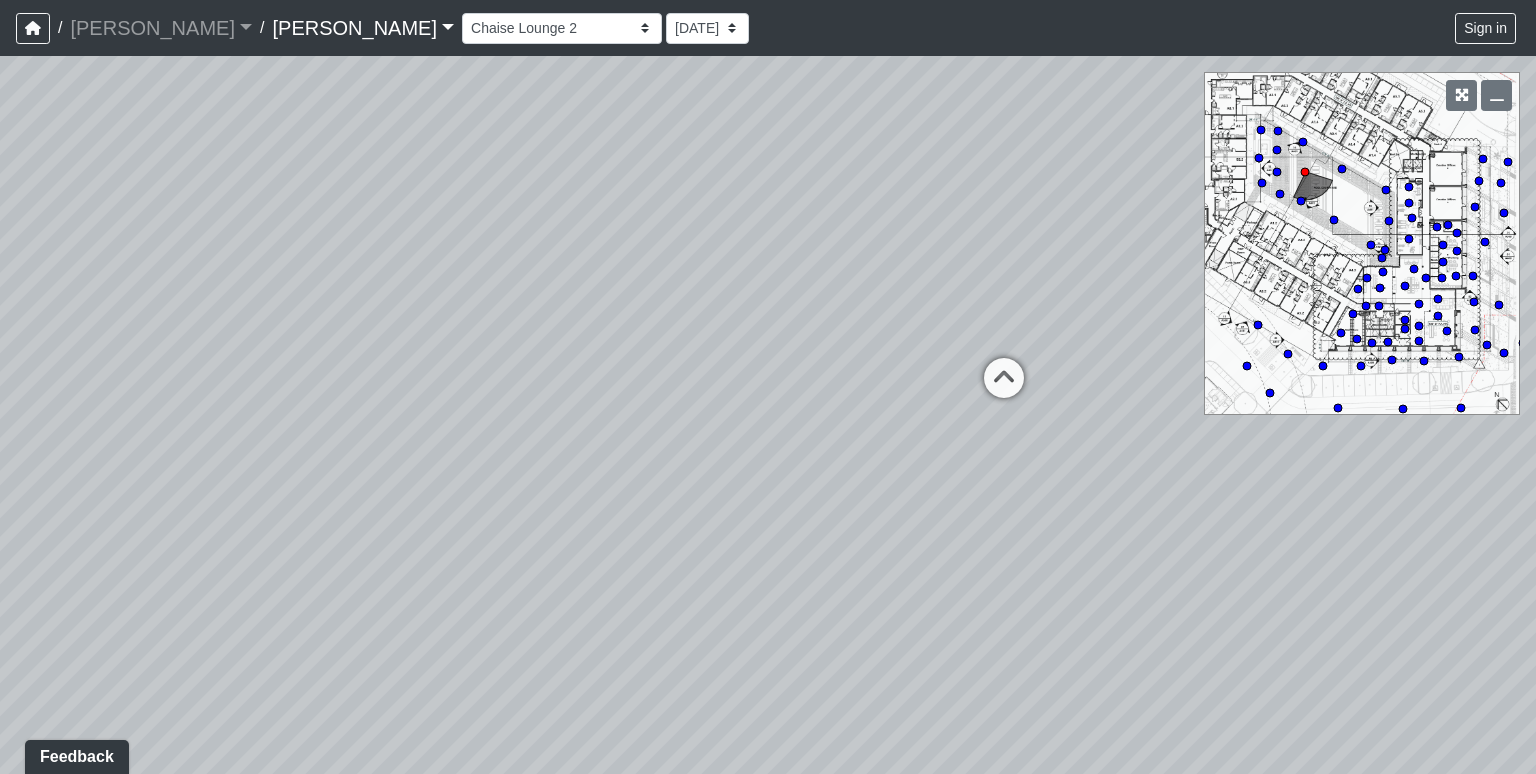 drag, startPoint x: 929, startPoint y: 302, endPoint x: 24, endPoint y: 301, distance: 905.00055 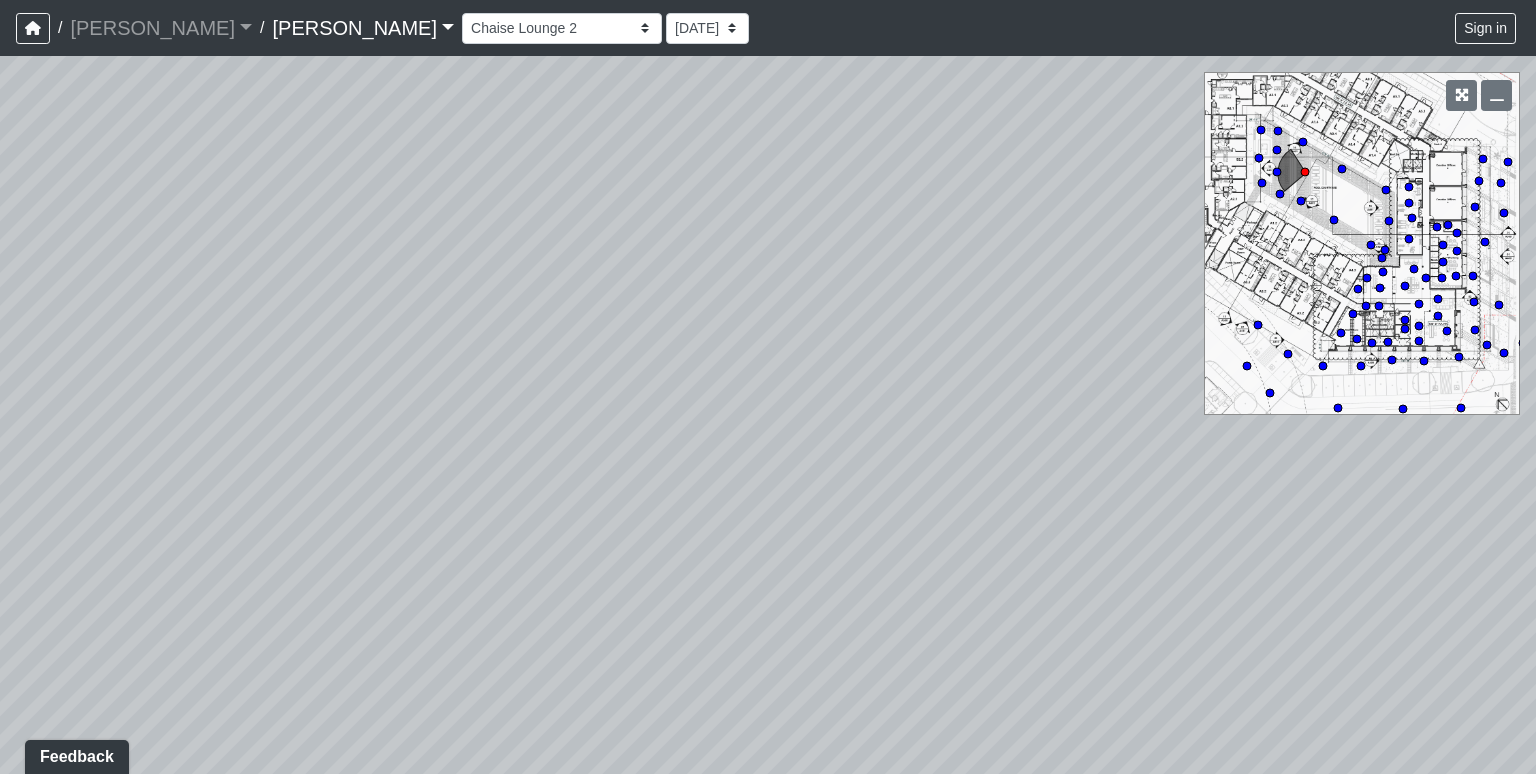 drag, startPoint x: 426, startPoint y: 303, endPoint x: 588, endPoint y: 372, distance: 176.08237 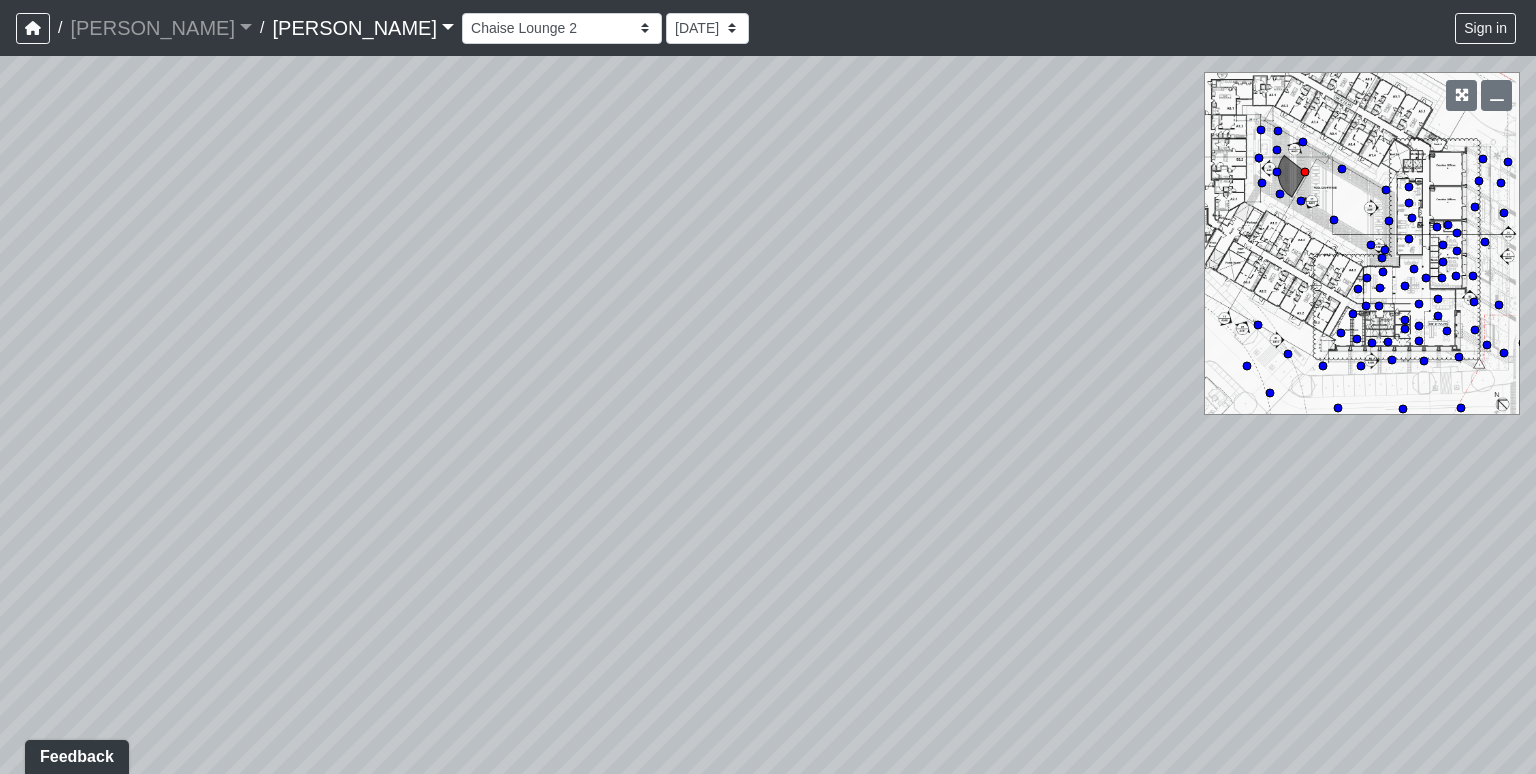 drag, startPoint x: 540, startPoint y: 420, endPoint x: 844, endPoint y: 342, distance: 313.8471 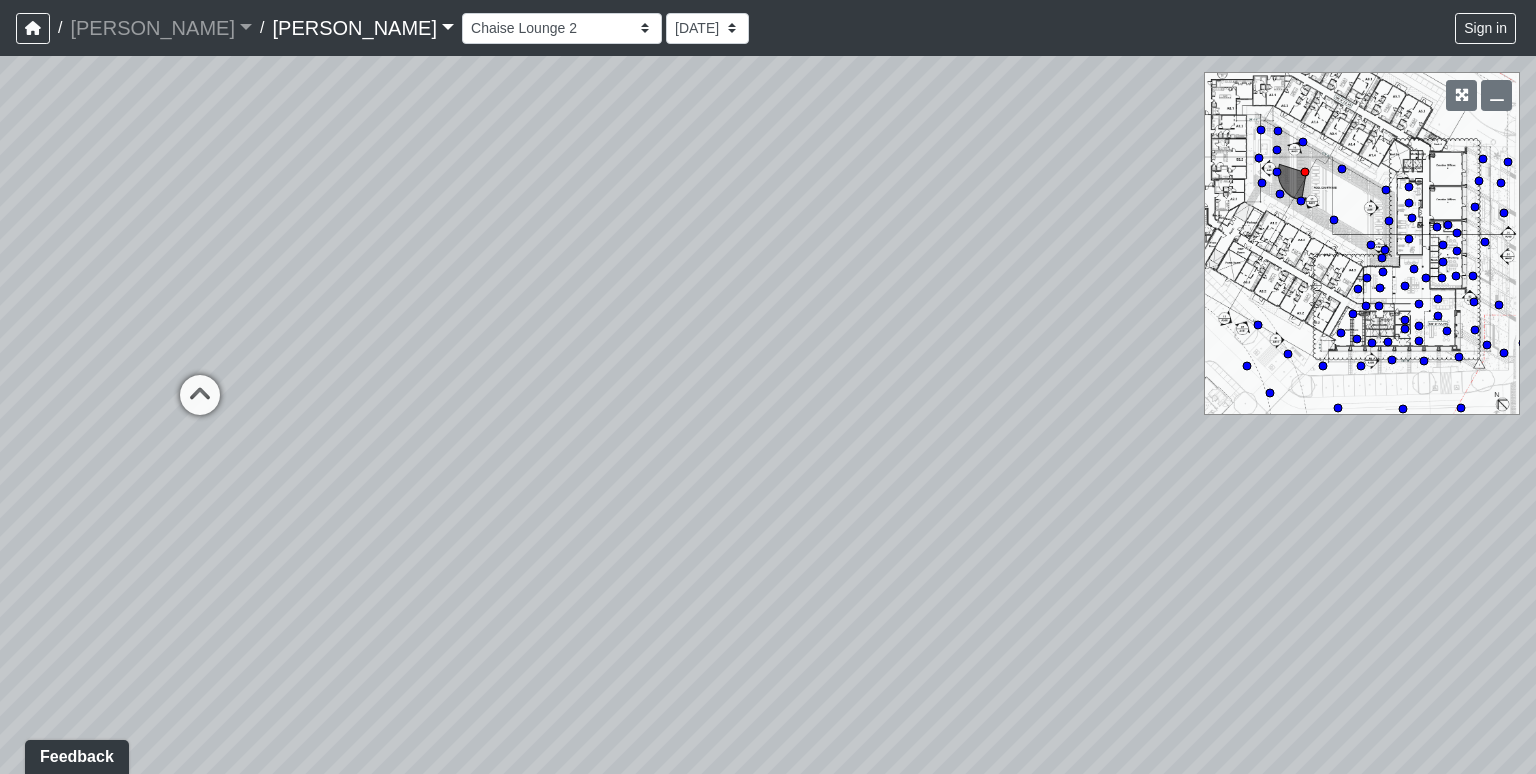 drag, startPoint x: 576, startPoint y: 380, endPoint x: 1044, endPoint y: 400, distance: 468.42715 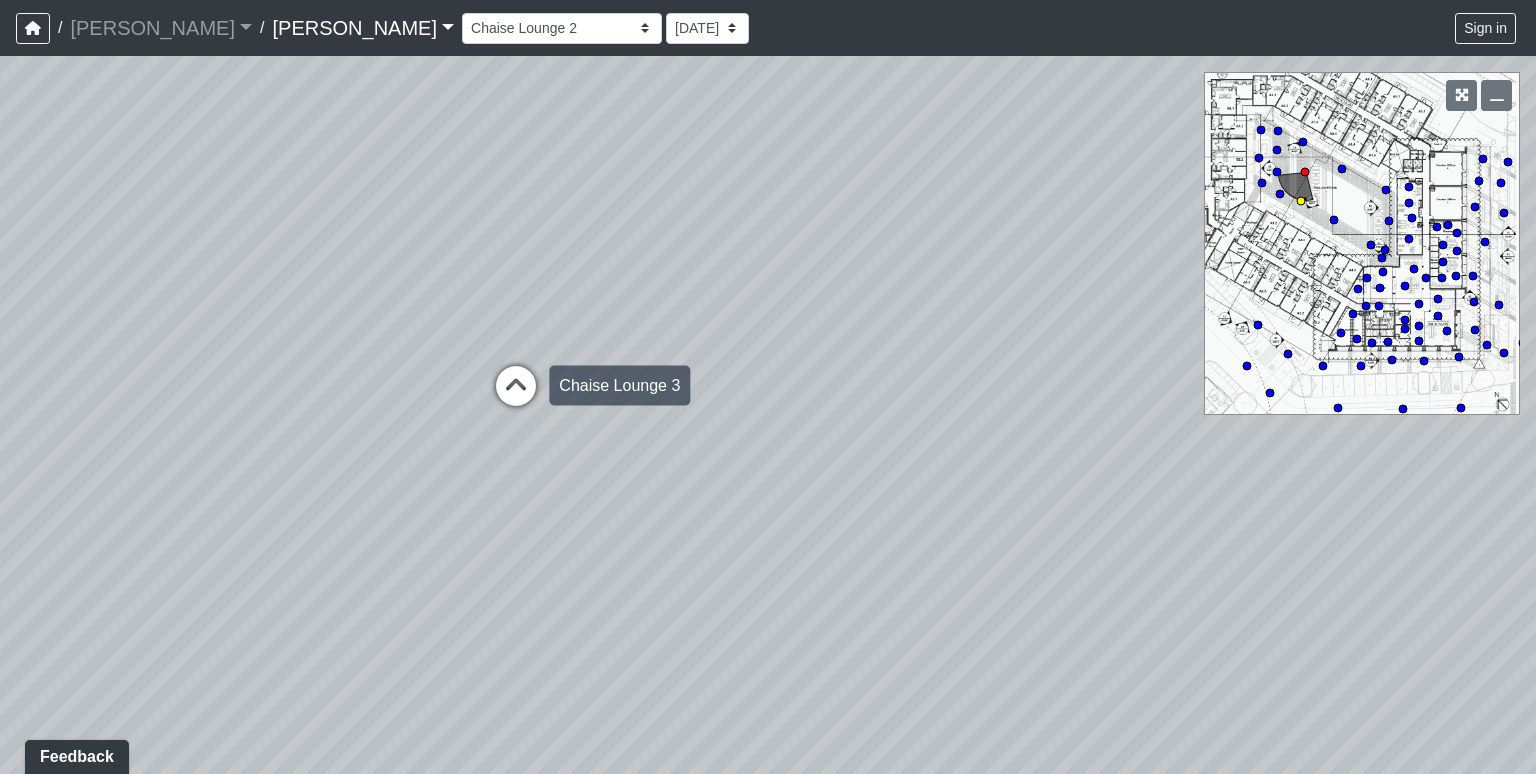 click at bounding box center (516, 396) 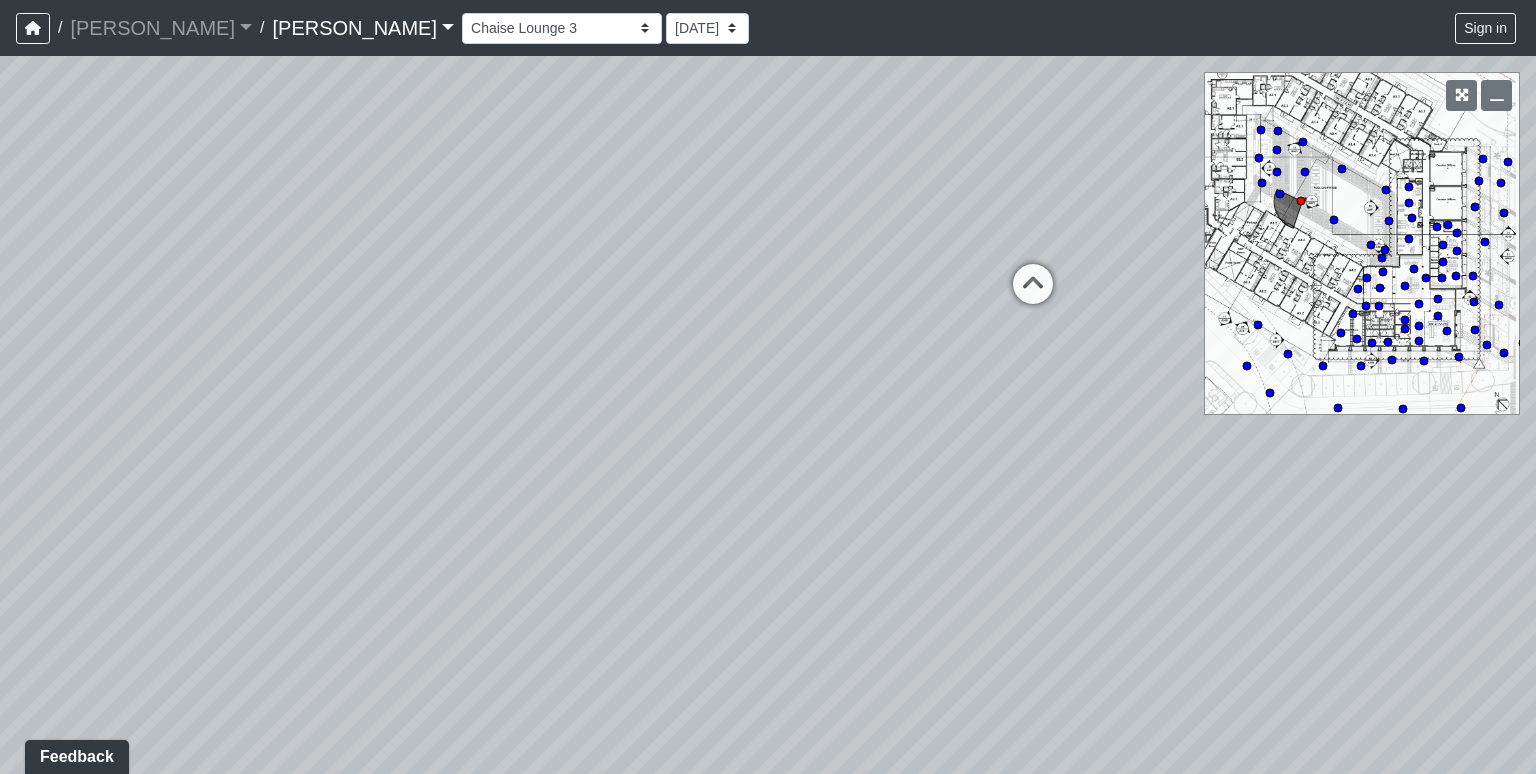 drag, startPoint x: 760, startPoint y: 273, endPoint x: 26, endPoint y: 291, distance: 734.2207 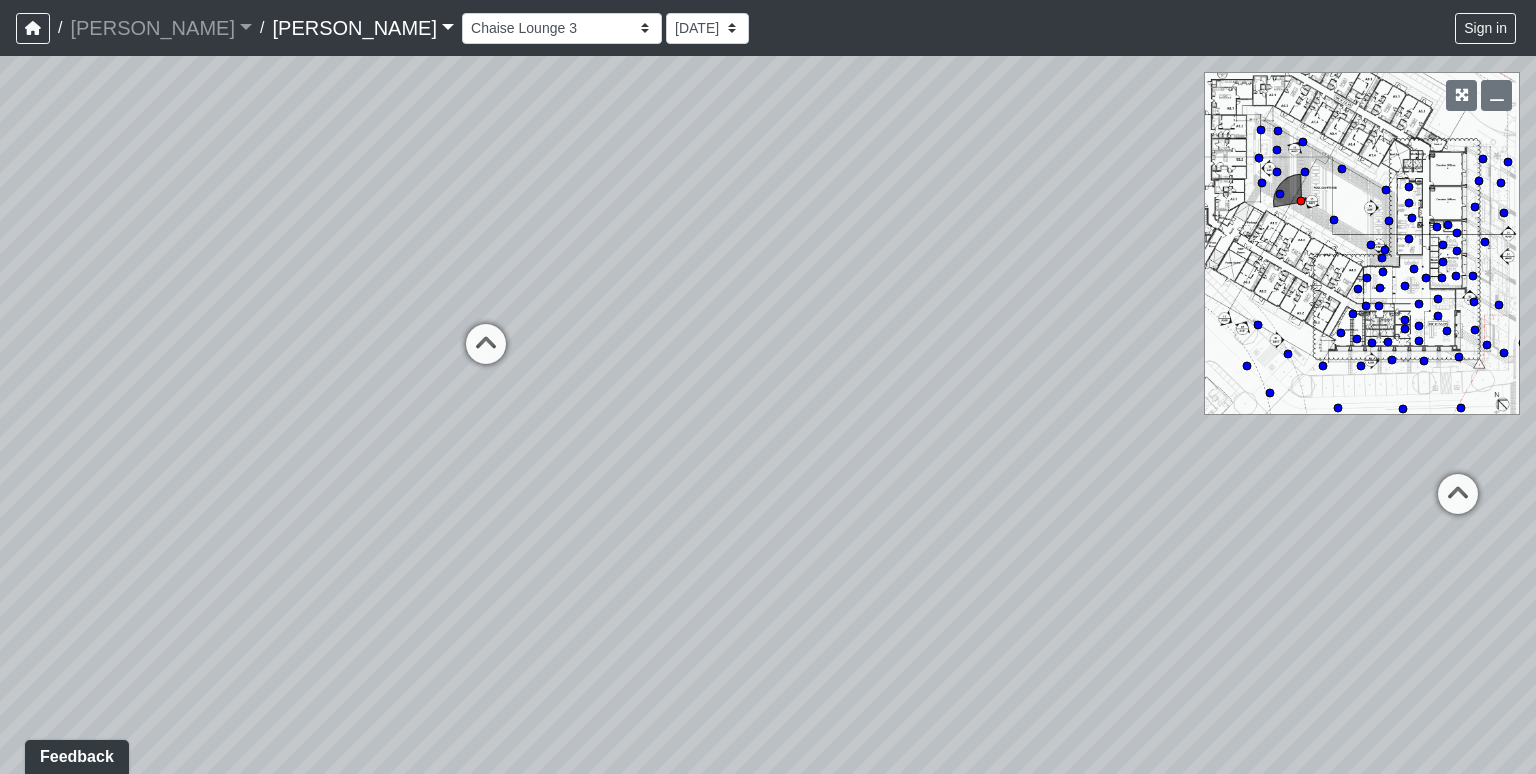 drag, startPoint x: 134, startPoint y: 338, endPoint x: 26, endPoint y: 361, distance: 110.42192 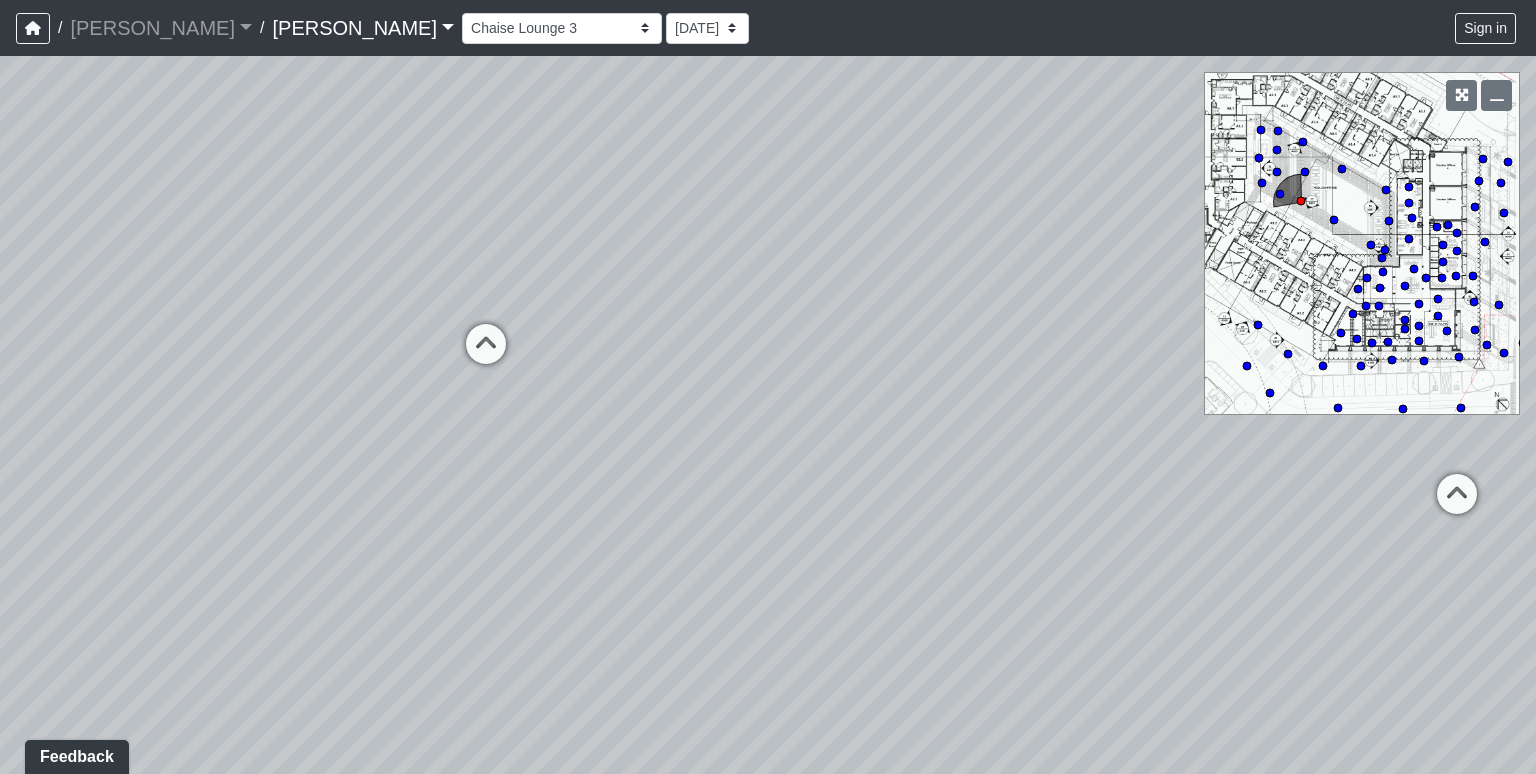 drag, startPoint x: 524, startPoint y: 313, endPoint x: 480, endPoint y: 311, distance: 44.04543 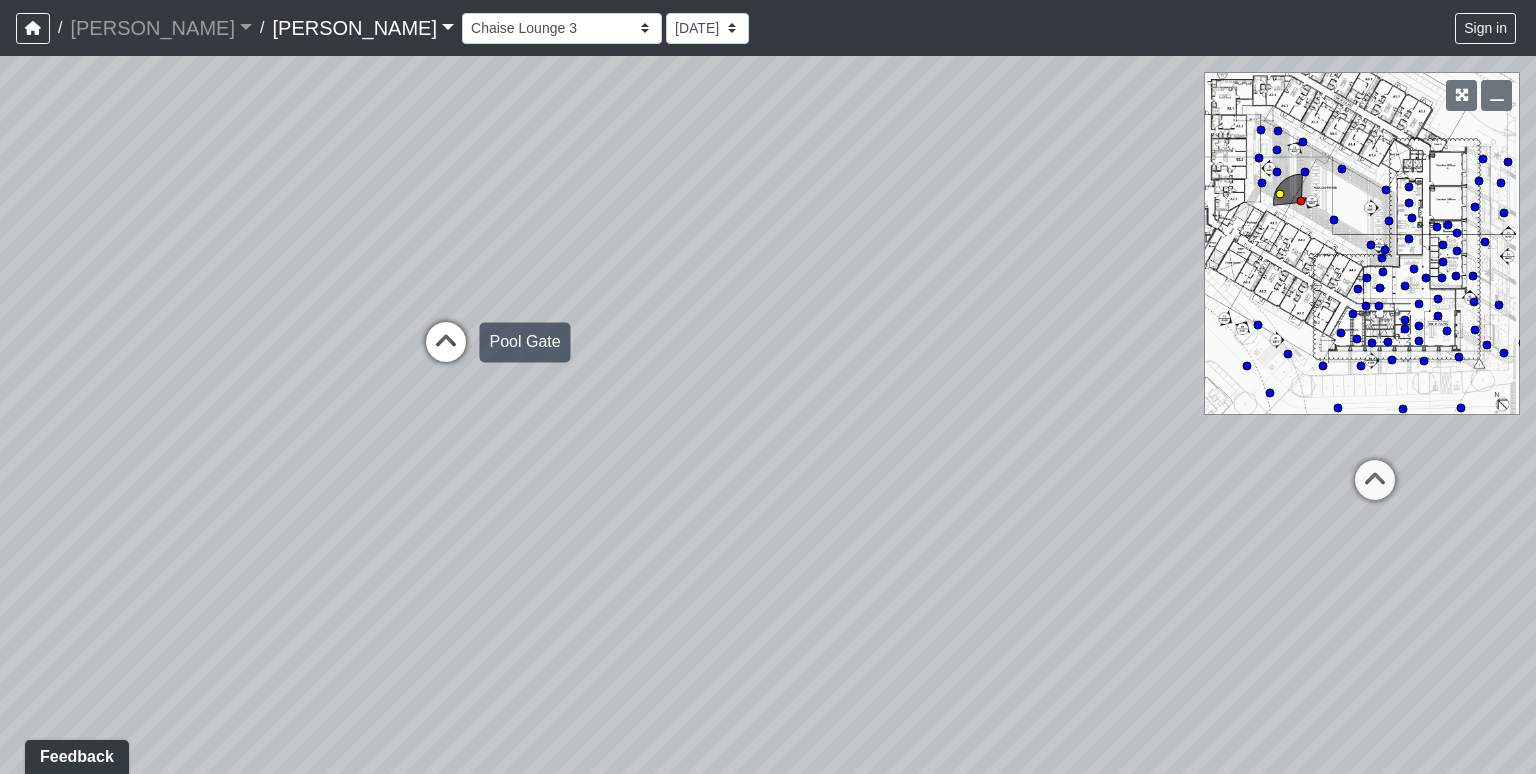click at bounding box center (446, 352) 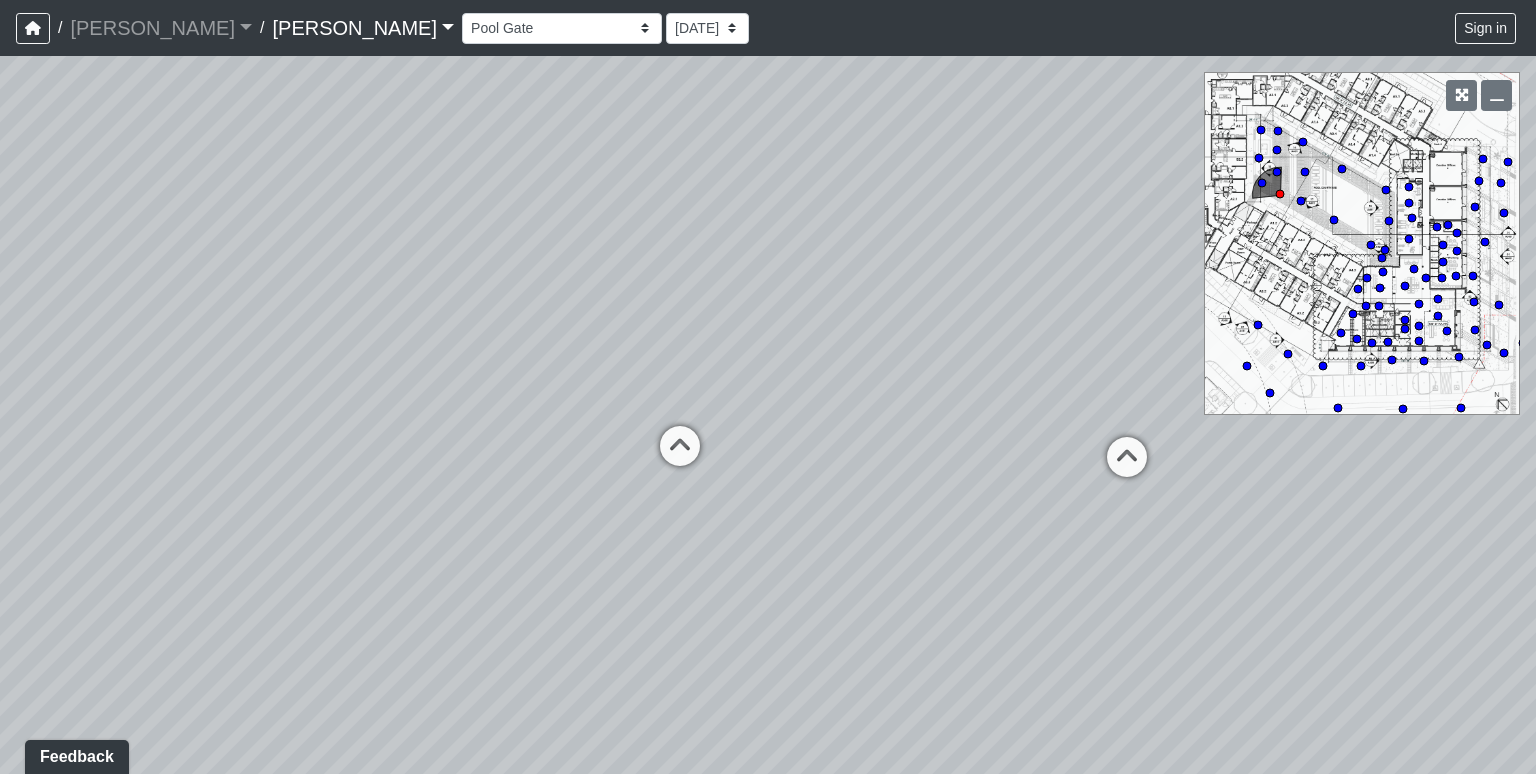 drag, startPoint x: 706, startPoint y: 367, endPoint x: 253, endPoint y: 344, distance: 453.5835 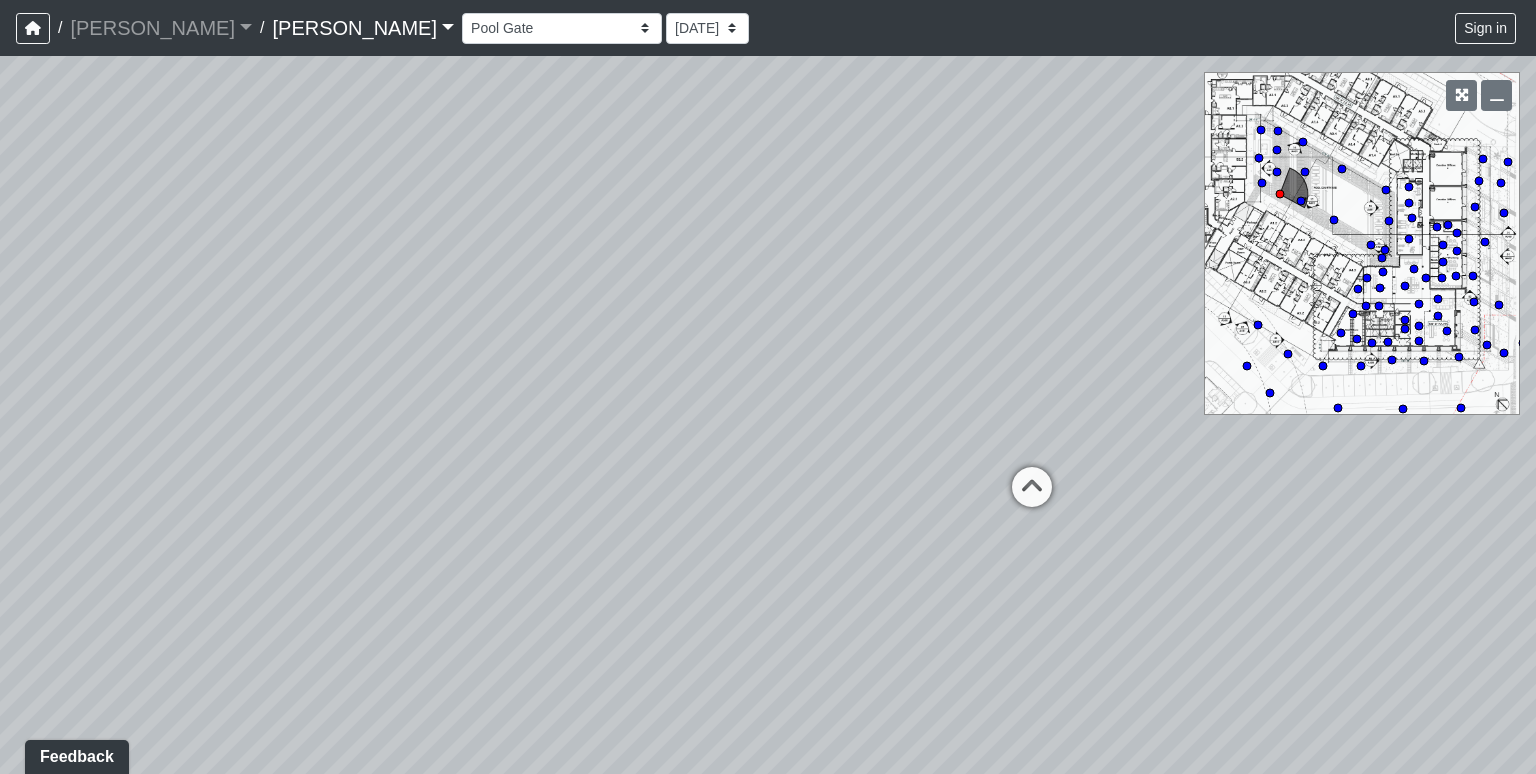 drag, startPoint x: 520, startPoint y: 352, endPoint x: 169, endPoint y: 361, distance: 351.11536 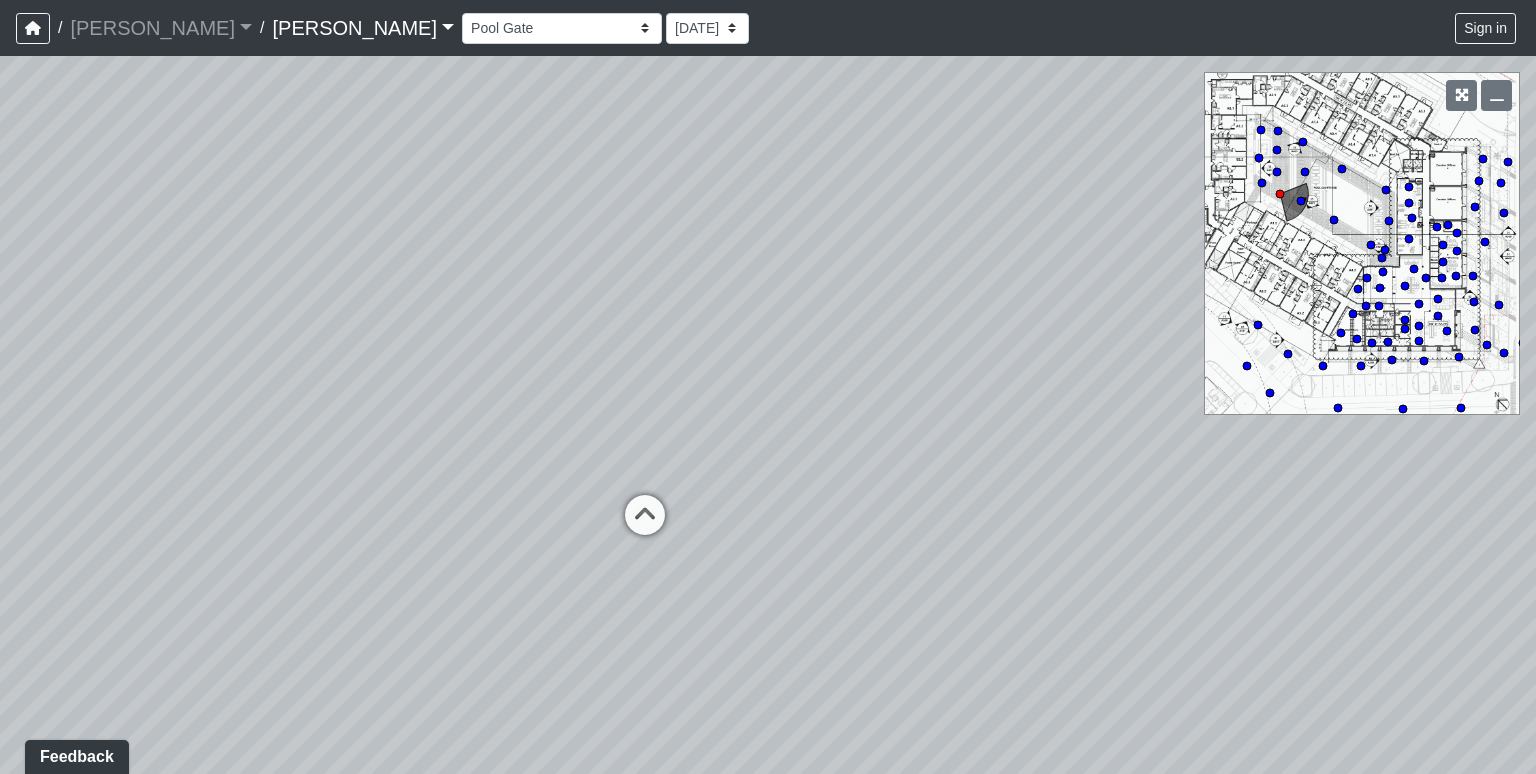 drag, startPoint x: 573, startPoint y: 350, endPoint x: 504, endPoint y: 376, distance: 73.736015 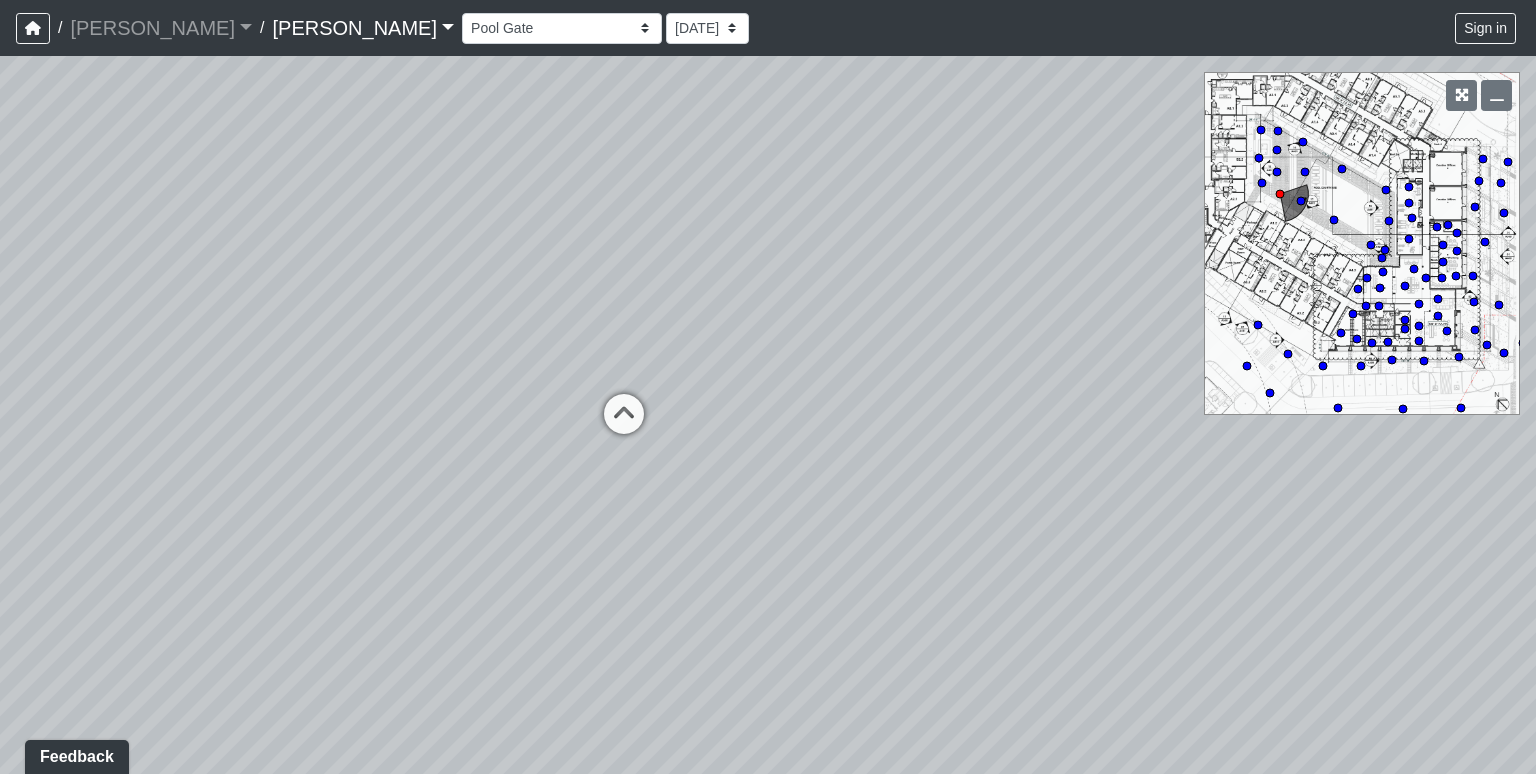drag, startPoint x: 772, startPoint y: 441, endPoint x: 805, endPoint y: 367, distance: 81.02469 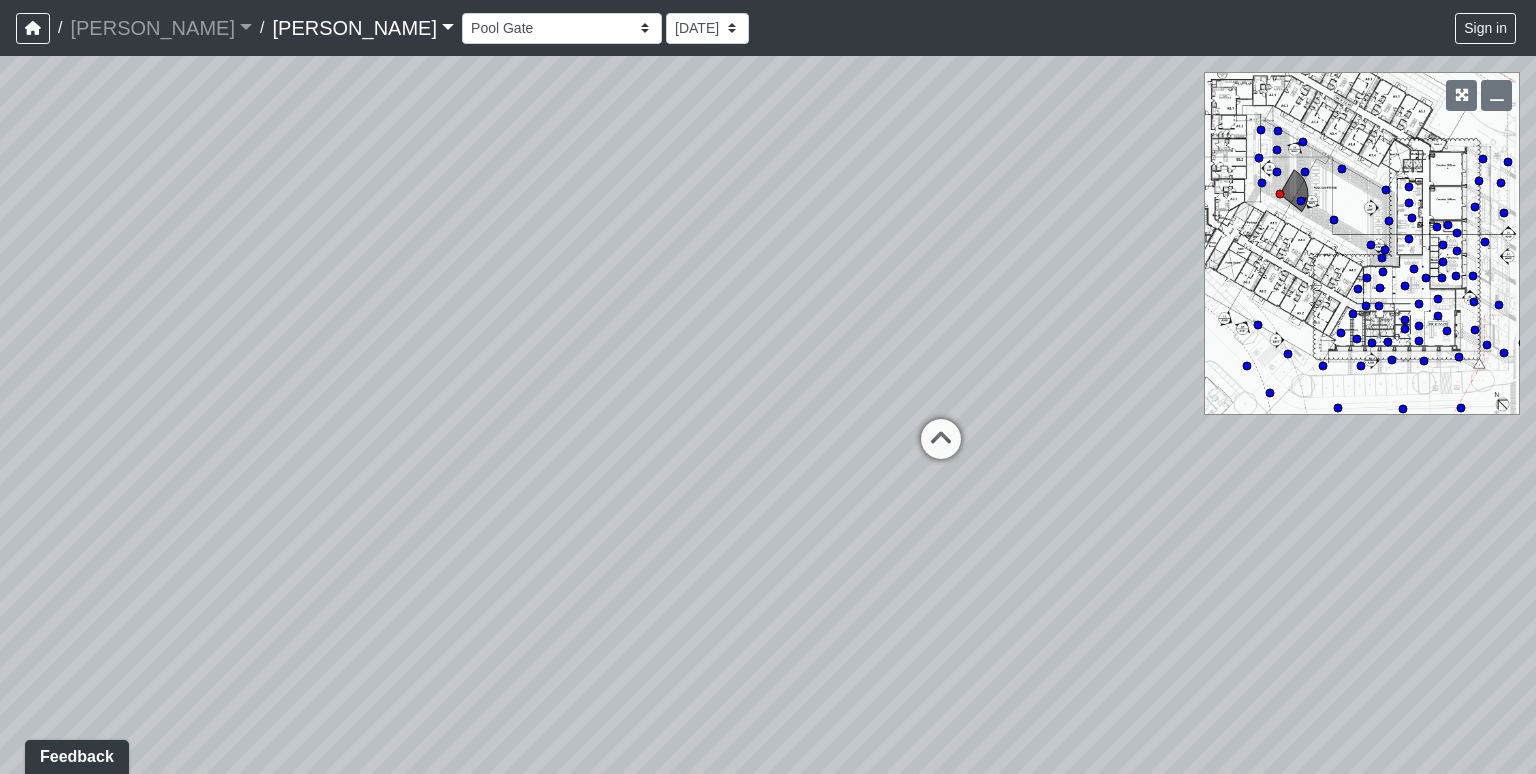 drag, startPoint x: 352, startPoint y: 350, endPoint x: 881, endPoint y: 353, distance: 529.0085 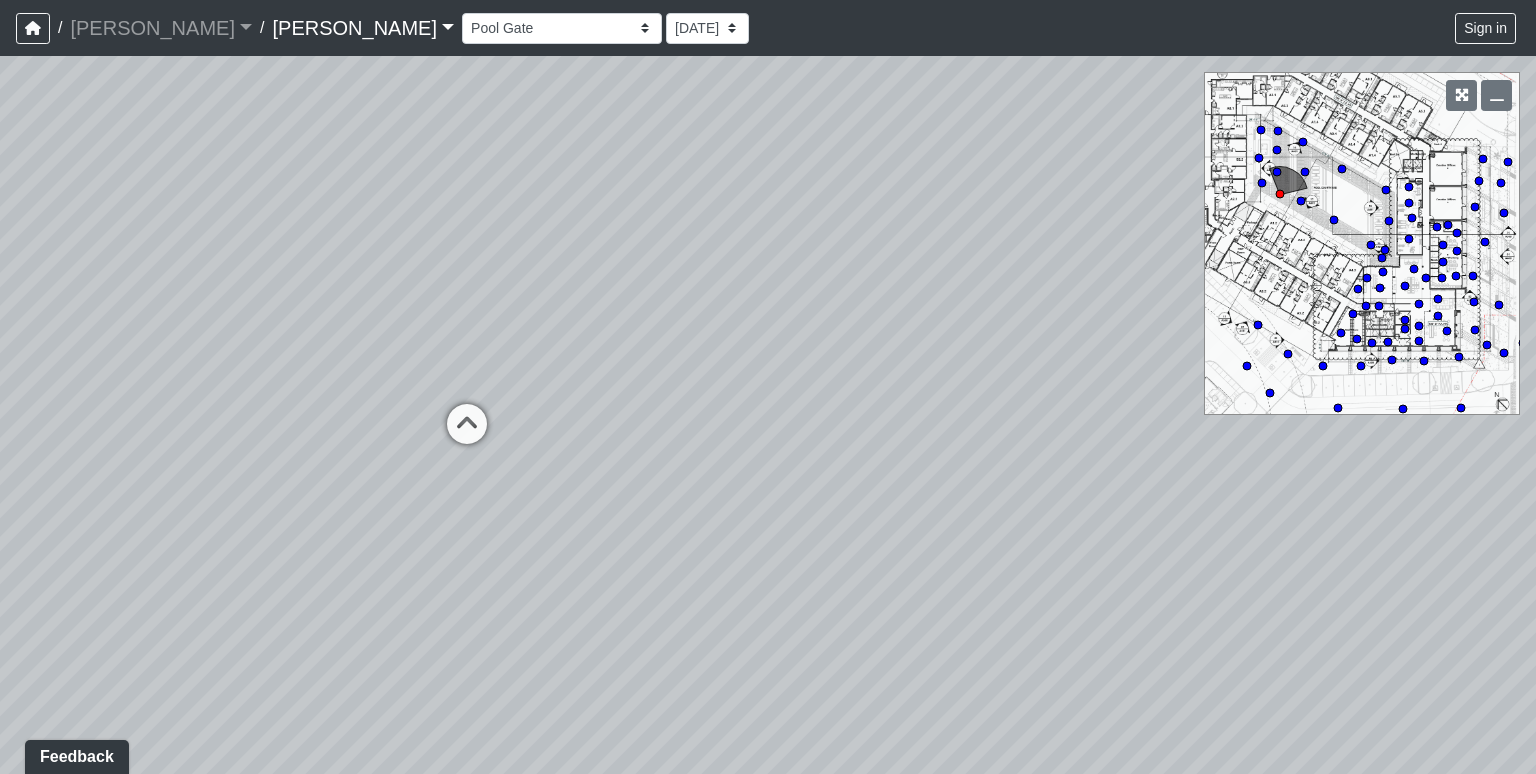 drag, startPoint x: 262, startPoint y: 376, endPoint x: 884, endPoint y: 365, distance: 622.0972 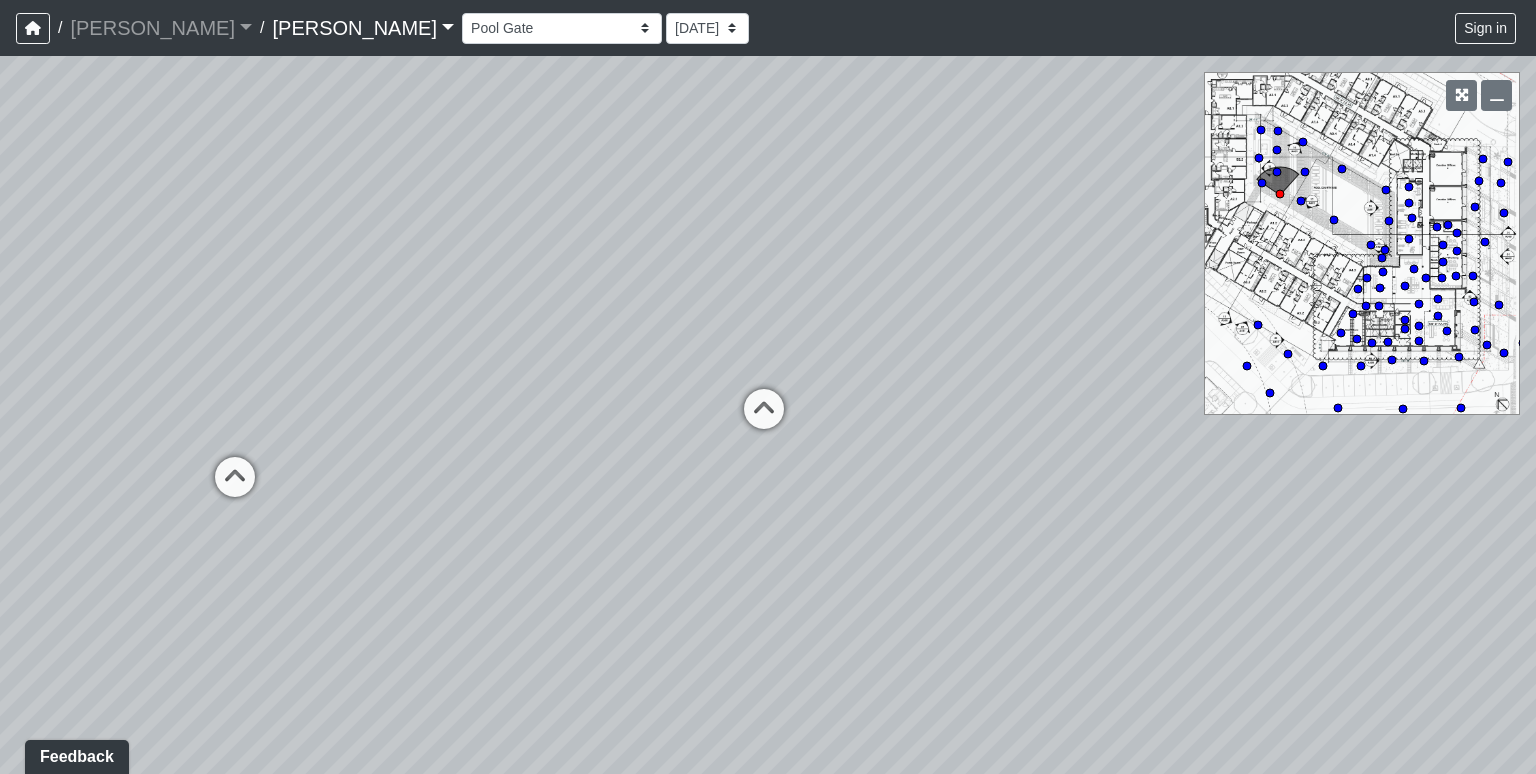drag, startPoint x: 398, startPoint y: 367, endPoint x: 845, endPoint y: 370, distance: 447.01007 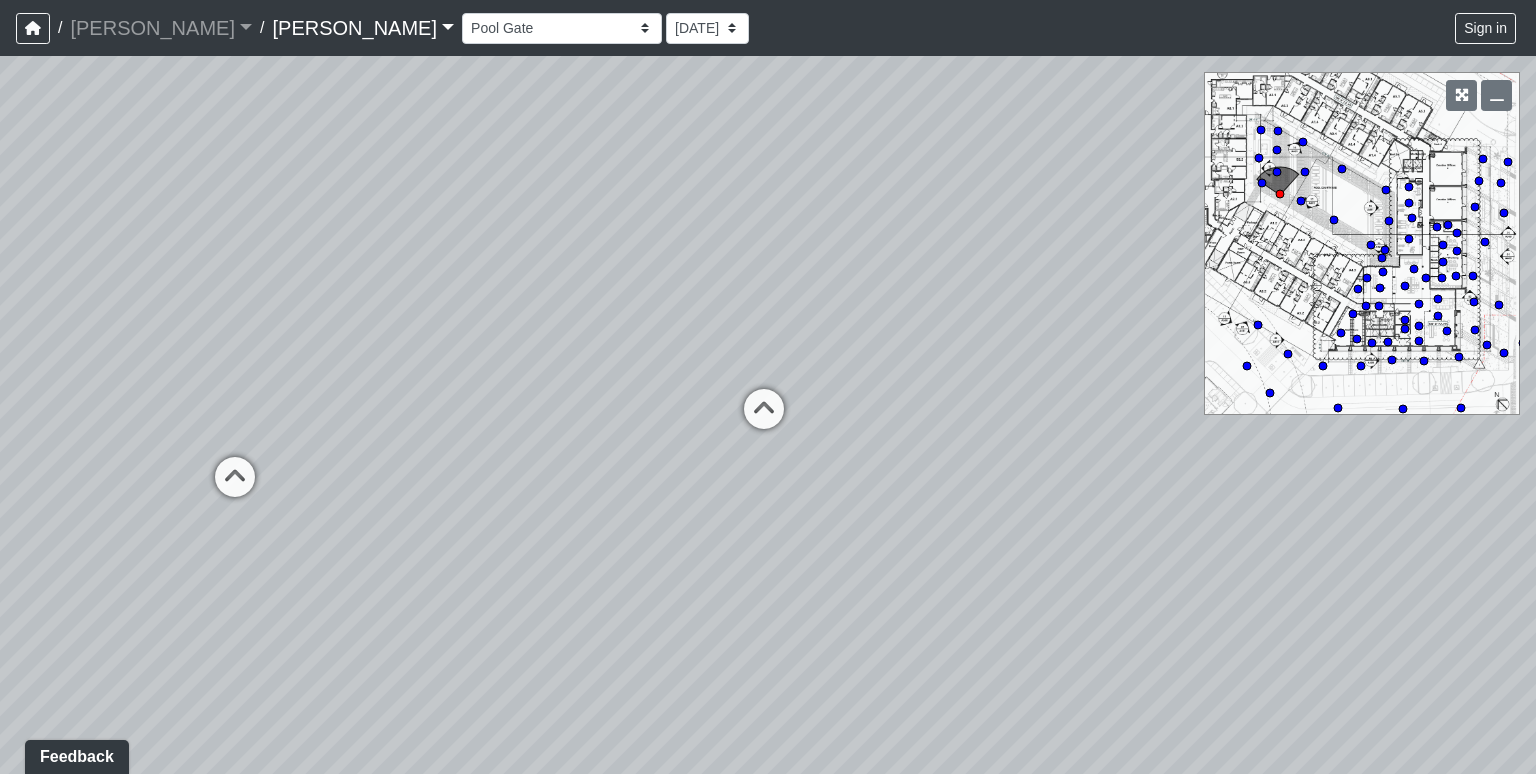 drag, startPoint x: 540, startPoint y: 389, endPoint x: 731, endPoint y: 394, distance: 191.06543 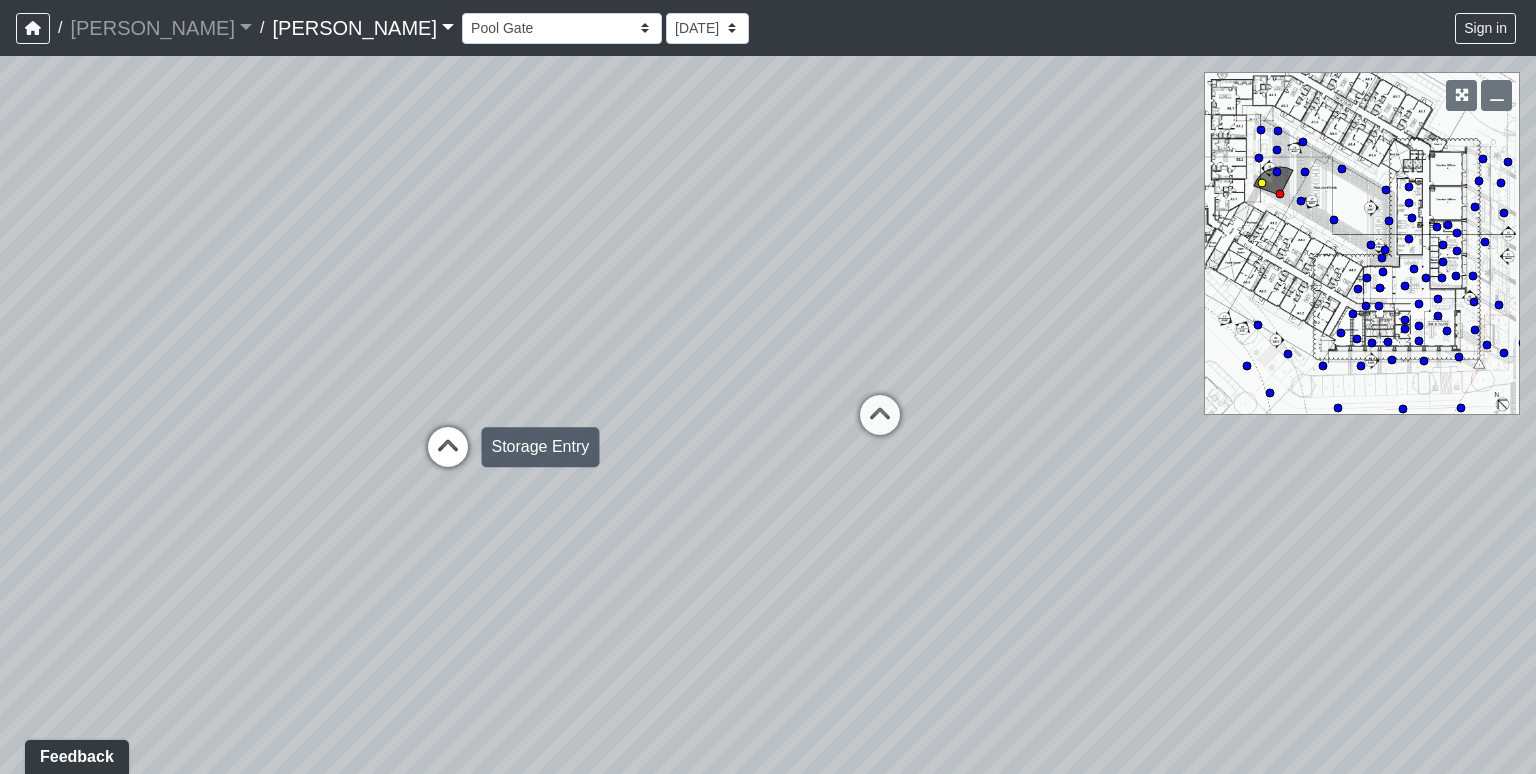 click at bounding box center (448, 457) 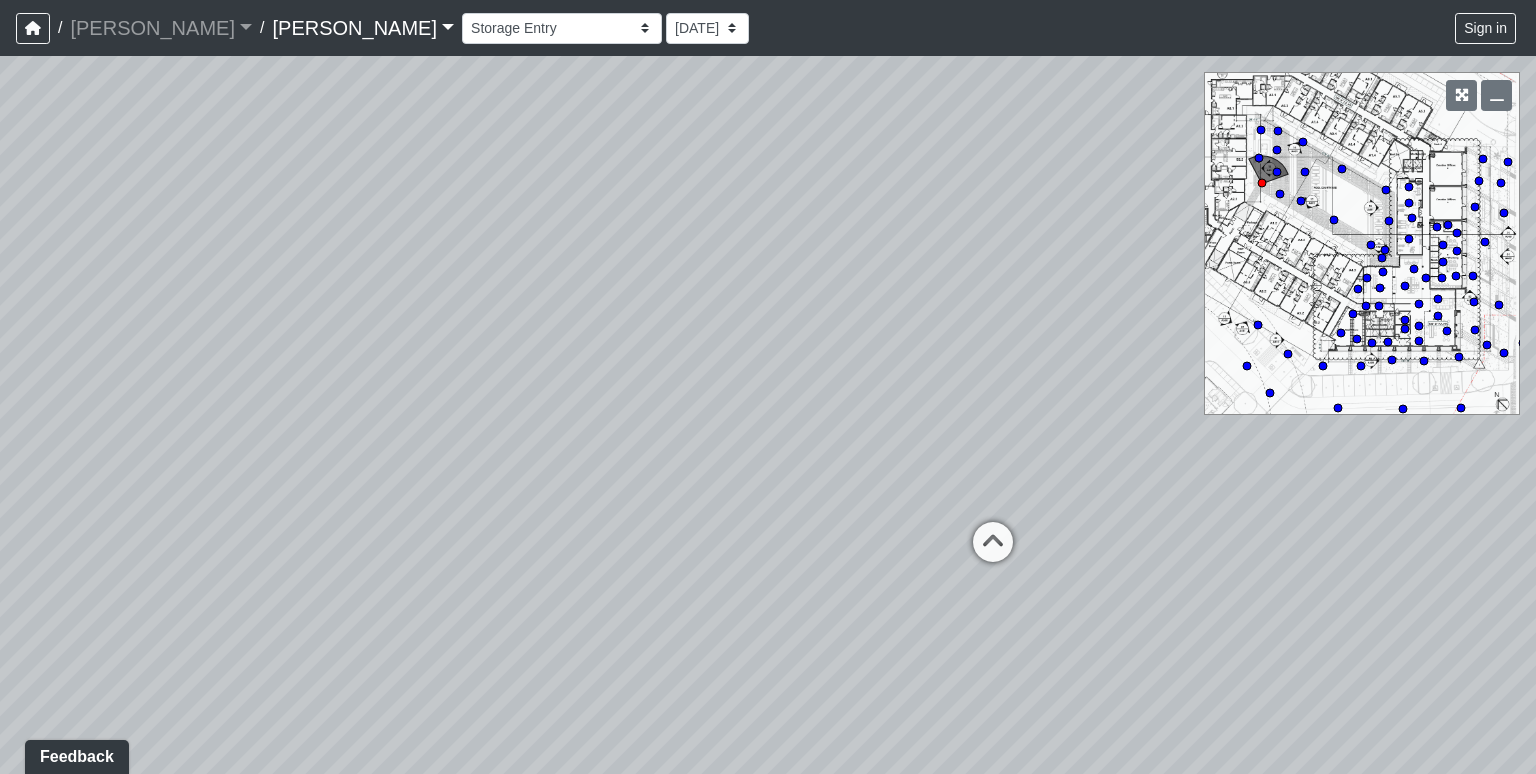 drag, startPoint x: 770, startPoint y: 328, endPoint x: 19, endPoint y: 349, distance: 751.2936 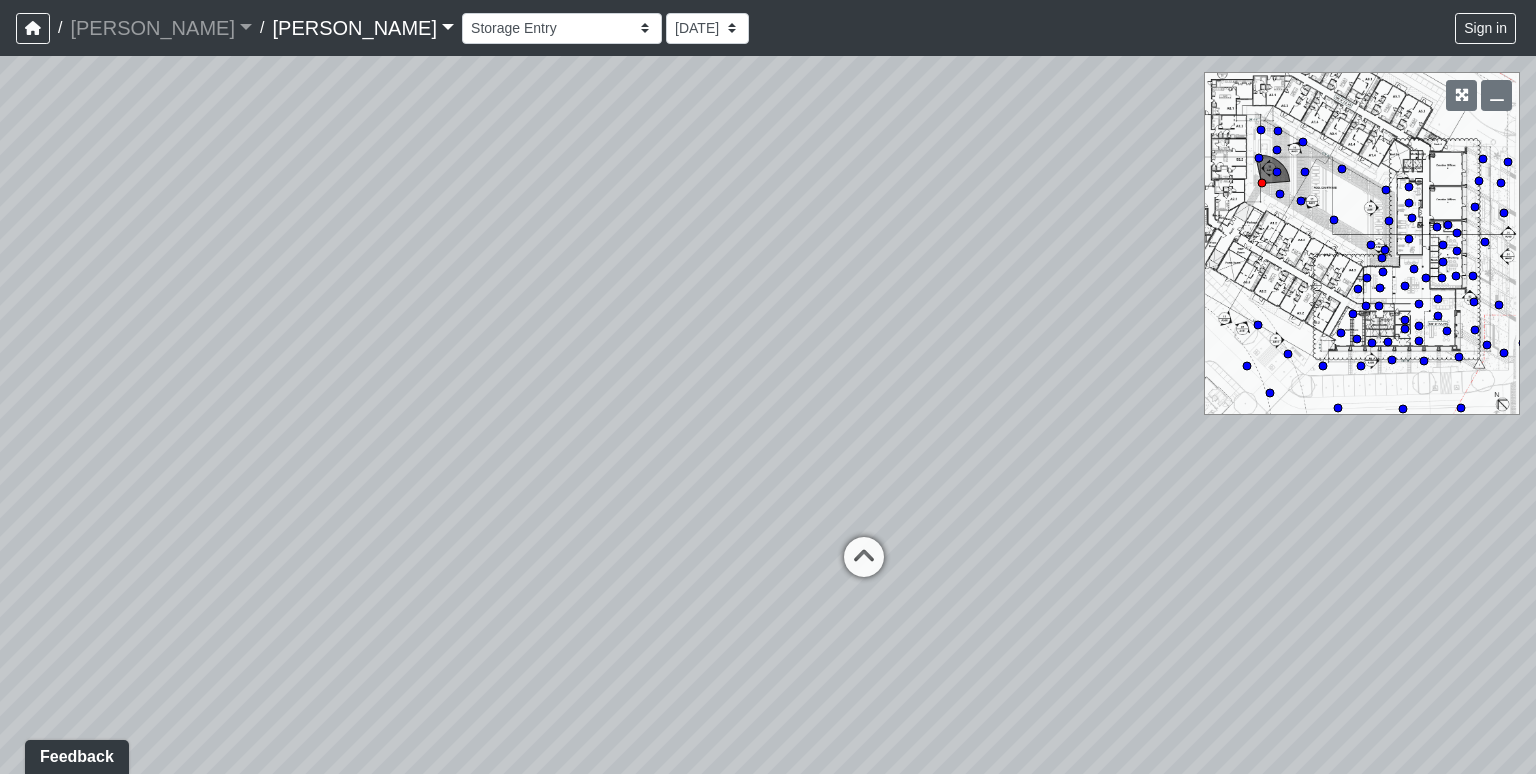 drag, startPoint x: 464, startPoint y: 385, endPoint x: 348, endPoint y: 445, distance: 130.59862 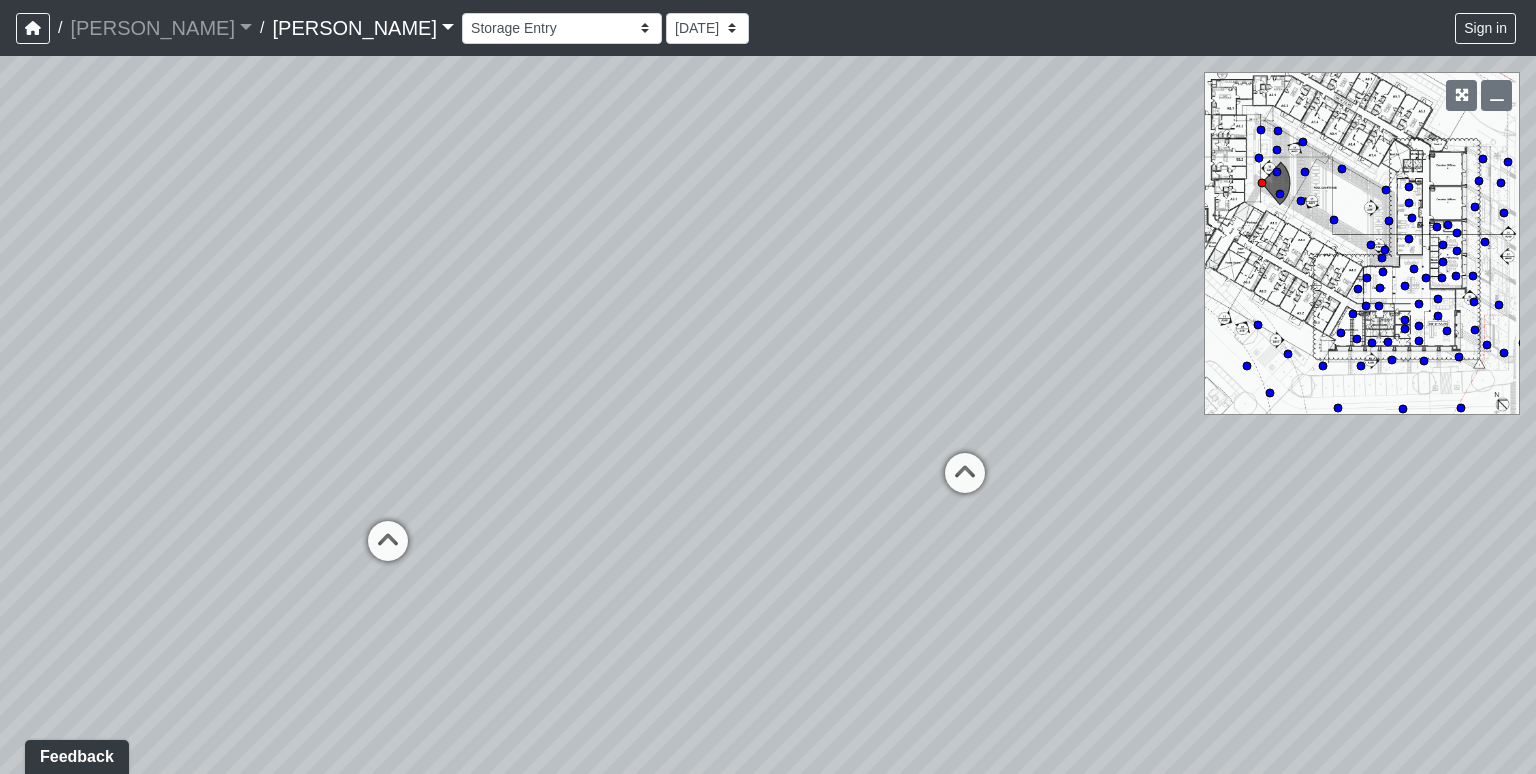 drag, startPoint x: 752, startPoint y: 437, endPoint x: 135, endPoint y: 361, distance: 621.6631 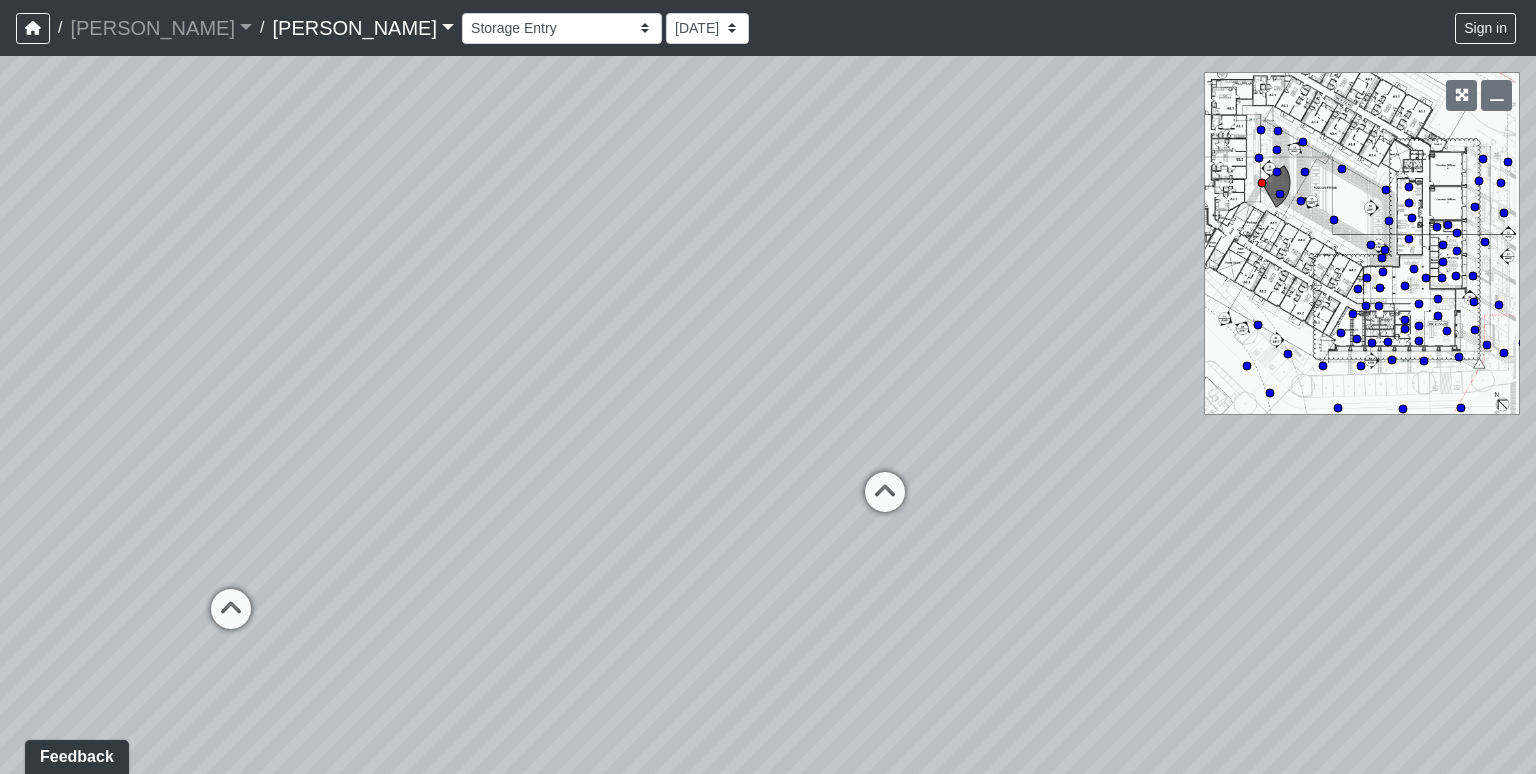 drag, startPoint x: 520, startPoint y: 348, endPoint x: 828, endPoint y: 401, distance: 312.5268 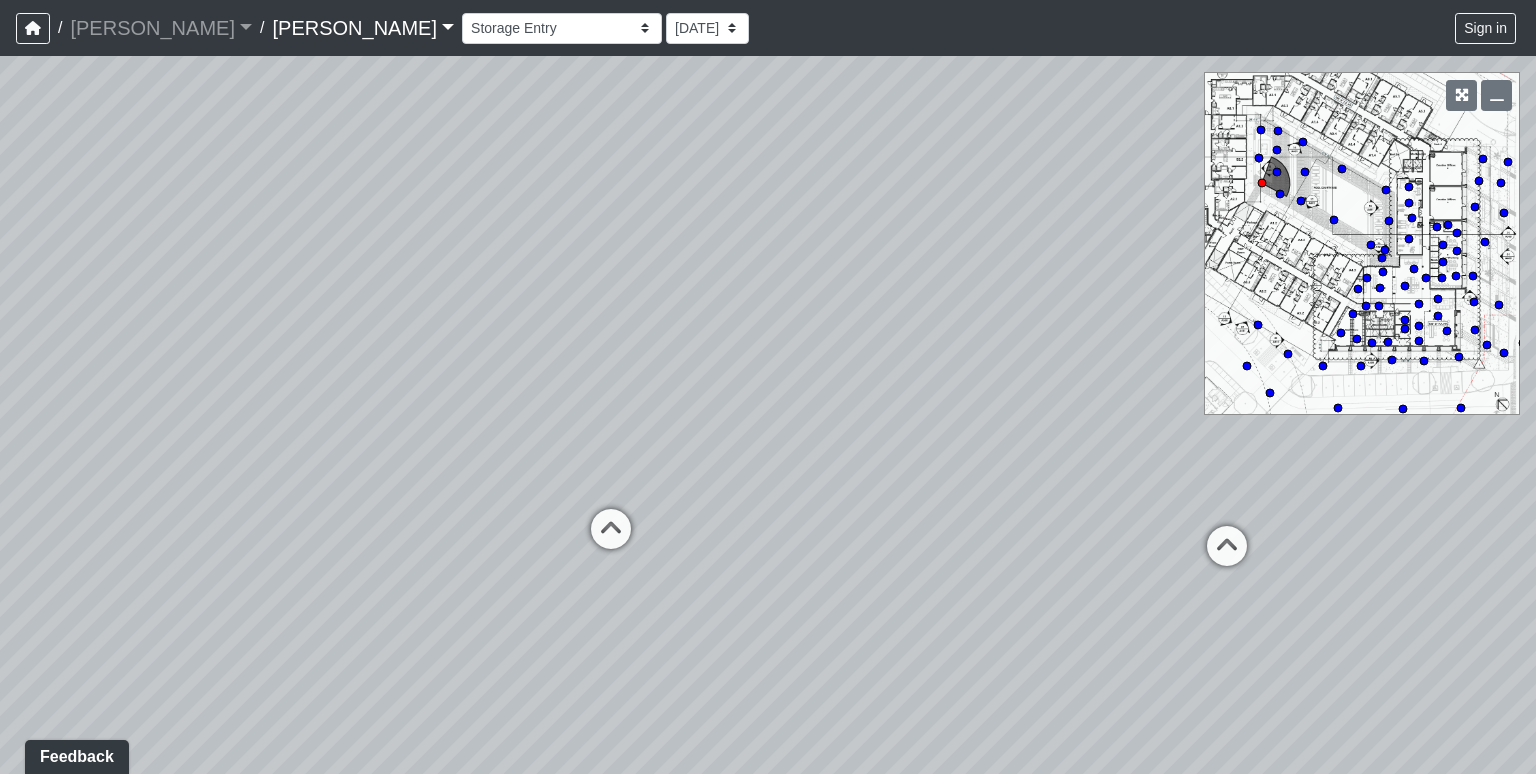 drag, startPoint x: 433, startPoint y: 401, endPoint x: 842, endPoint y: 407, distance: 409.044 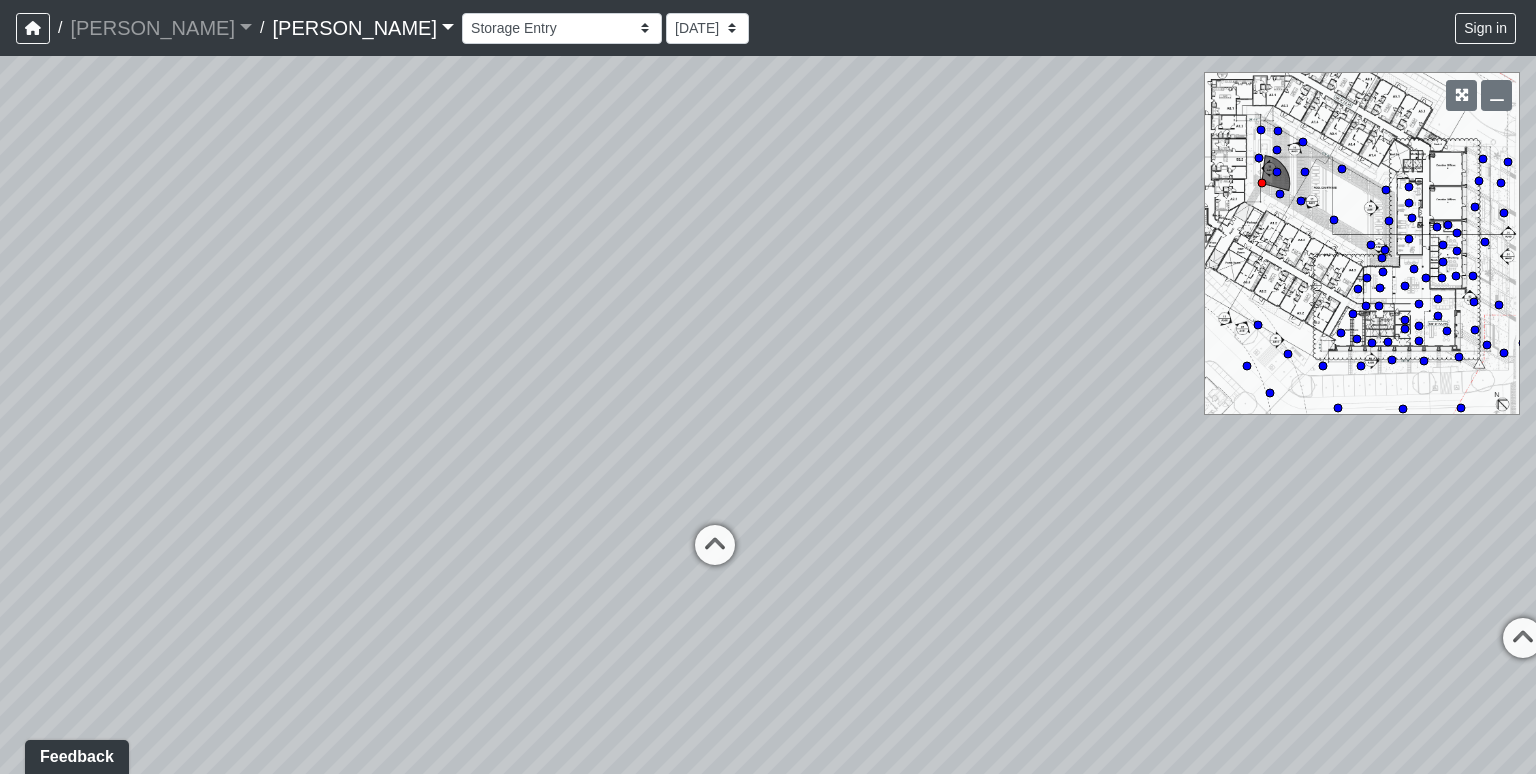 drag, startPoint x: 368, startPoint y: 389, endPoint x: 503, endPoint y: 413, distance: 137.11674 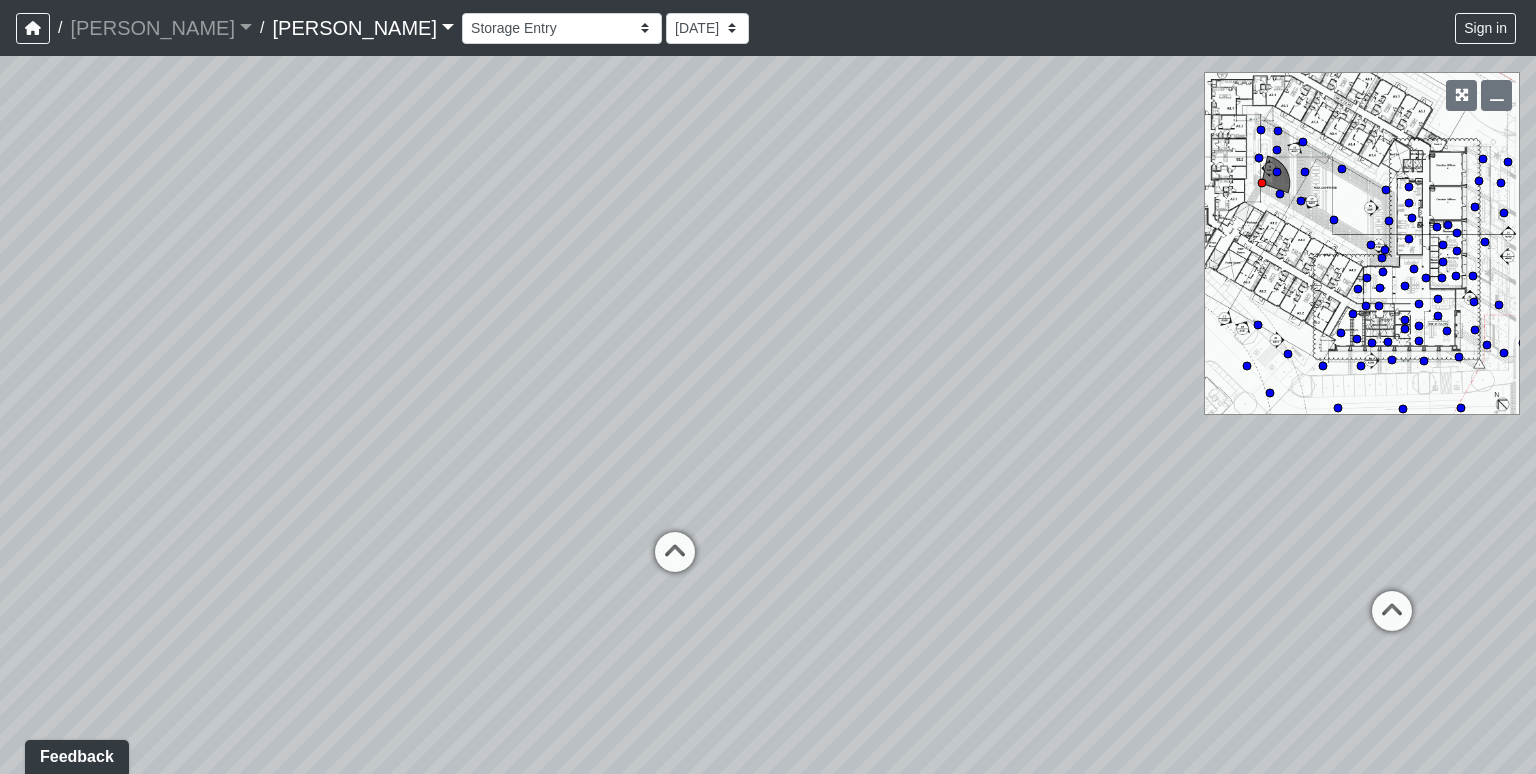 drag, startPoint x: 782, startPoint y: 410, endPoint x: 656, endPoint y: 415, distance: 126.09917 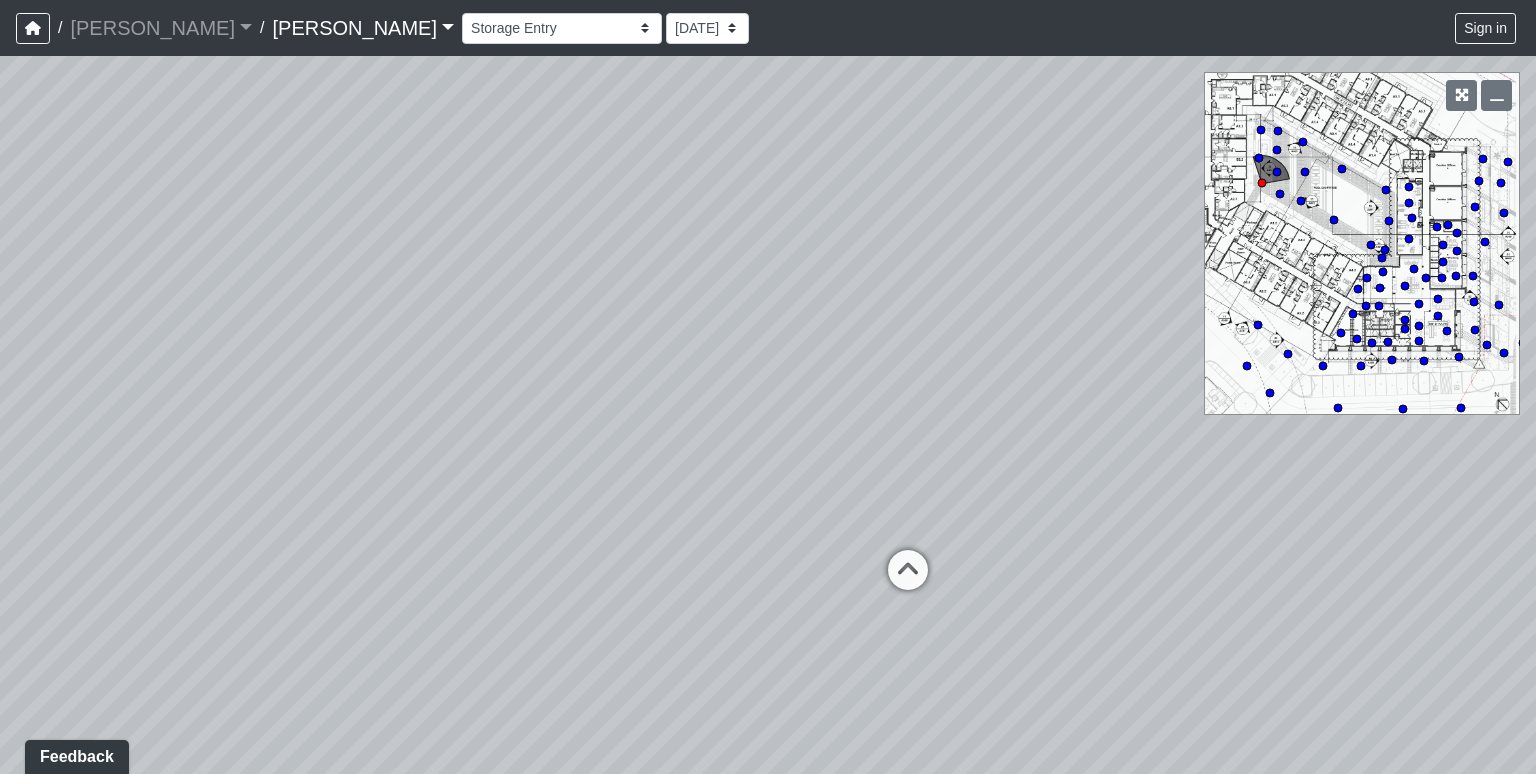 drag, startPoint x: 395, startPoint y: 421, endPoint x: 840, endPoint y: 438, distance: 445.32462 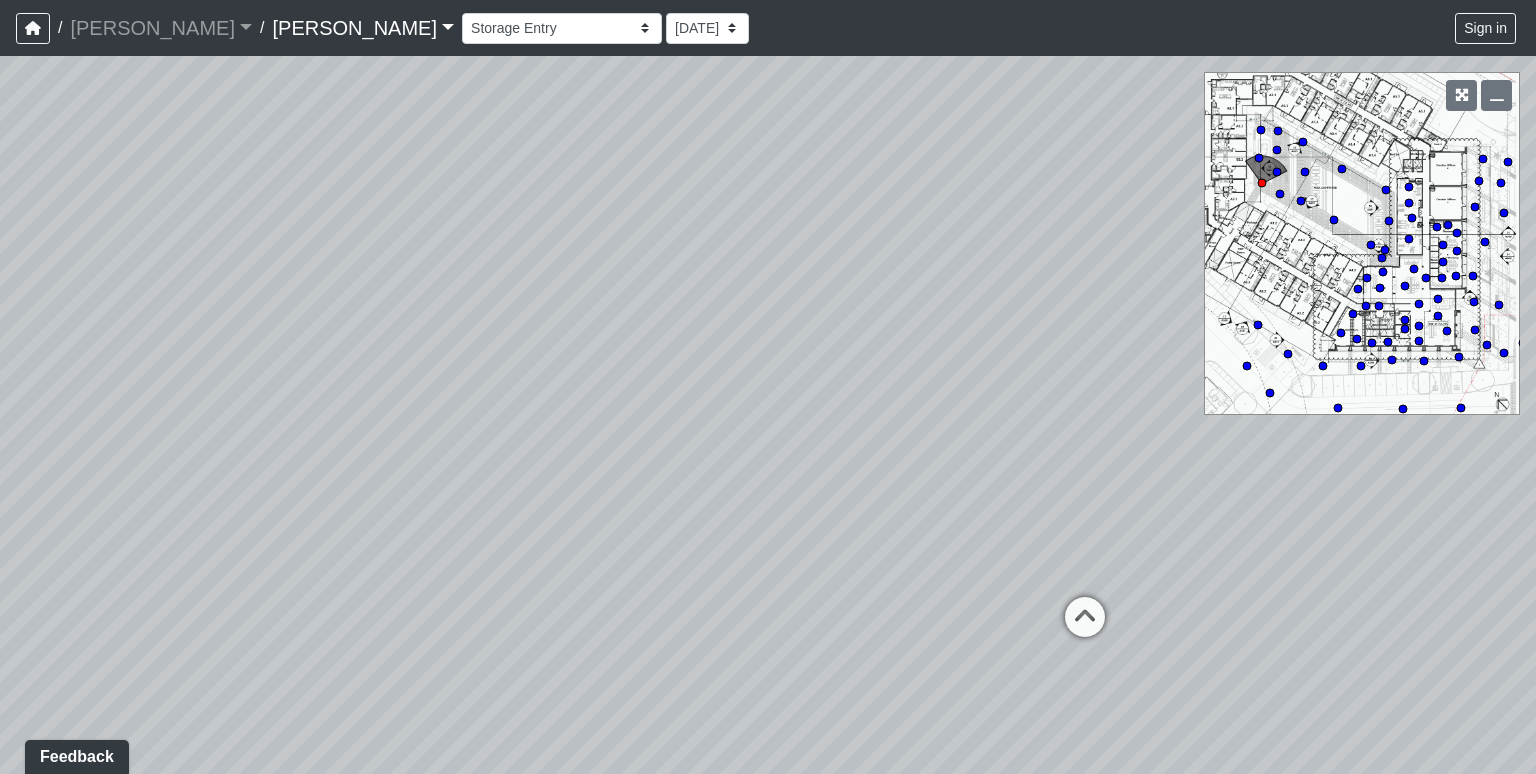drag, startPoint x: 591, startPoint y: 417, endPoint x: 908, endPoint y: 465, distance: 320.61346 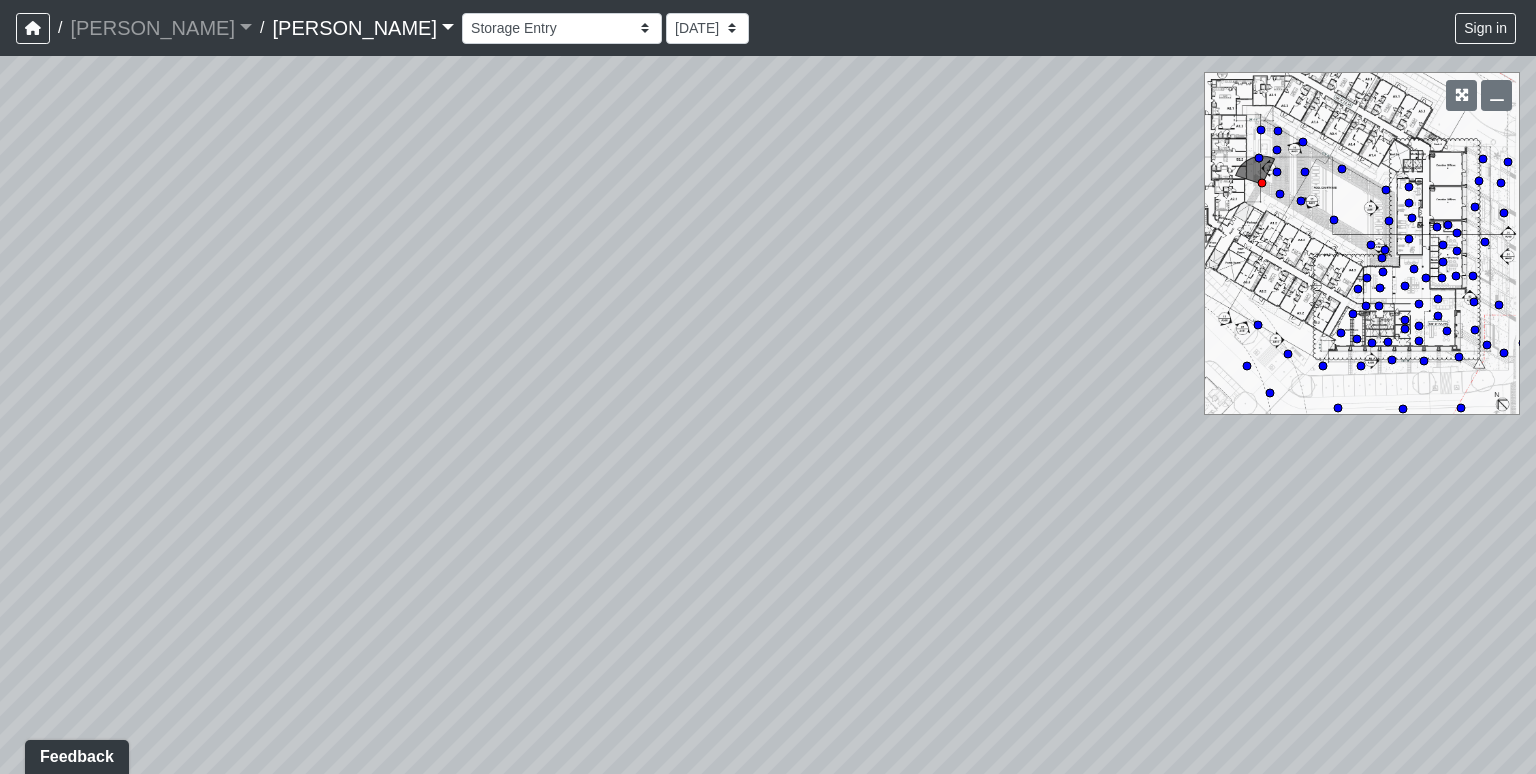 drag, startPoint x: 436, startPoint y: 452, endPoint x: 765, endPoint y: 436, distance: 329.38882 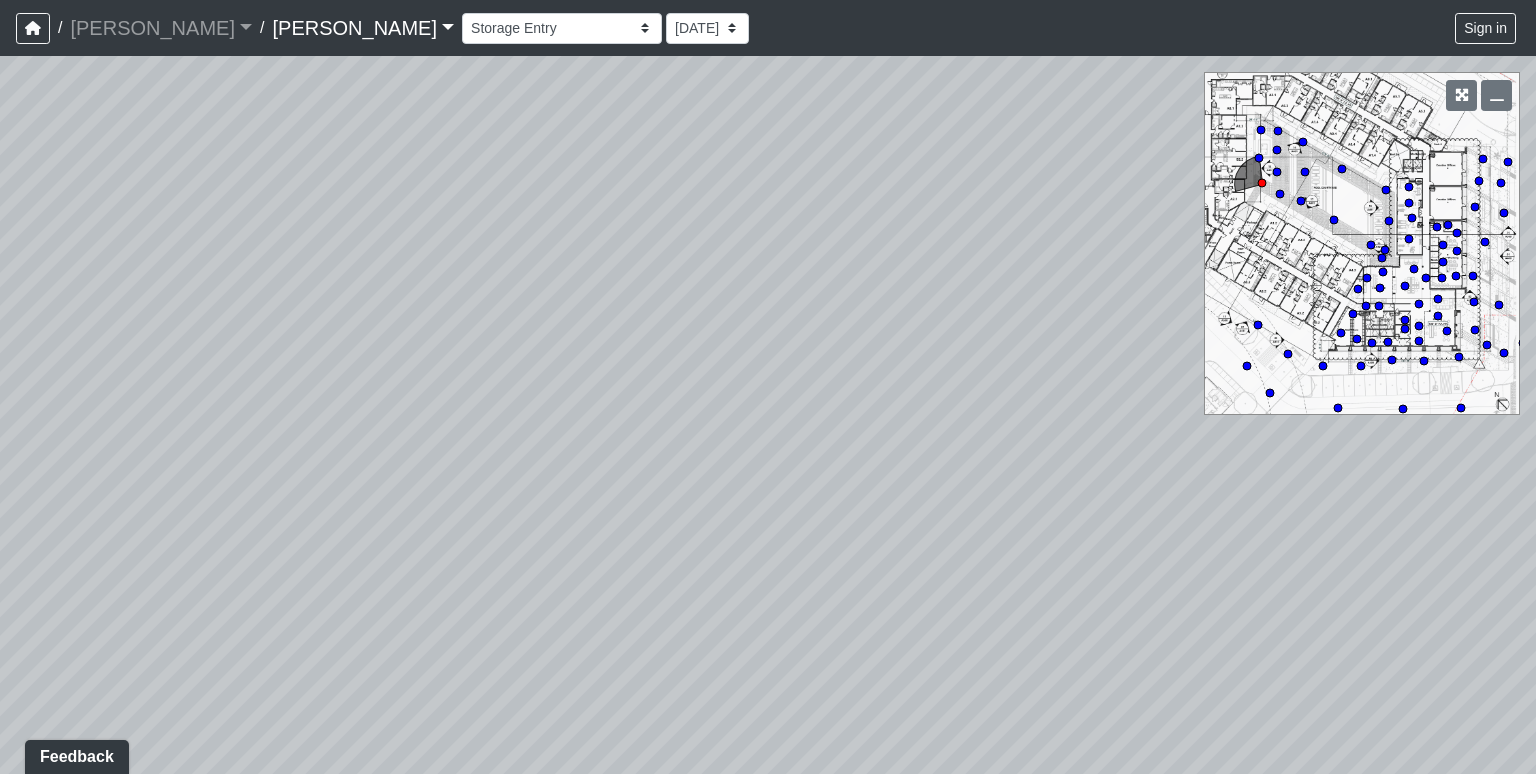 drag 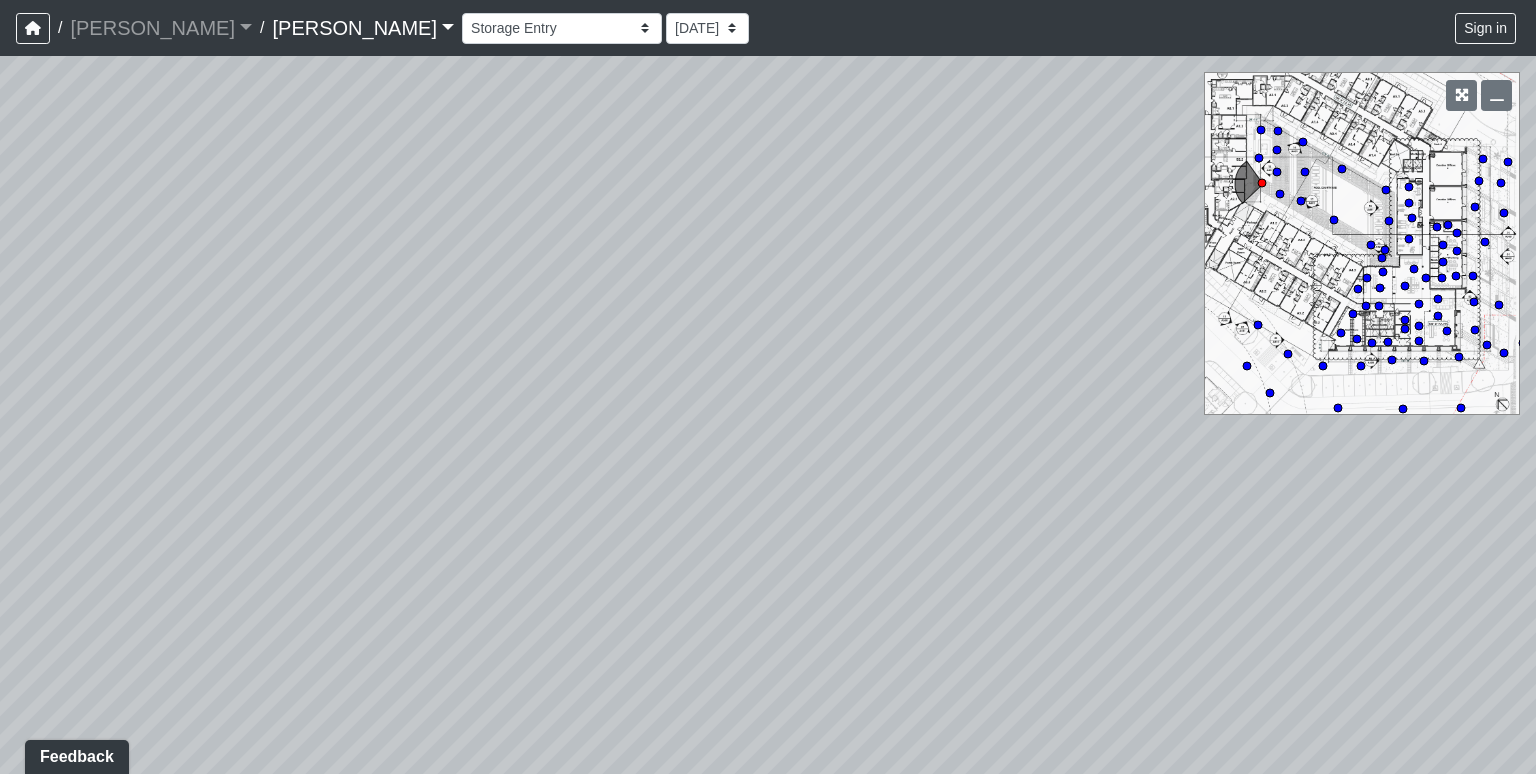 click on "Loading... Chaise Lounge 1 Loading... Chaise Lounge 3 Loading... Poolside 1 Loading... Pool Gate Loading... Chaise Lounge 2 Loading... Grill Station 1 Loading... Chaise Lounge 2 Loading... Storage Entry Loading... Grill Station 1 Loading... [GEOGRAPHIC_DATA]" at bounding box center [768, 415] 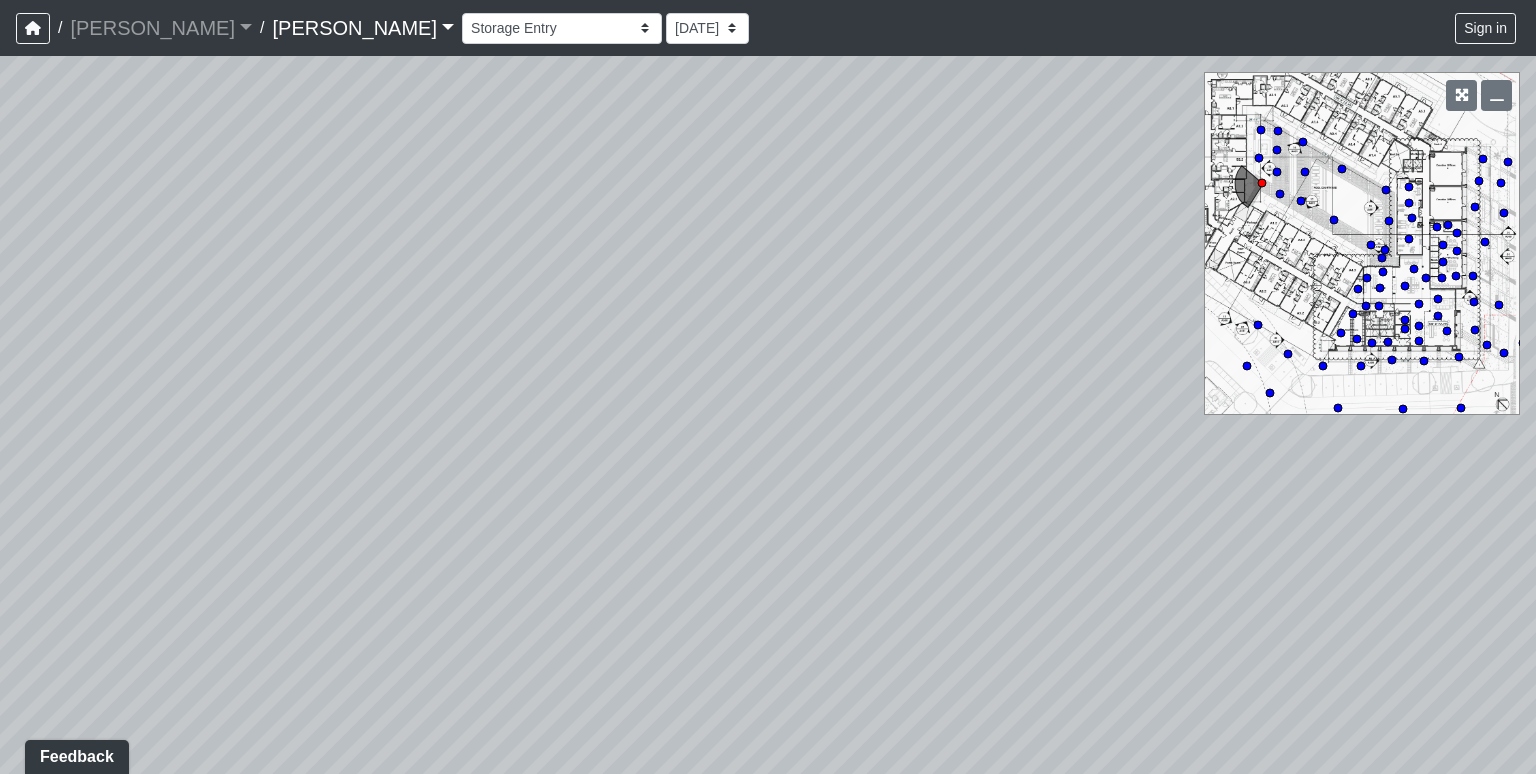 click on "Loading... Chaise Lounge 1 Loading... Chaise Lounge 3 Loading... Poolside 1 Loading... Pool Gate Loading... Chaise Lounge 2 Loading... Grill Station 1 Loading... Chaise Lounge 2 Loading... Storage Entry Loading... Grill Station 1 Loading... [GEOGRAPHIC_DATA]" at bounding box center [768, 415] 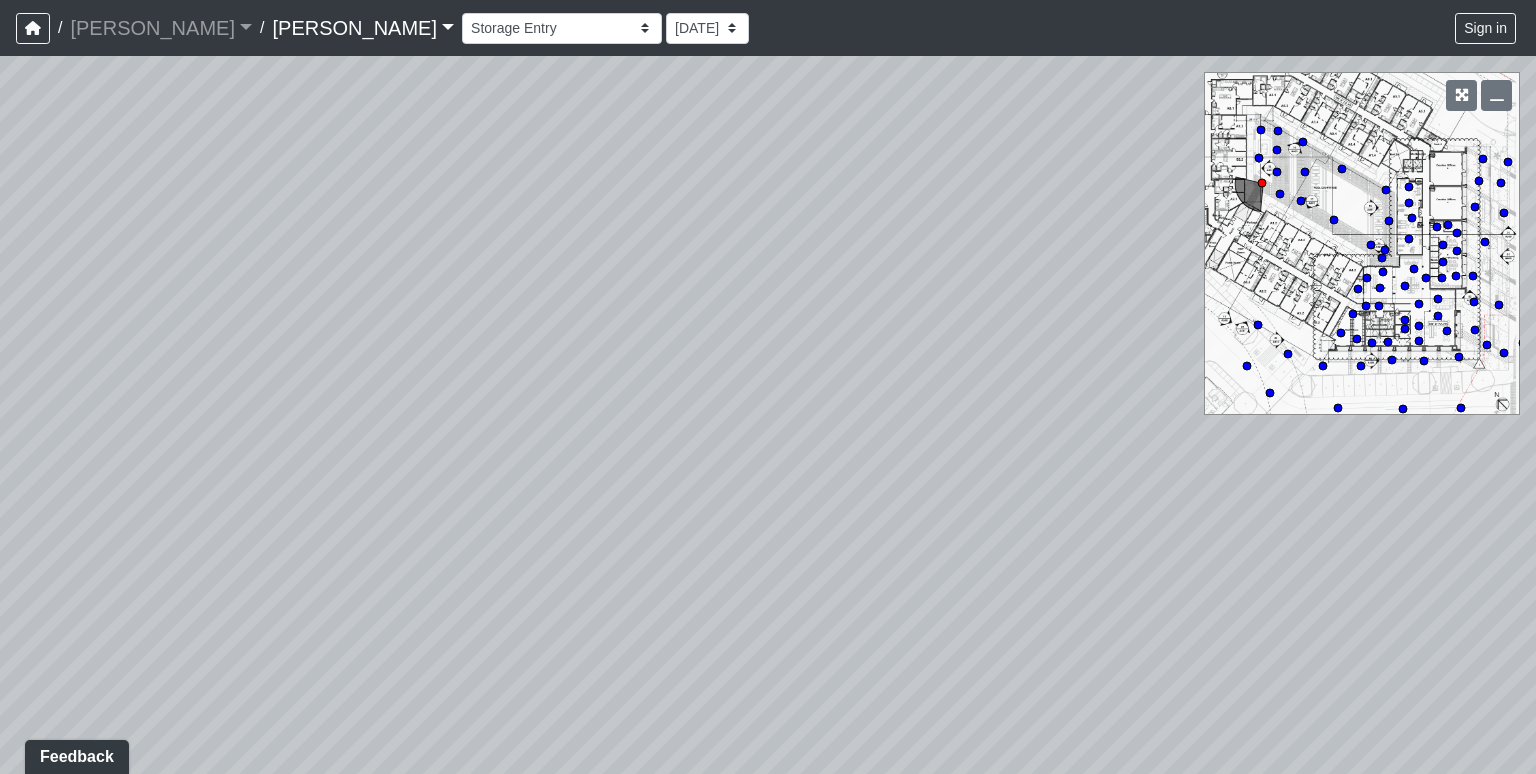 click on "Loading... Chaise Lounge 1 Loading... Chaise Lounge 3 Loading... Poolside 1 Loading... Pool Gate Loading... Chaise Lounge 2 Loading... Grill Station 1 Loading... Chaise Lounge 2 Loading... Storage Entry Loading... Grill Station 1 Loading... [GEOGRAPHIC_DATA]" at bounding box center (768, 415) 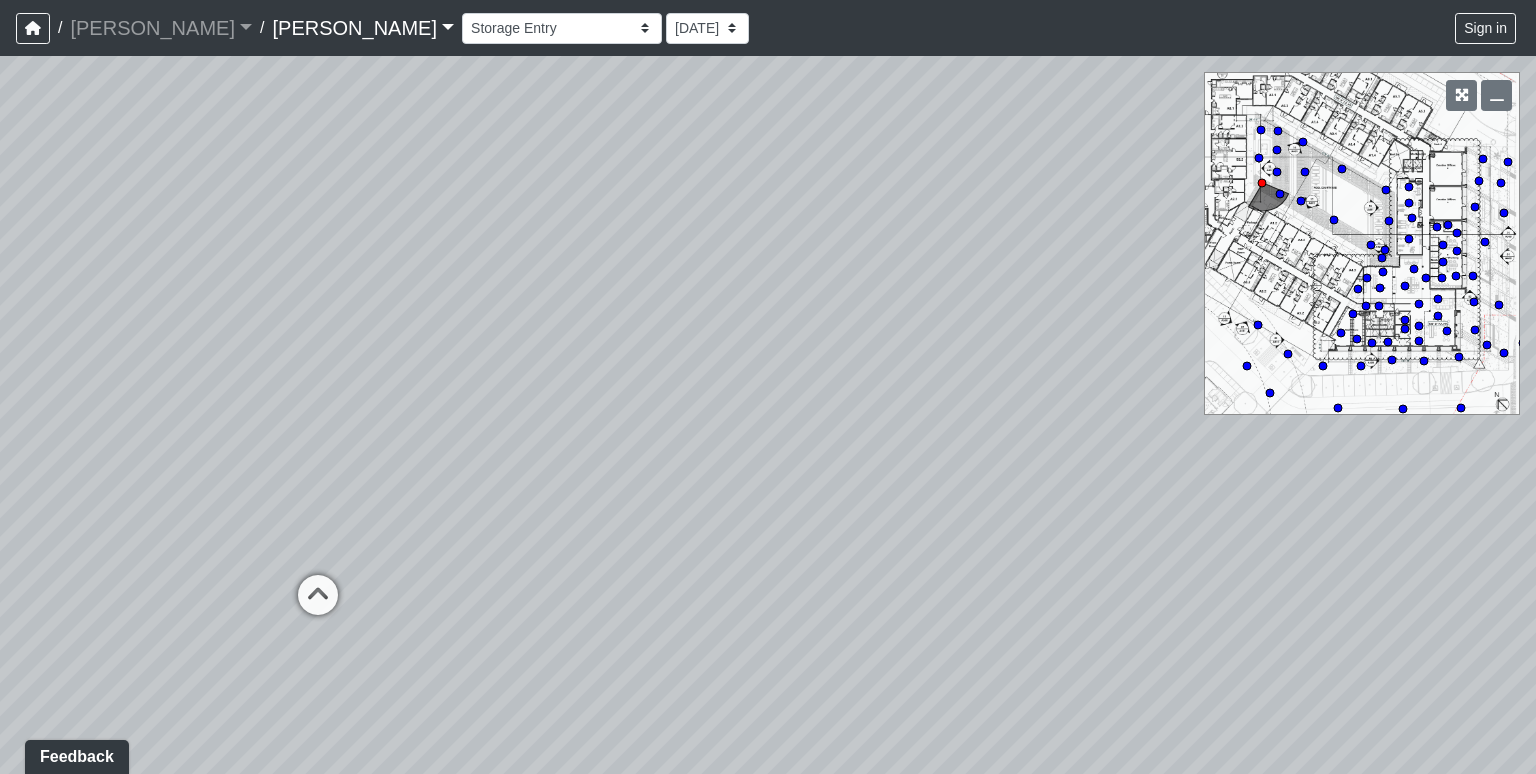 click on "Loading... Chaise Lounge 1 Loading... Chaise Lounge 3 Loading... Poolside 1 Loading... Pool Gate Loading... Chaise Lounge 2 Loading... Grill Station 1 Loading... Chaise Lounge 2 Loading... Storage Entry Loading... Grill Station 1 Loading... [GEOGRAPHIC_DATA]" at bounding box center [768, 415] 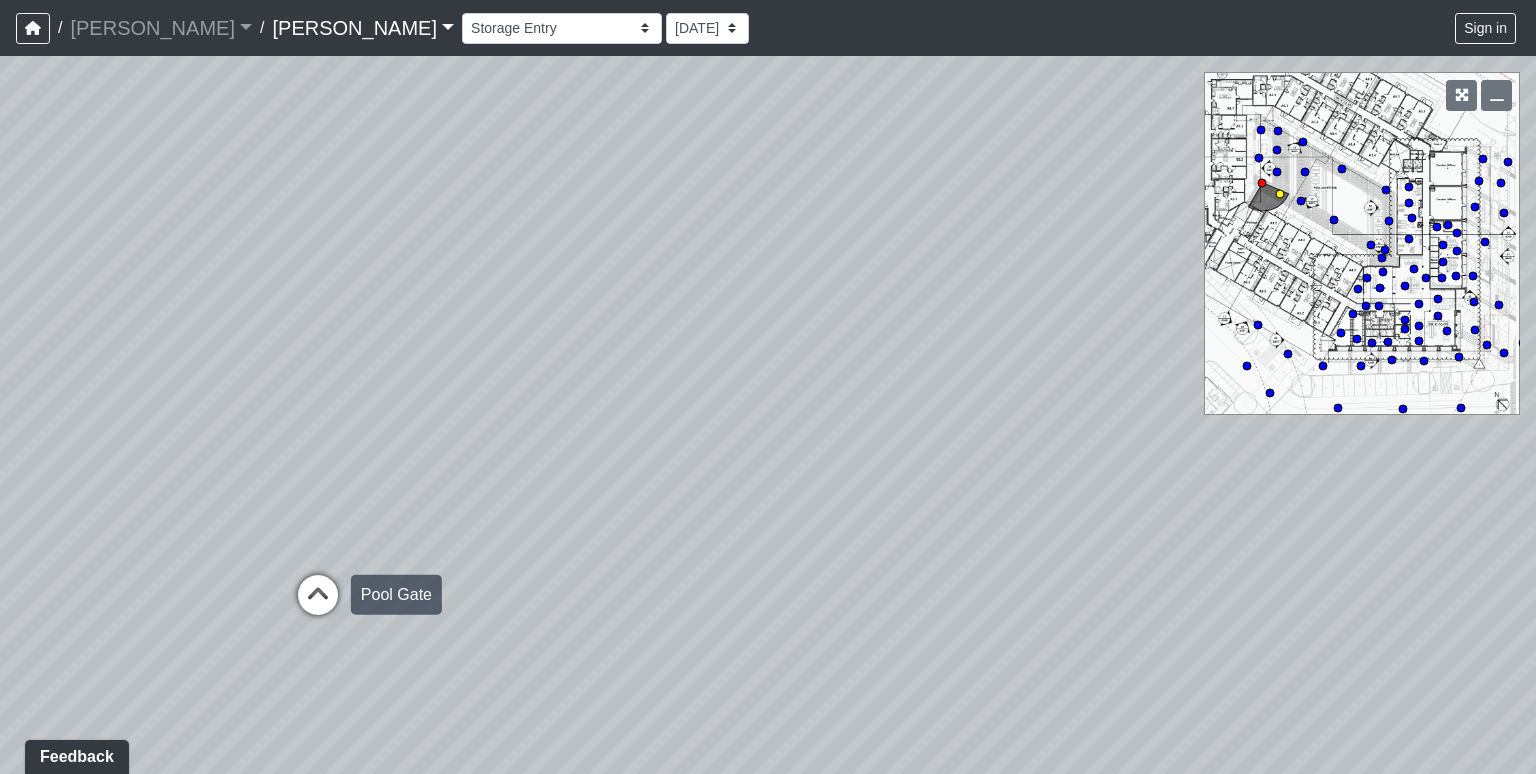 click at bounding box center (318, 605) 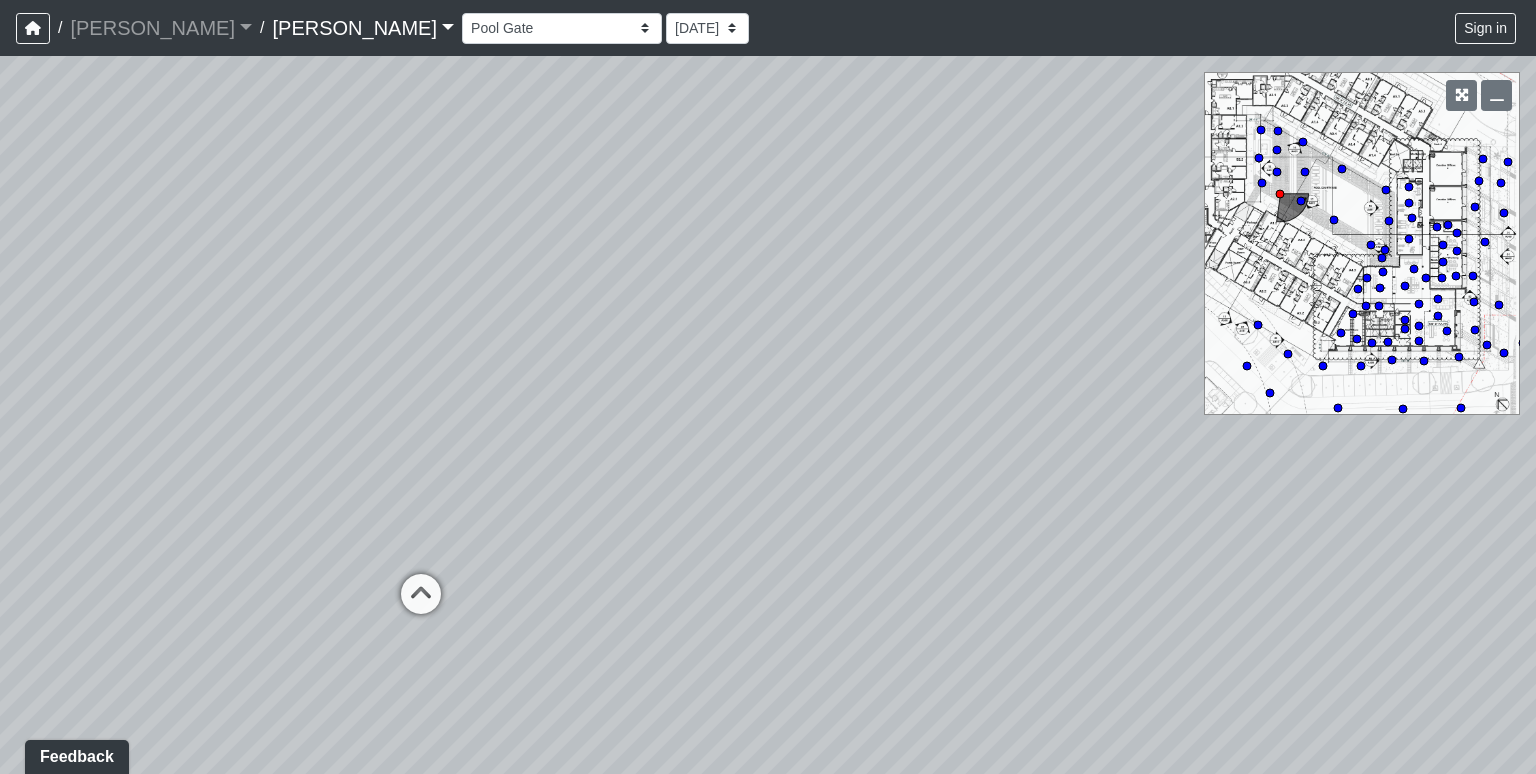 click on "Loading... Chaise Lounge 1 Loading... Chaise Lounge 3 Loading... Poolside 1 Loading... Pool Gate Loading... Chaise Lounge 2 Loading... Grill Station 1 Loading... Chaise Lounge 2 Loading... Storage Entry Loading... Grill Station 1 Loading... [GEOGRAPHIC_DATA]" at bounding box center (768, 415) 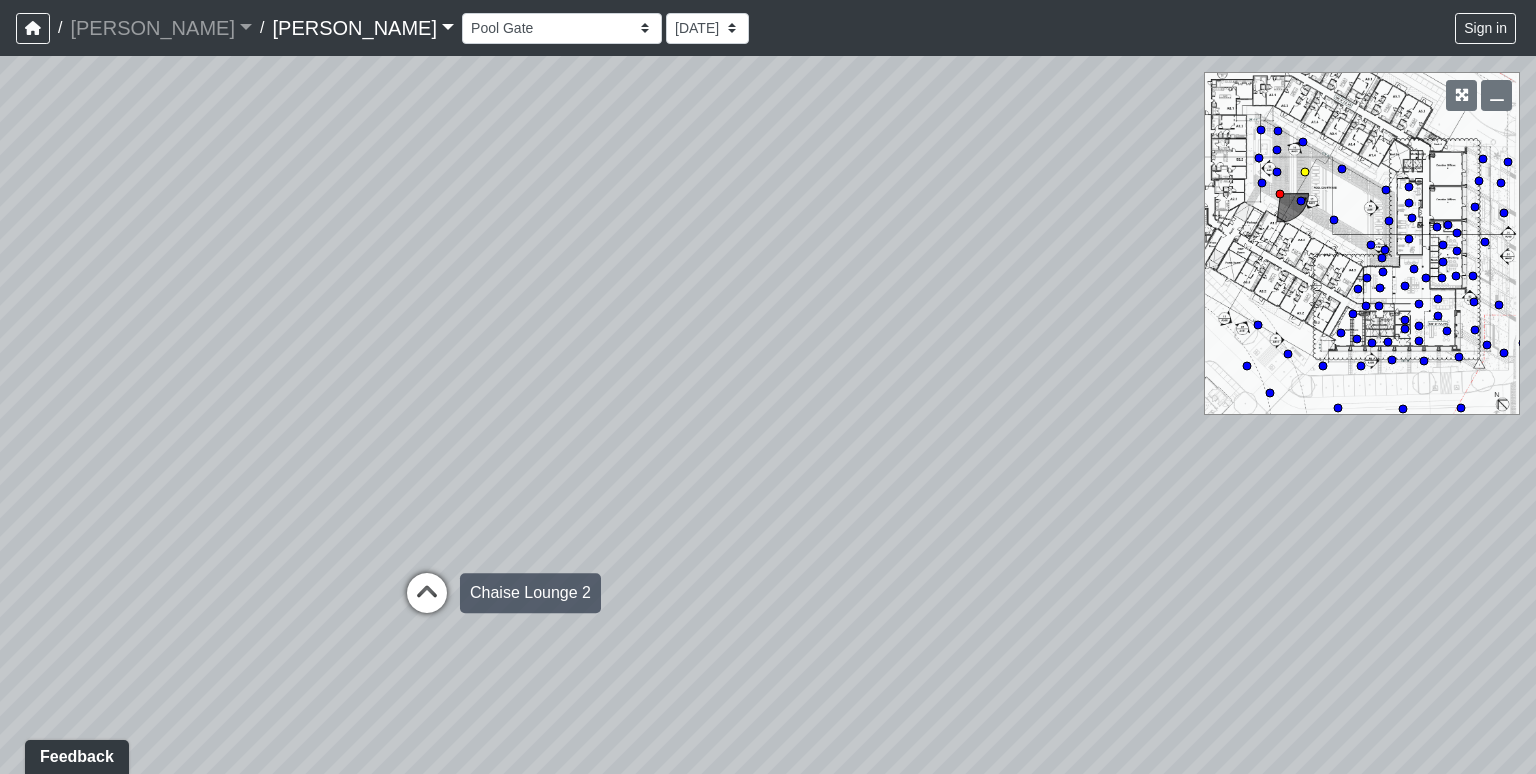 click at bounding box center [427, 603] 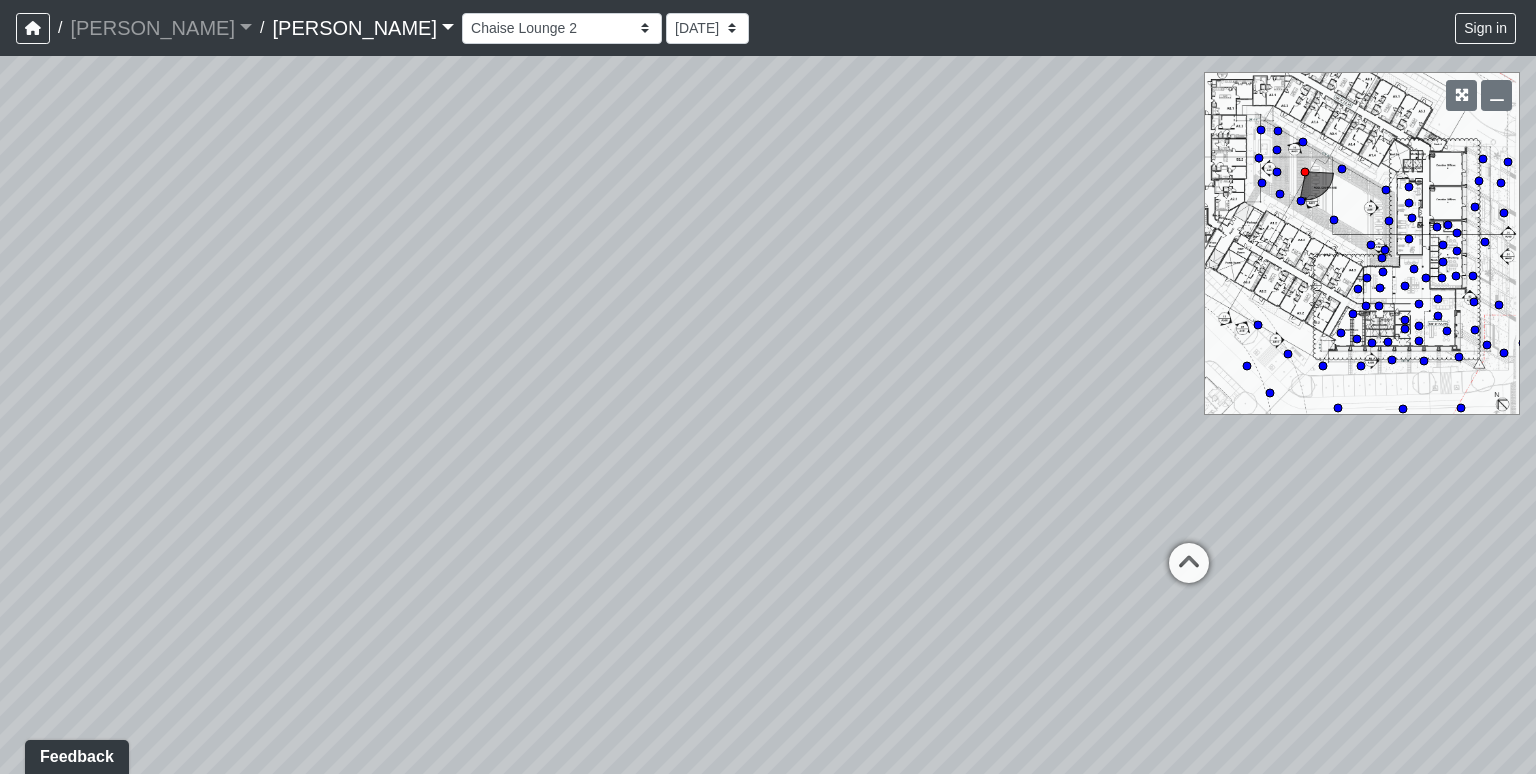 click on "Loading... Chaise Lounge 1 Loading... Chaise Lounge 3 Loading... Poolside 1 Loading... Pool Gate Loading... Chaise Lounge 2 Loading... Grill Station 1 Loading... Chaise Lounge 2 Loading... Storage Entry Loading... Grill Station 1 Loading... [GEOGRAPHIC_DATA]" at bounding box center [768, 415] 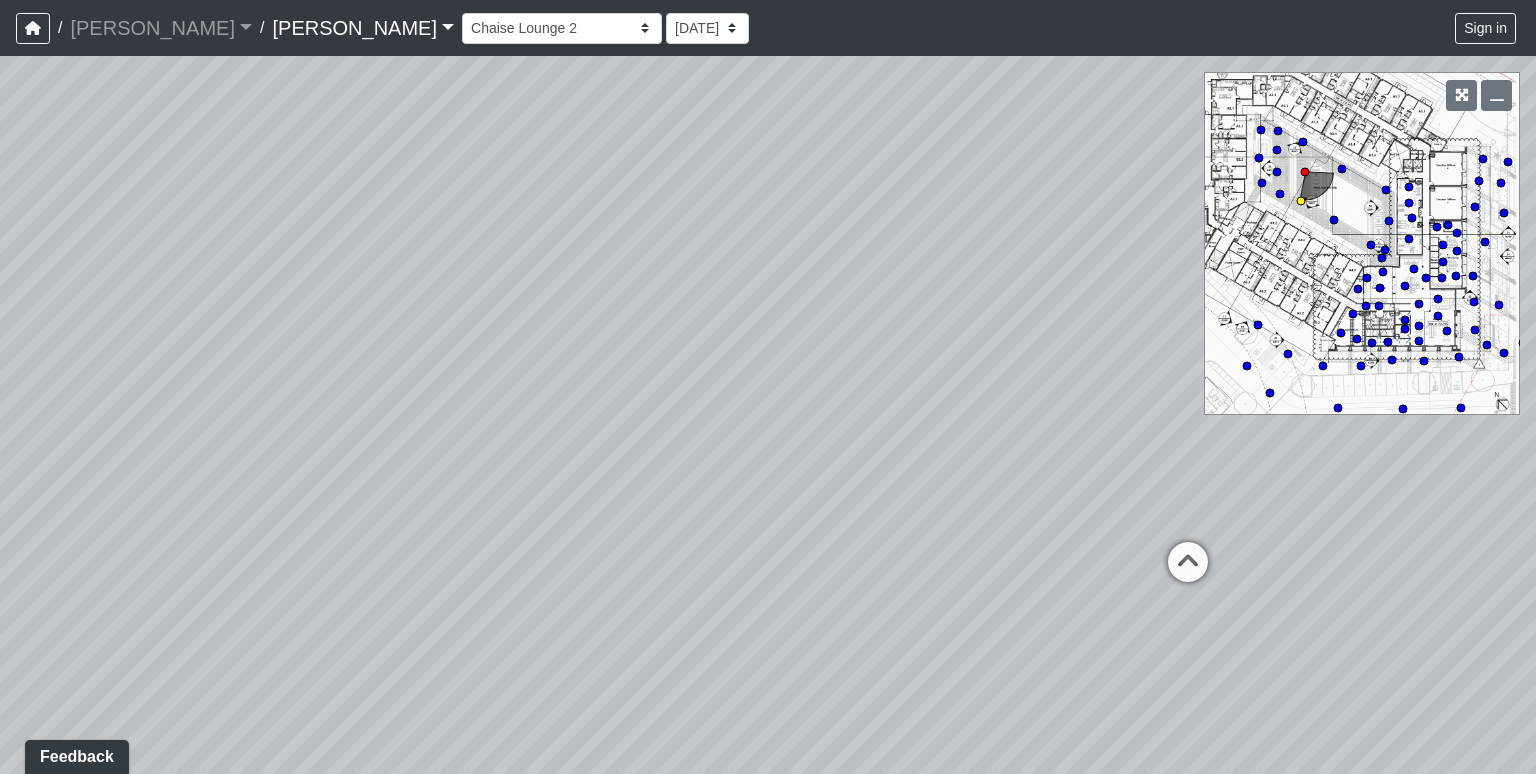 click at bounding box center [1188, 572] 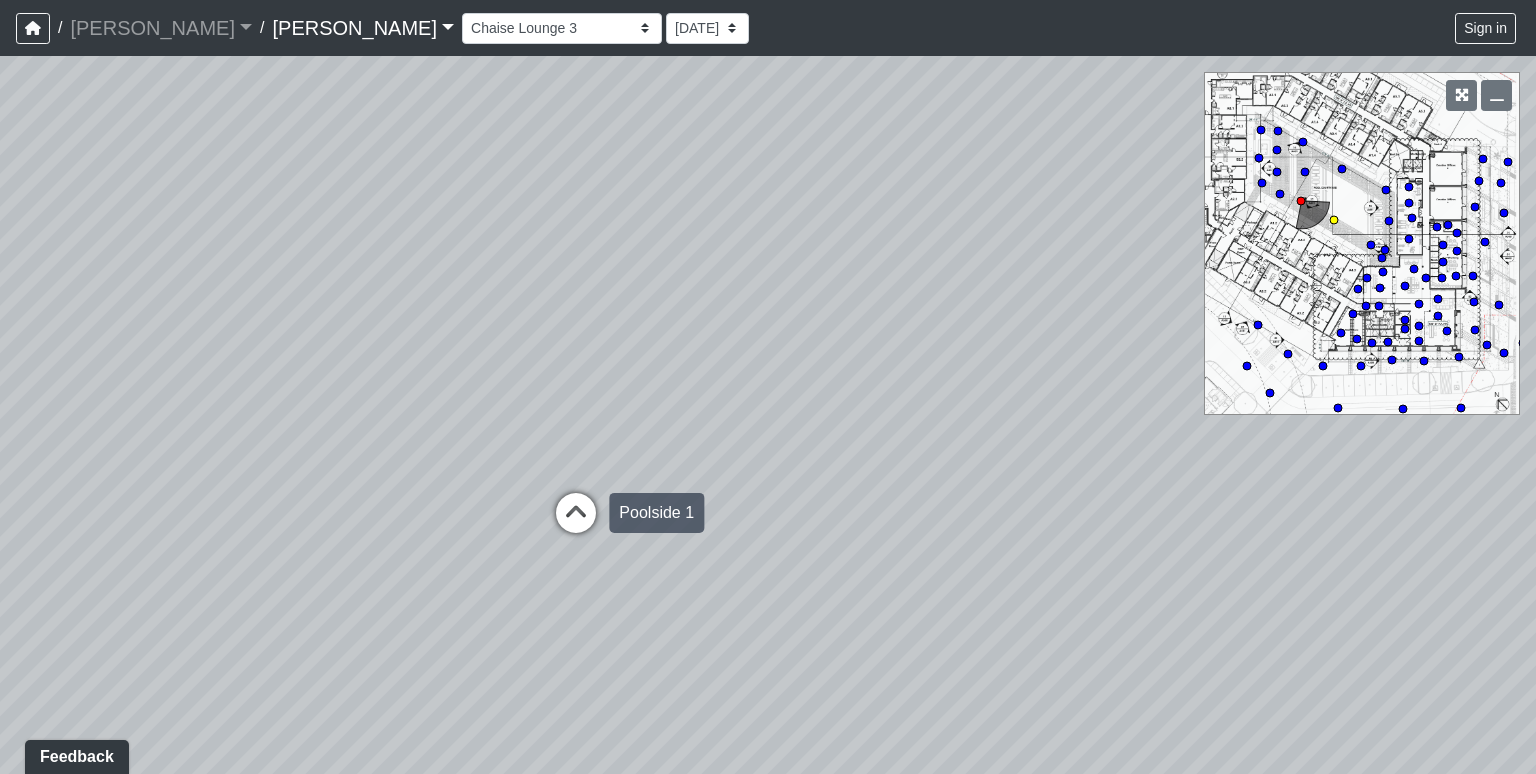 click at bounding box center (576, 523) 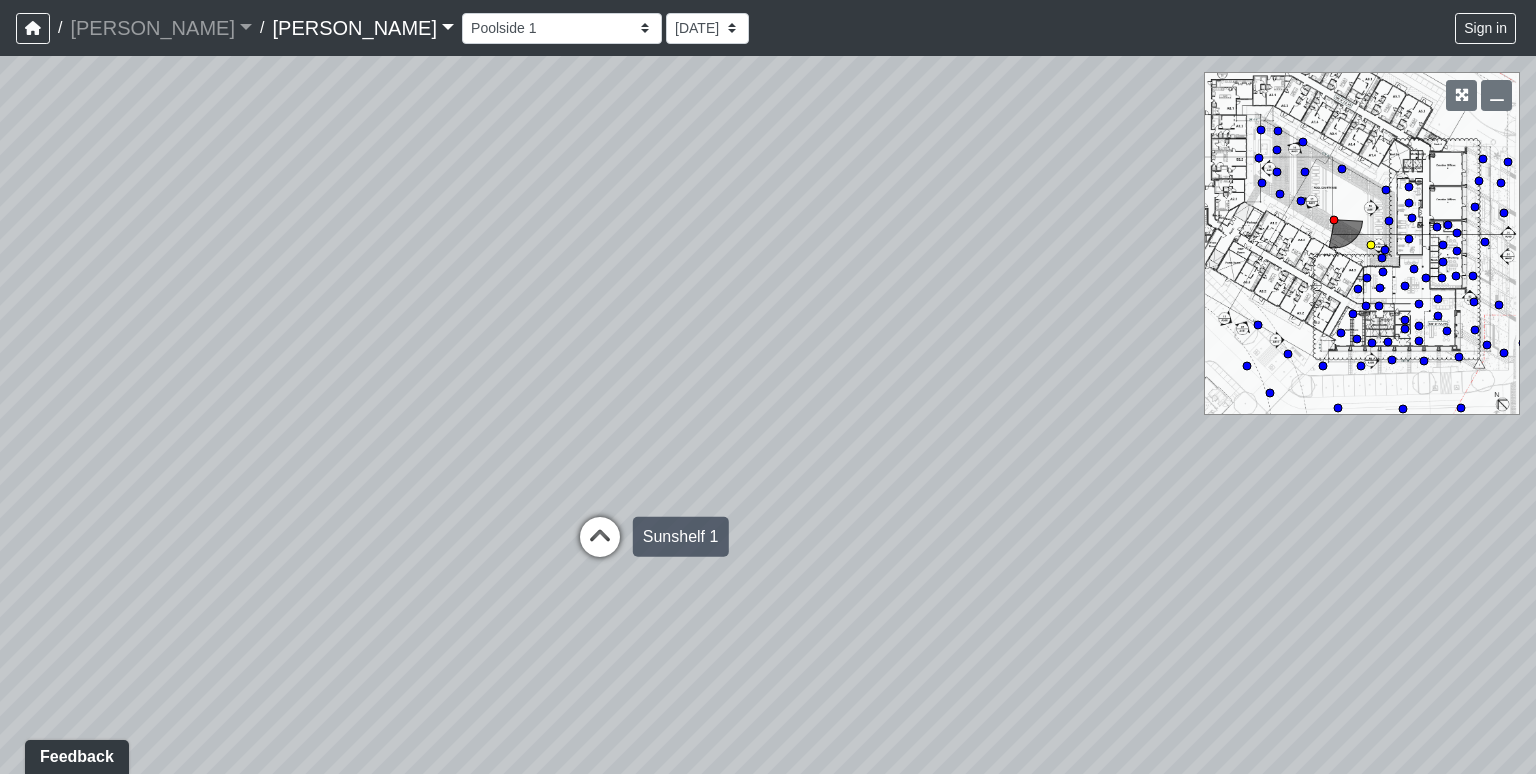 click at bounding box center [600, 547] 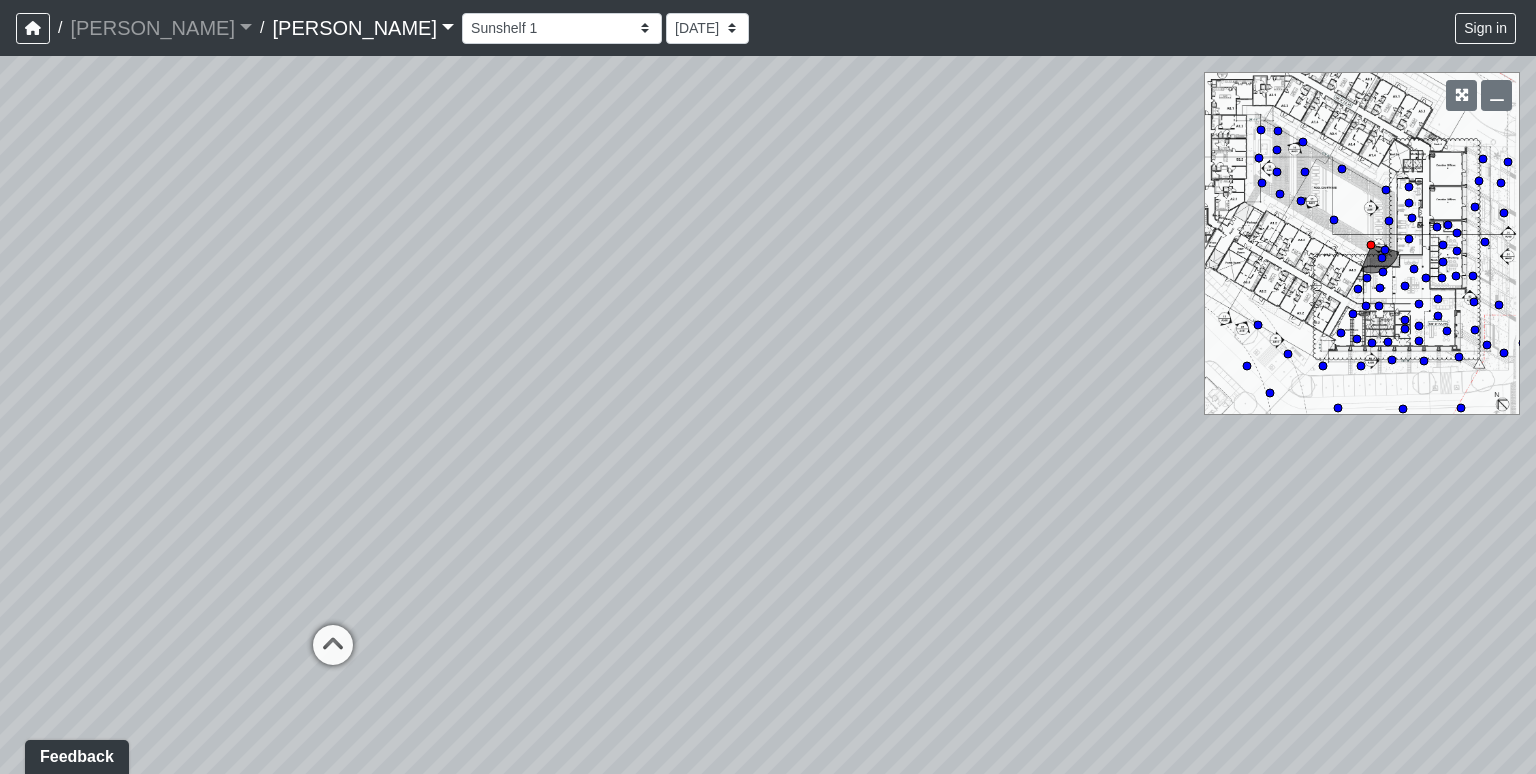 click on "Loading... Chaise Lounge 1 Loading... Chaise Lounge 3 Loading... Poolside 1 Loading... Pool Gate Loading... Chaise Lounge 2 Loading... Grill Station 1 Loading... Chaise Lounge 2 Loading... Storage Entry Loading... Grill Station 1 Loading... Pool Gate Loading... Chaise Lounge 3 Loading... Sunshelf 1 Loading... Sunshelf 2 Loading... Seating Entry Loading... Poolside 1" at bounding box center (768, 415) 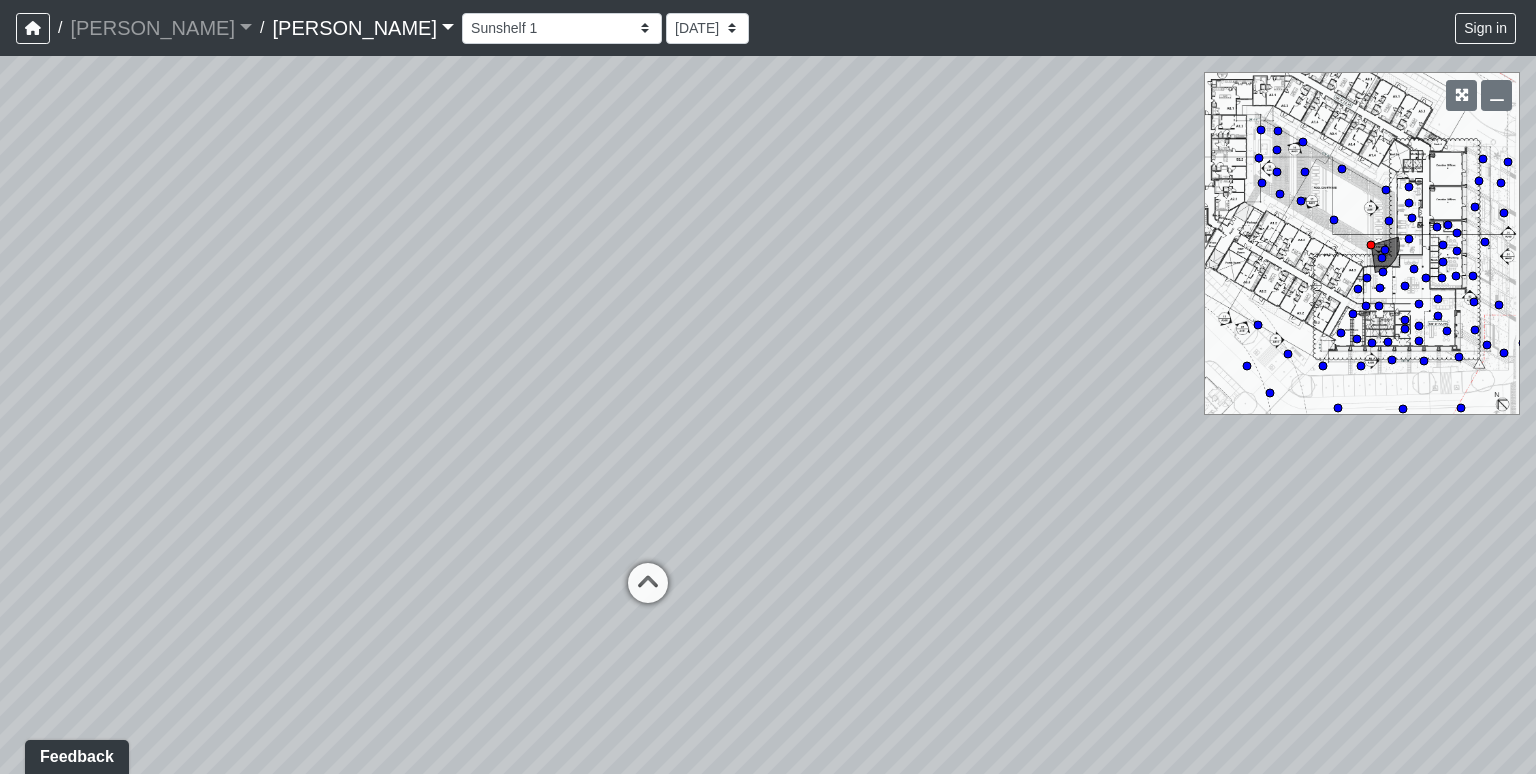 click on "Loading... Chaise Lounge 1 Loading... Chaise Lounge 3 Loading... Poolside 1 Loading... Pool Gate Loading... Chaise Lounge 2 Loading... Grill Station 1 Loading... Chaise Lounge 2 Loading... Storage Entry Loading... Grill Station 1 Loading... Pool Gate Loading... Chaise Lounge 3 Loading... Sunshelf 1 Loading... Sunshelf 2 Loading... Seating Entry Loading... Poolside 1" at bounding box center [768, 415] 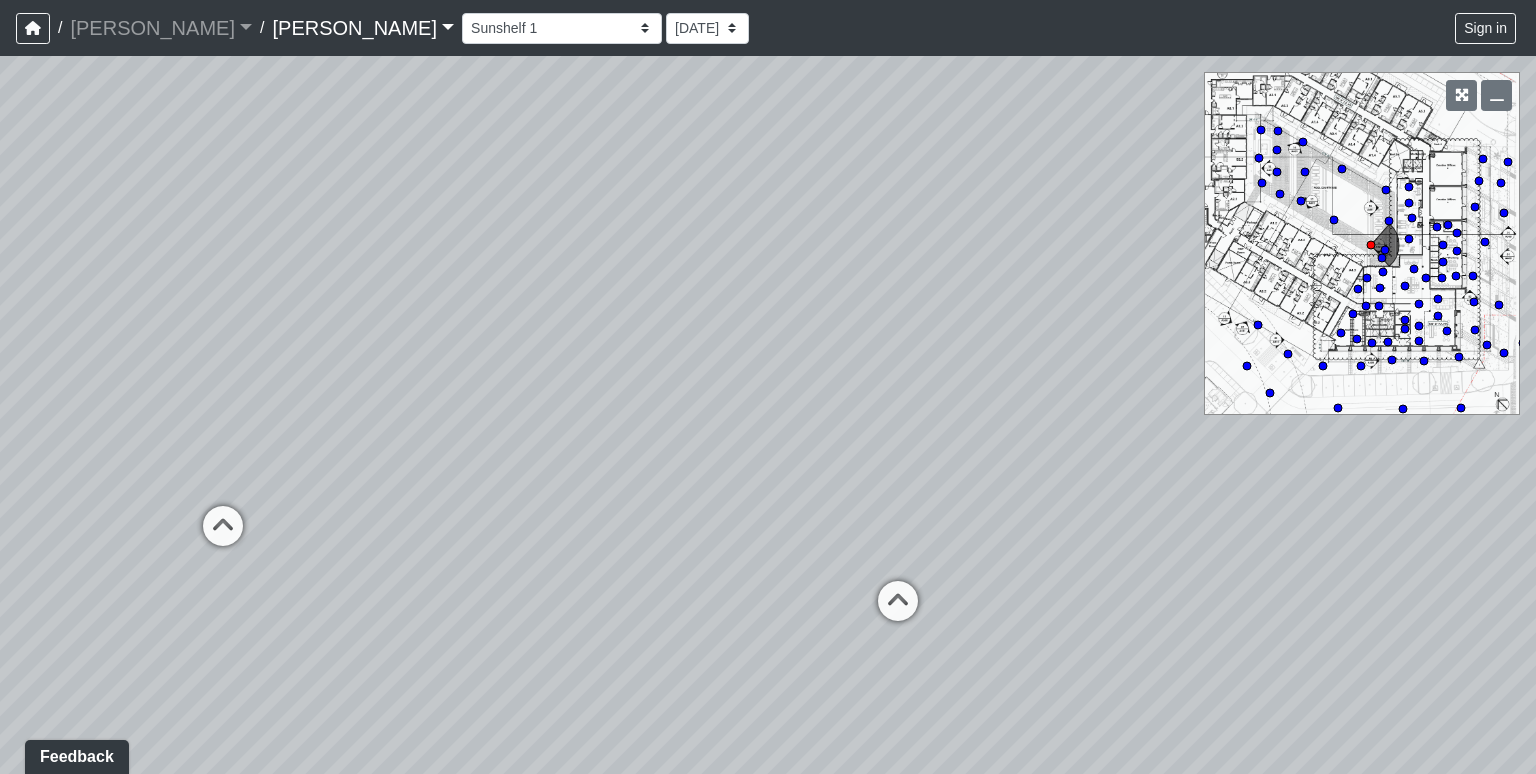 click on "Loading... Chaise Lounge 1 Loading... Chaise Lounge 3 Loading... Poolside 1 Loading... Pool Gate Loading... Chaise Lounge 2 Loading... Grill Station 1 Loading... Chaise Lounge 2 Loading... Storage Entry Loading... Grill Station 1 Loading... Pool Gate Loading... Chaise Lounge 3 Loading... Sunshelf 1 Loading... Sunshelf 2 Loading... Seating Entry Loading... Poolside 1" at bounding box center [768, 415] 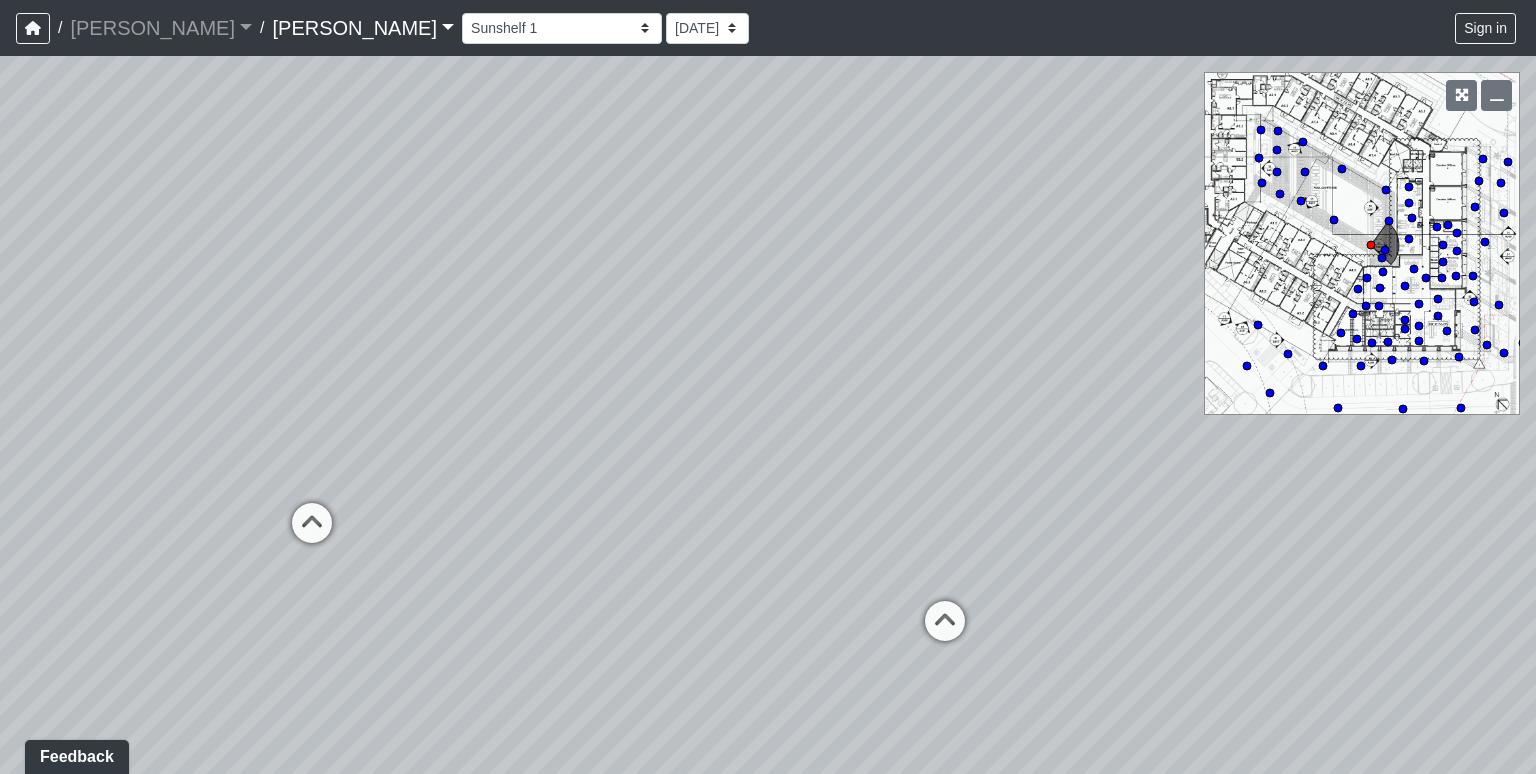 click on "Loading... Chaise Lounge 1 Loading... Chaise Lounge 3 Loading... Poolside 1 Loading... Pool Gate Loading... Chaise Lounge 2 Loading... Grill Station 1 Loading... Chaise Lounge 2 Loading... Storage Entry Loading... Grill Station 1 Loading... Pool Gate Loading... Chaise Lounge 3 Loading... Sunshelf 1 Loading... Sunshelf 2 Loading... Seating Entry Loading... Poolside 1" at bounding box center (768, 415) 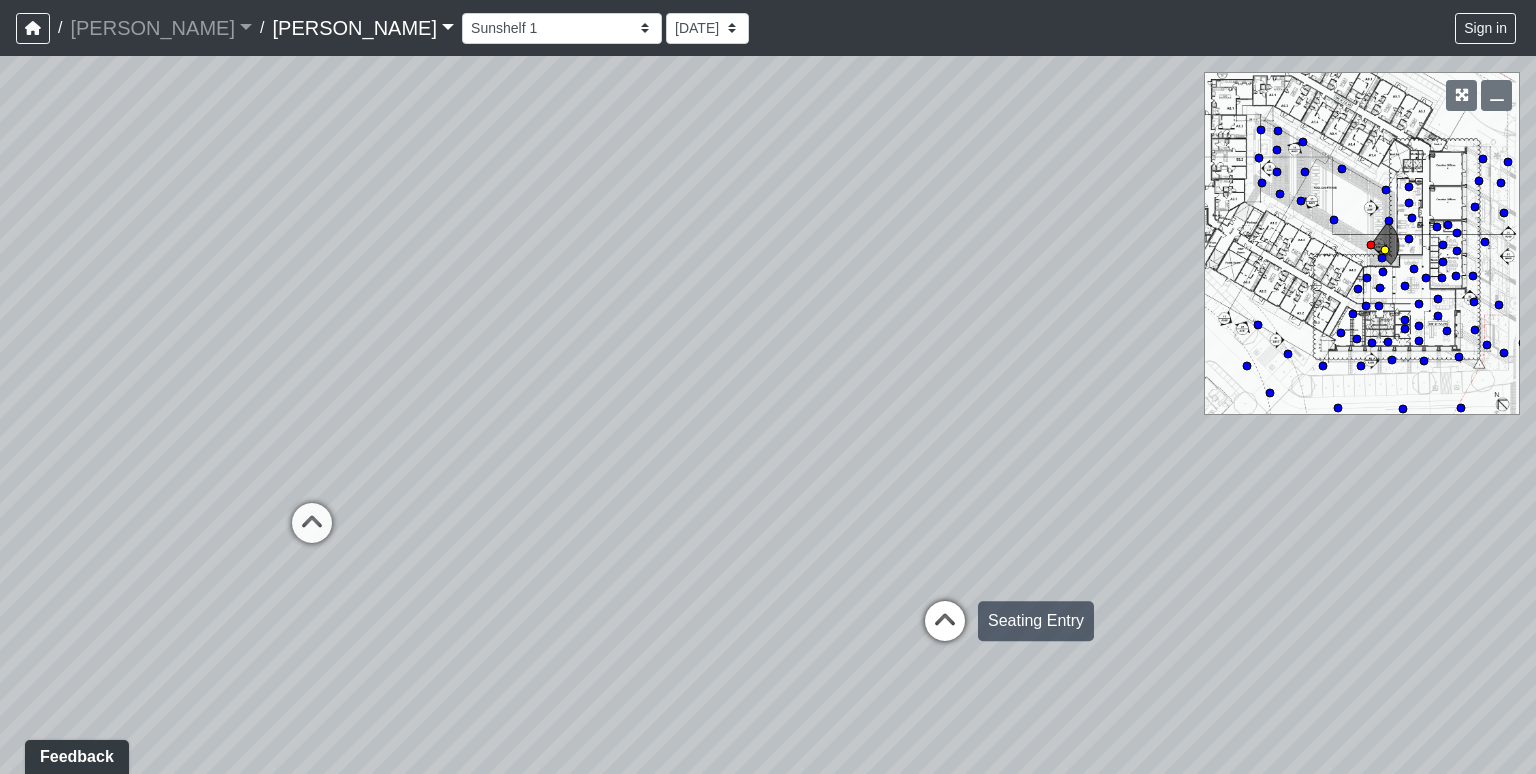 click at bounding box center [945, 631] 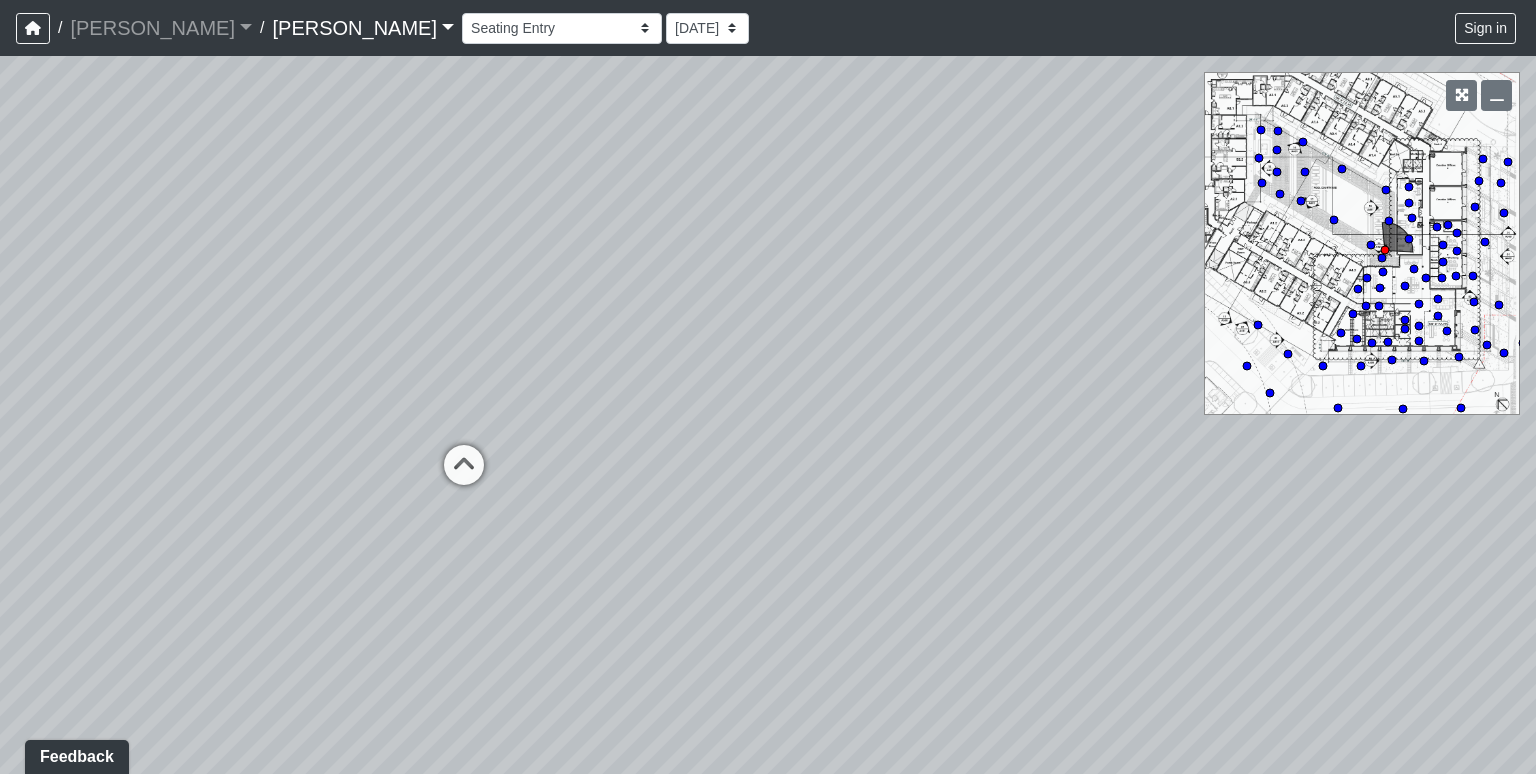 click on "Loading... Chaise Lounge 1 Loading... Chaise Lounge 3 Loading... Poolside 1 Loading... Pool Gate Loading... Chaise Lounge 2 Loading... Grill Station 1 Loading... Chaise Lounge 2 Loading... Storage Entry Loading... Grill Station 1 Loading... Pool Gate Loading... Chaise Lounge 3 Loading... Sunshelf 1 Loading... Sunshelf 2 Loading... Seating Entry Loading... Poolside 1 Loading... Sunshelf 1 Loading... Sunshelf 2 Loading... Seating" at bounding box center (768, 415) 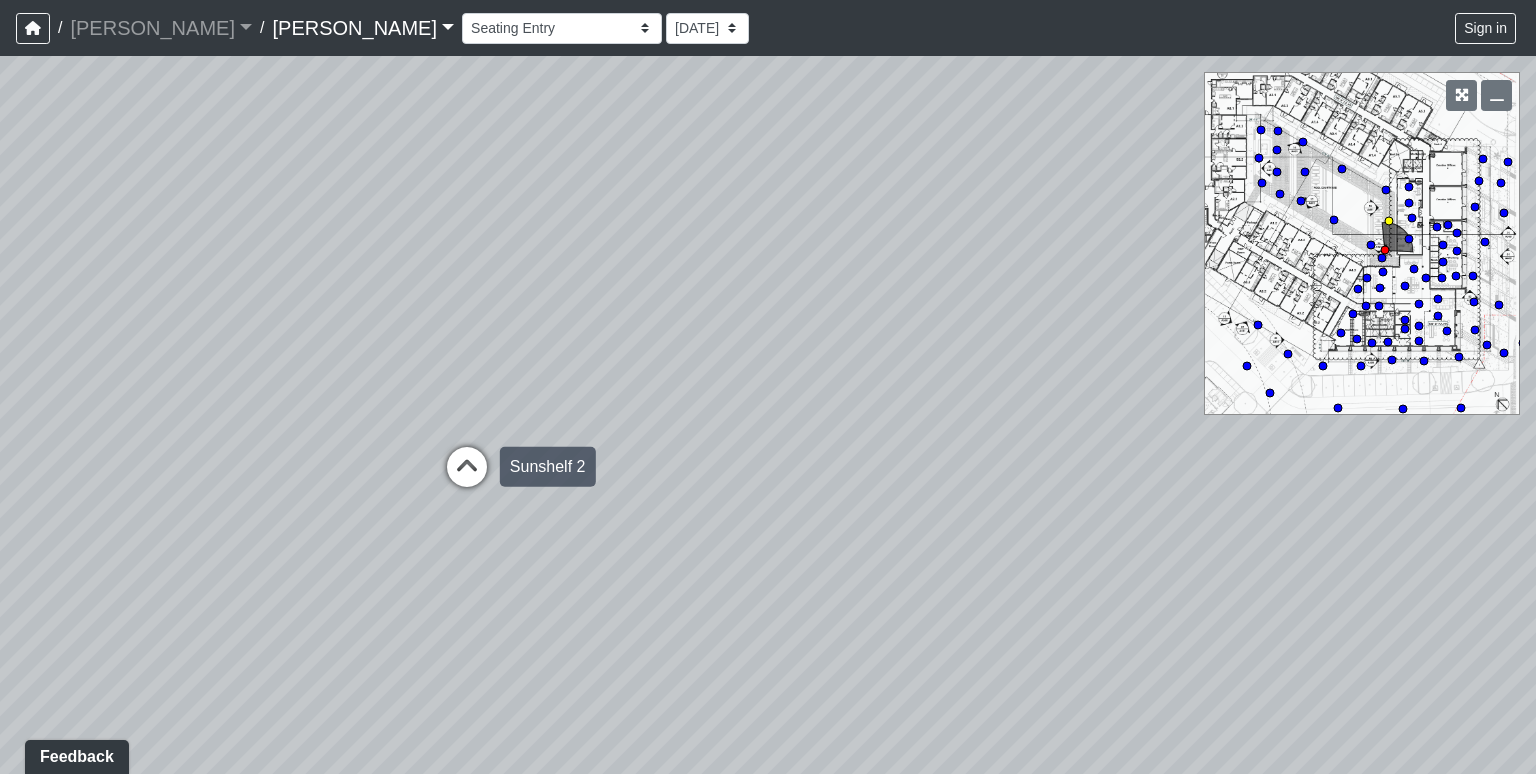 click at bounding box center [467, 477] 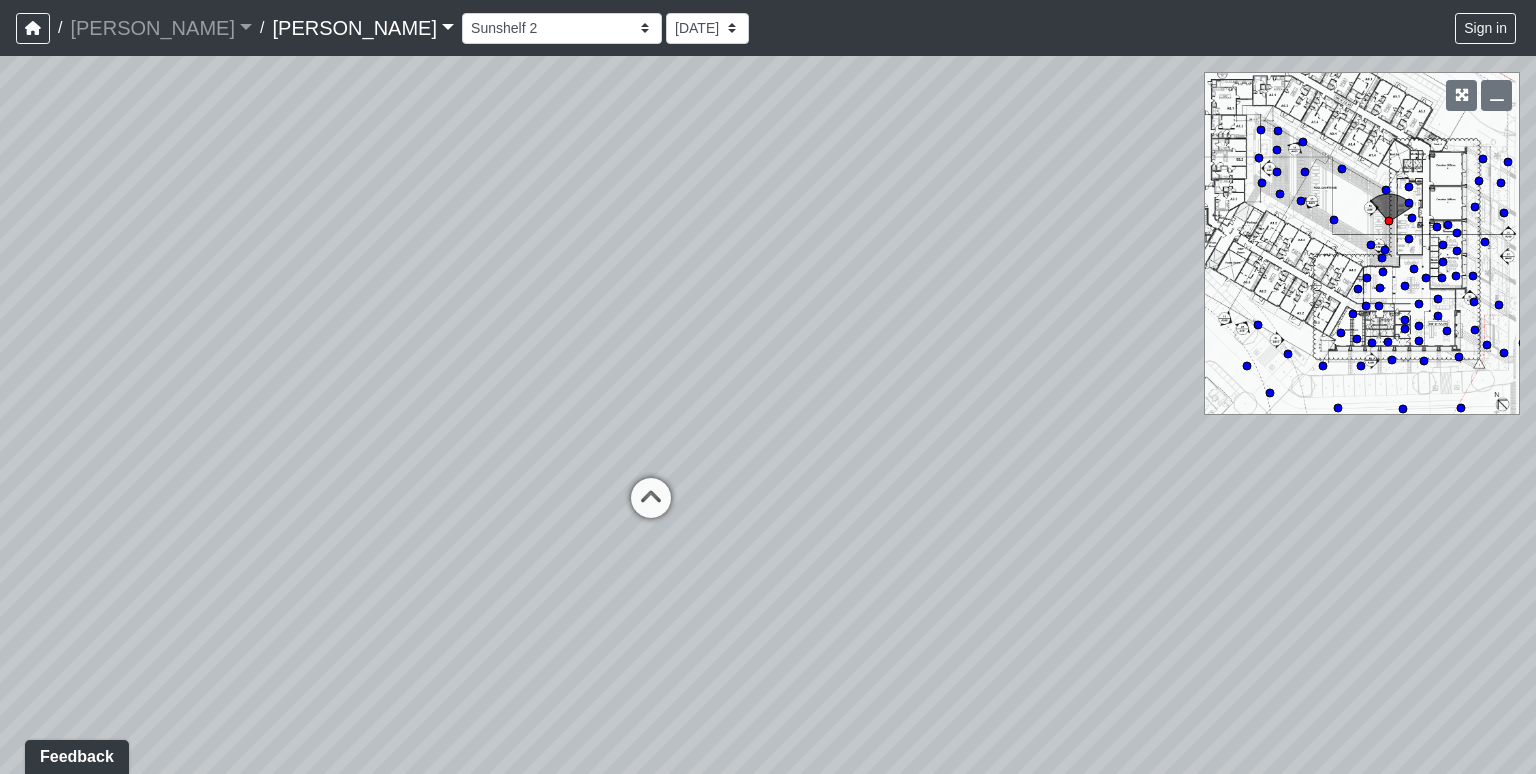 click on "Loading... Chaise Lounge 1 Loading... Chaise Lounge 3 Loading... Poolside 1 Loading... Pool Gate Loading... Chaise Lounge 2 Loading... Grill Station 1 Loading... Chaise Lounge 2 Loading... Storage Entry Loading... Grill Station 1 Loading... Pool Gate Loading... Chaise Lounge 3 Loading... Sunshelf 1 Loading... Sunshelf 2 Loading... Seating Entry Loading... Poolside 1 Loading... Sunshelf 1 Loading... Sunshelf 2 Loading... Seating Loading... Seating Entry Loading... Sunshelf 3" at bounding box center (768, 415) 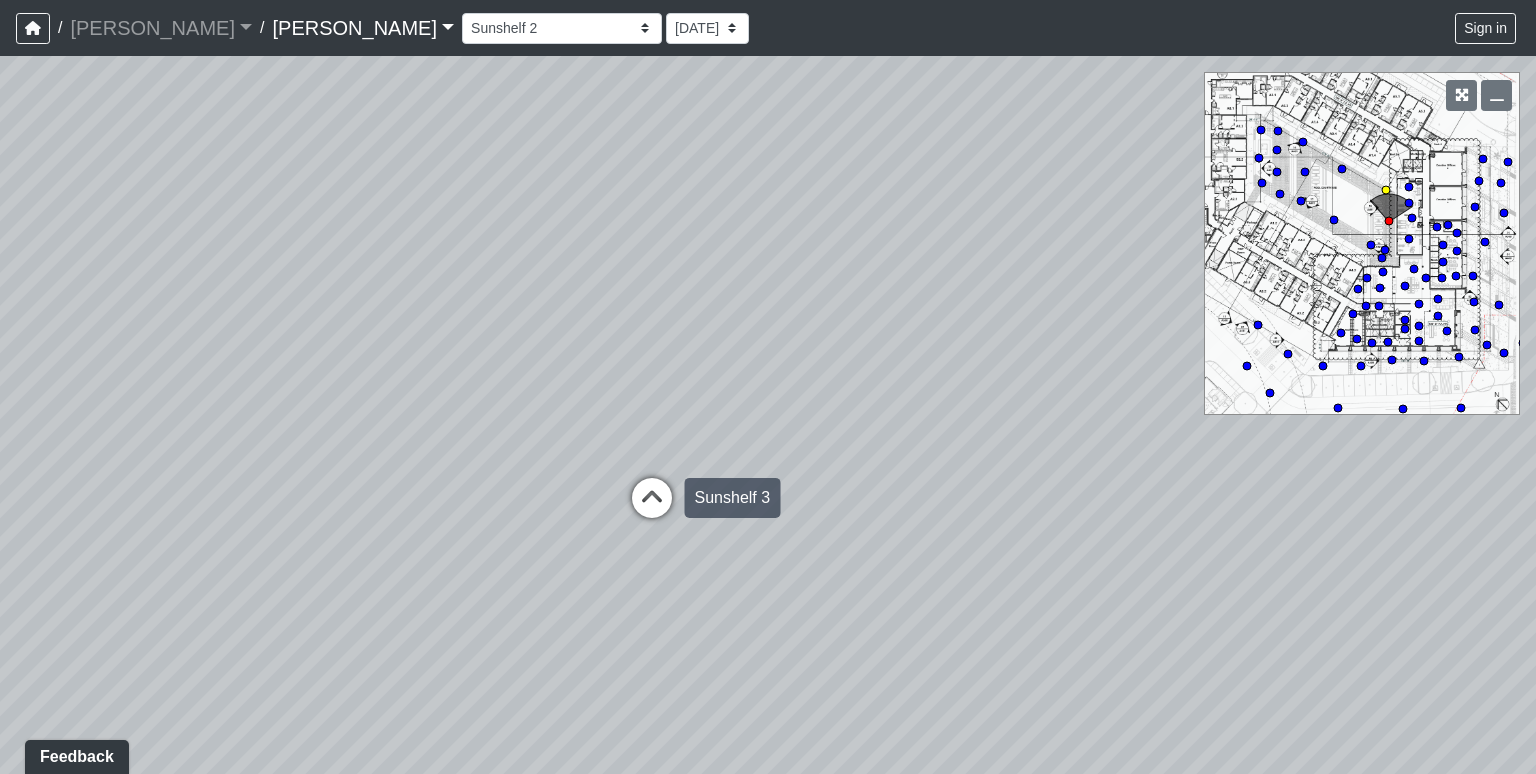 click at bounding box center [652, 508] 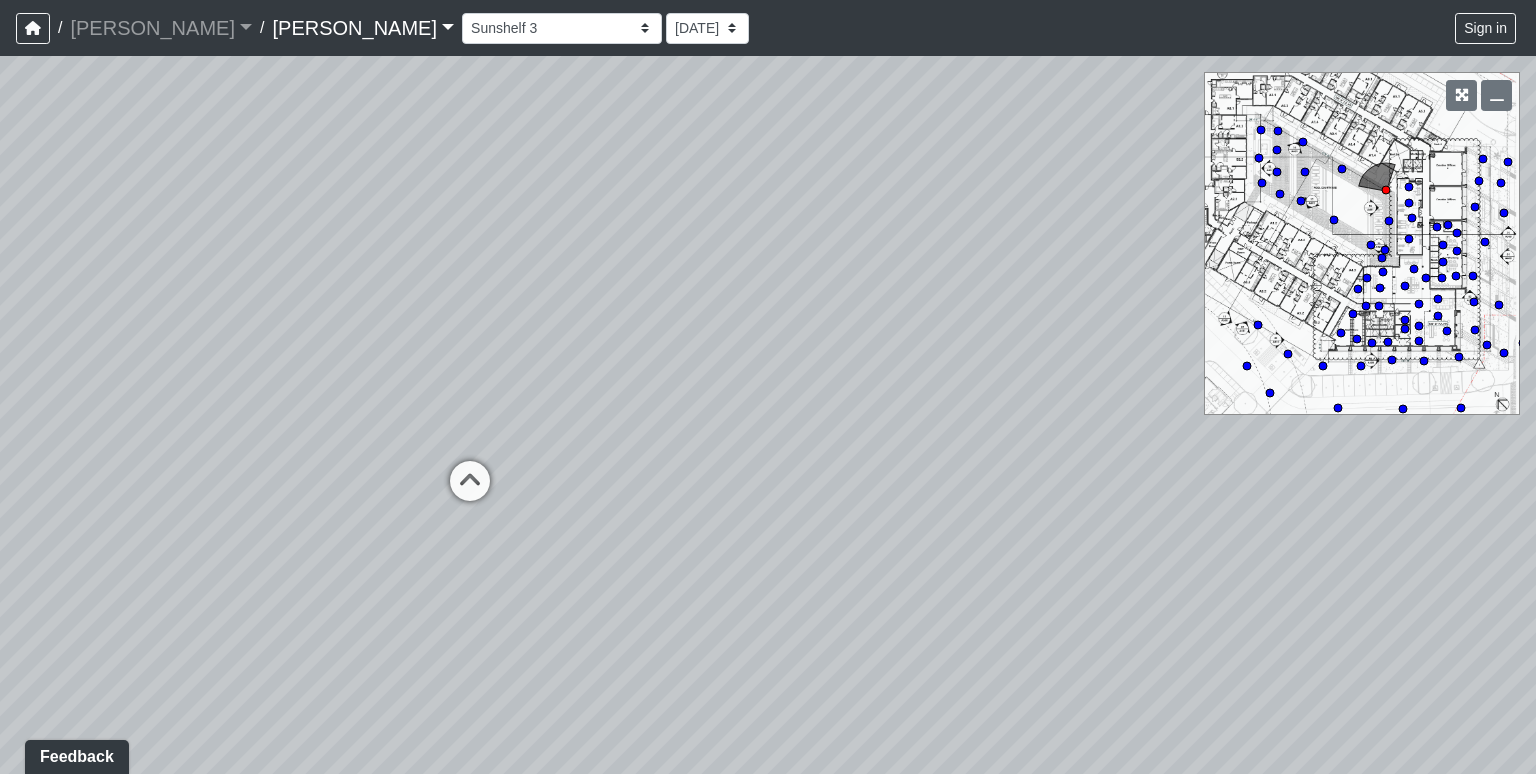 click on "Loading... Chaise Lounge 1 Loading... Chaise Lounge 3 Loading... Poolside 1 Loading... Pool Gate Loading... Chaise Lounge 2 Loading... Grill Station 1 Loading... Chaise Lounge 2 Loading... Storage Entry Loading... Grill Station 1 Loading... Pool Gate Loading... Chaise Lounge 3 Loading... Sunshelf 1 Loading... Sunshelf 2 Loading... Seating Entry Loading... Poolside 1 Loading... Sunshelf 1 Loading... Sunshelf 2 Loading... Seating Loading... Seating Entry Loading... Sunshelf 3 Loading... Sunshelf 2 Loading... Poolside 2" at bounding box center (768, 415) 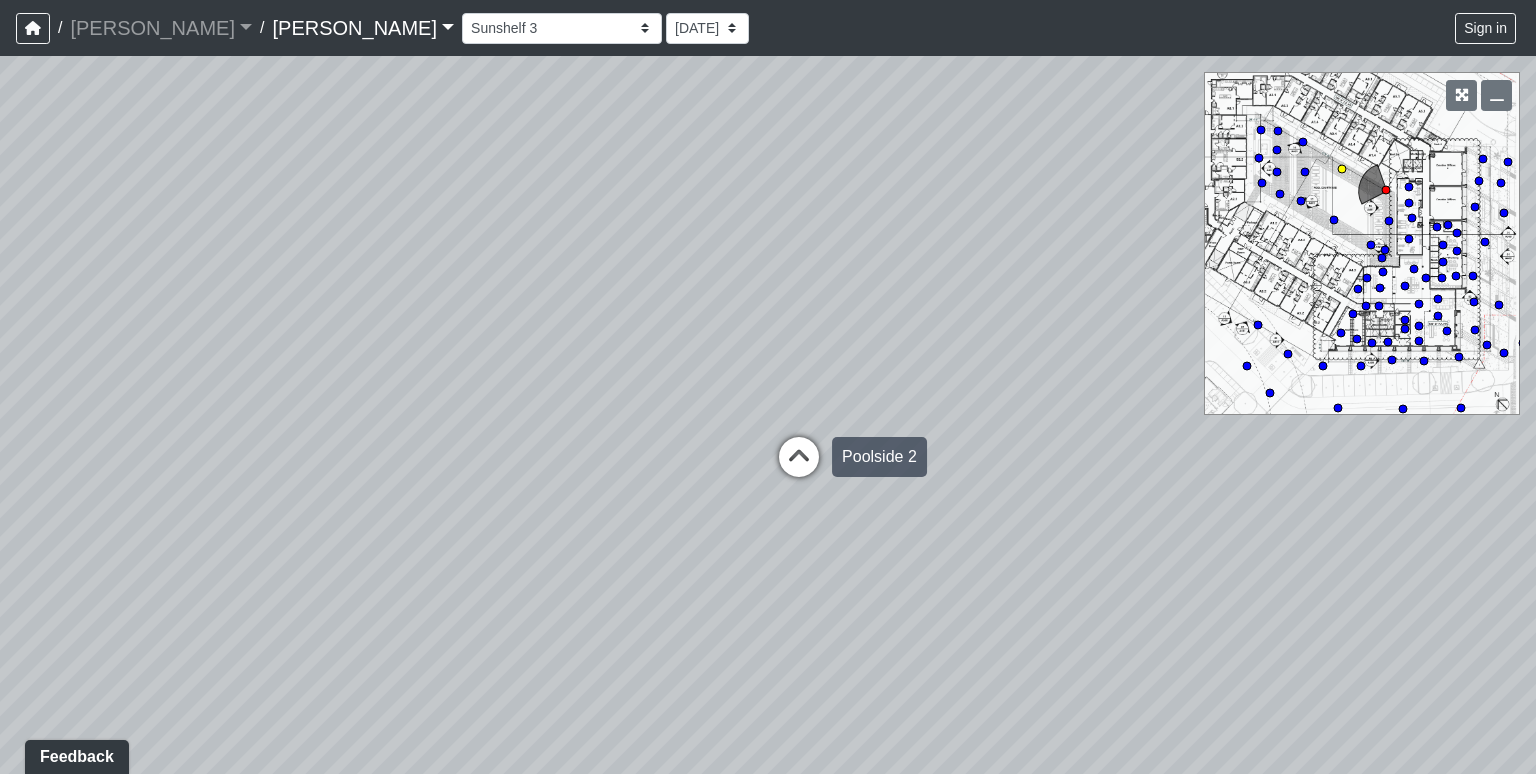 click on "Loading... Chaise Lounge 1 Loading... Chaise Lounge 3 Loading... Poolside 1 Loading... Pool Gate Loading... Chaise Lounge 2 Loading... Grill Station 1 Loading... Chaise Lounge 2 Loading... Storage Entry Loading... Grill Station 1 Loading... Pool Gate Loading... Chaise Lounge 3 Loading... Sunshelf 1 Loading... Sunshelf 2 Loading... Seating Entry Loading... Poolside 1 Loading... Sunshelf 1 Loading... Sunshelf 2 Loading... Seating Loading... Seating Entry Loading... Sunshelf 3 Loading... Sunshelf 2 Loading... Poolside 2" at bounding box center [768, 415] 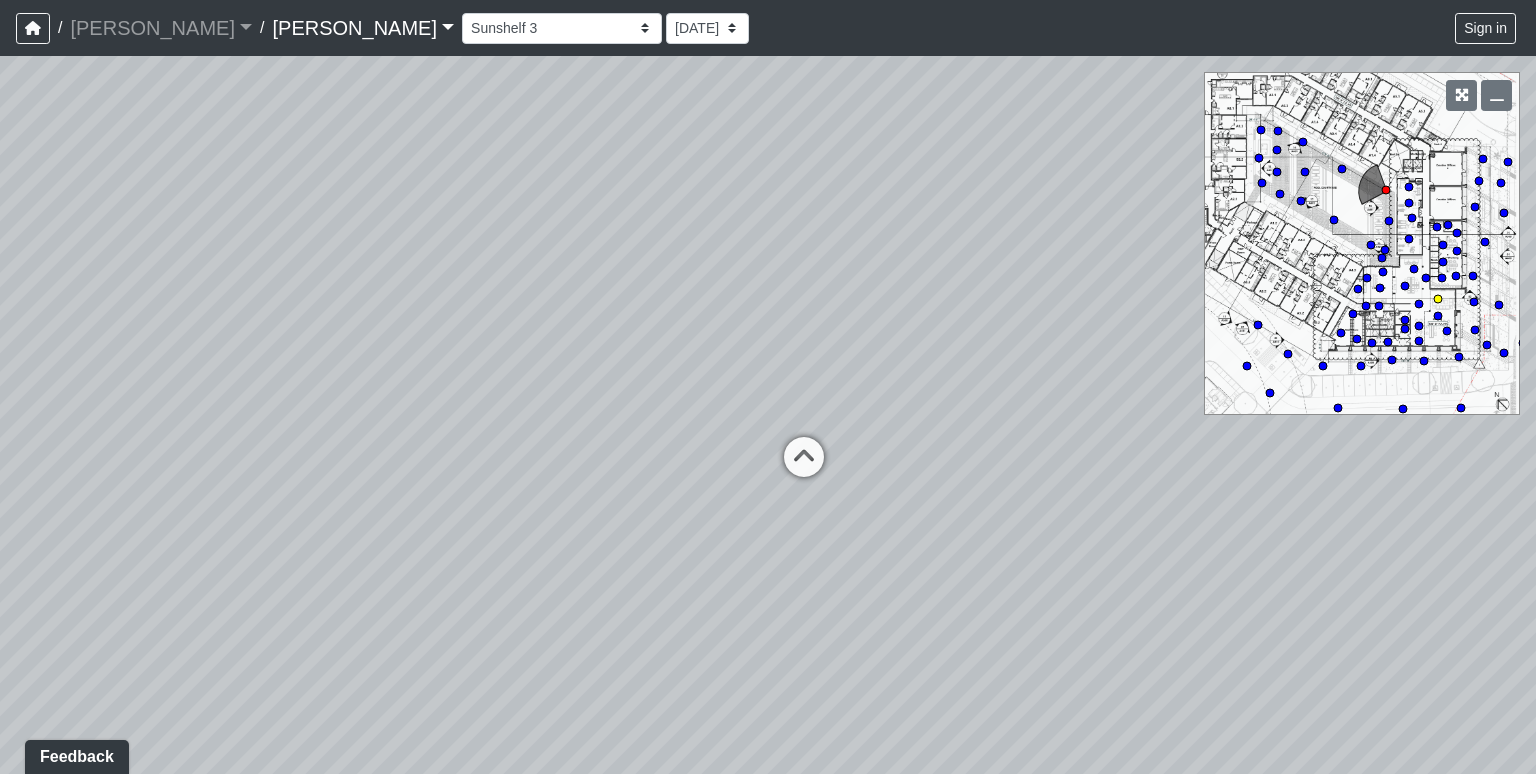 click 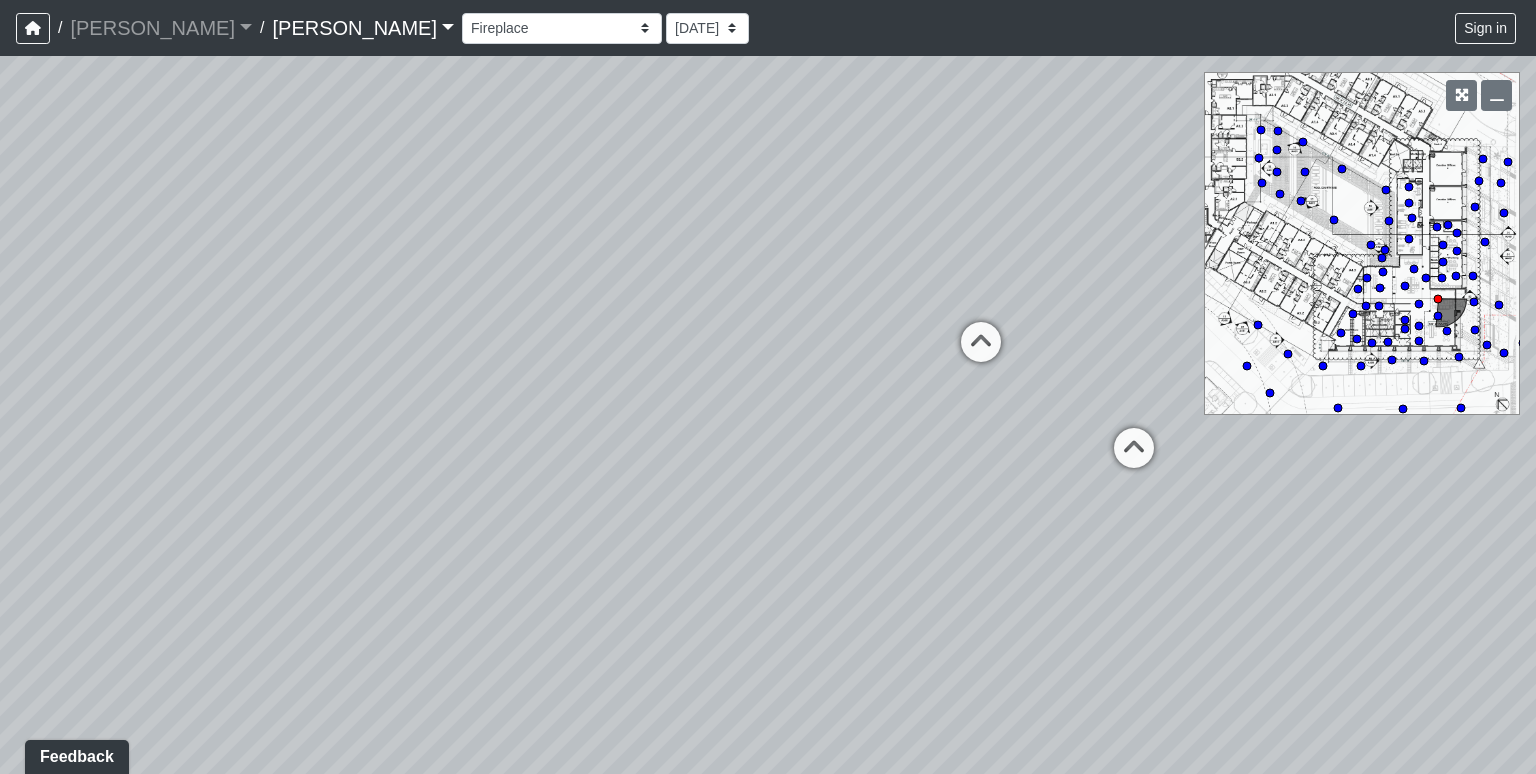 click on "Loading... Chaise Lounge 1 Loading... Chaise Lounge 3 Loading... Poolside 1 Loading... Pool Gate Loading... Chaise Lounge 2 Loading... Grill Station 1 Loading... Chaise Lounge 2 Loading... Storage Entry Loading... Grill Station 1 Loading... Pool Gate Loading... Chaise Lounge 3 Loading... Sunshelf 1 Loading... Sunshelf 2 Loading... Seating Entry Loading... Poolside 1 Loading... Sunshelf 1 Loading... Sunshelf 2 Loading... Seating Loading... Seating Entry Loading... Sunshelf 3 Loading... Sunshelf 2 Loading... Poolside 2 Loading... Entry Loading... Seating Loading... Slat Wall Loading... Hallway 2 Loading... Hallway 1 Loading... Coffee Bar Loading... Booth" at bounding box center (768, 415) 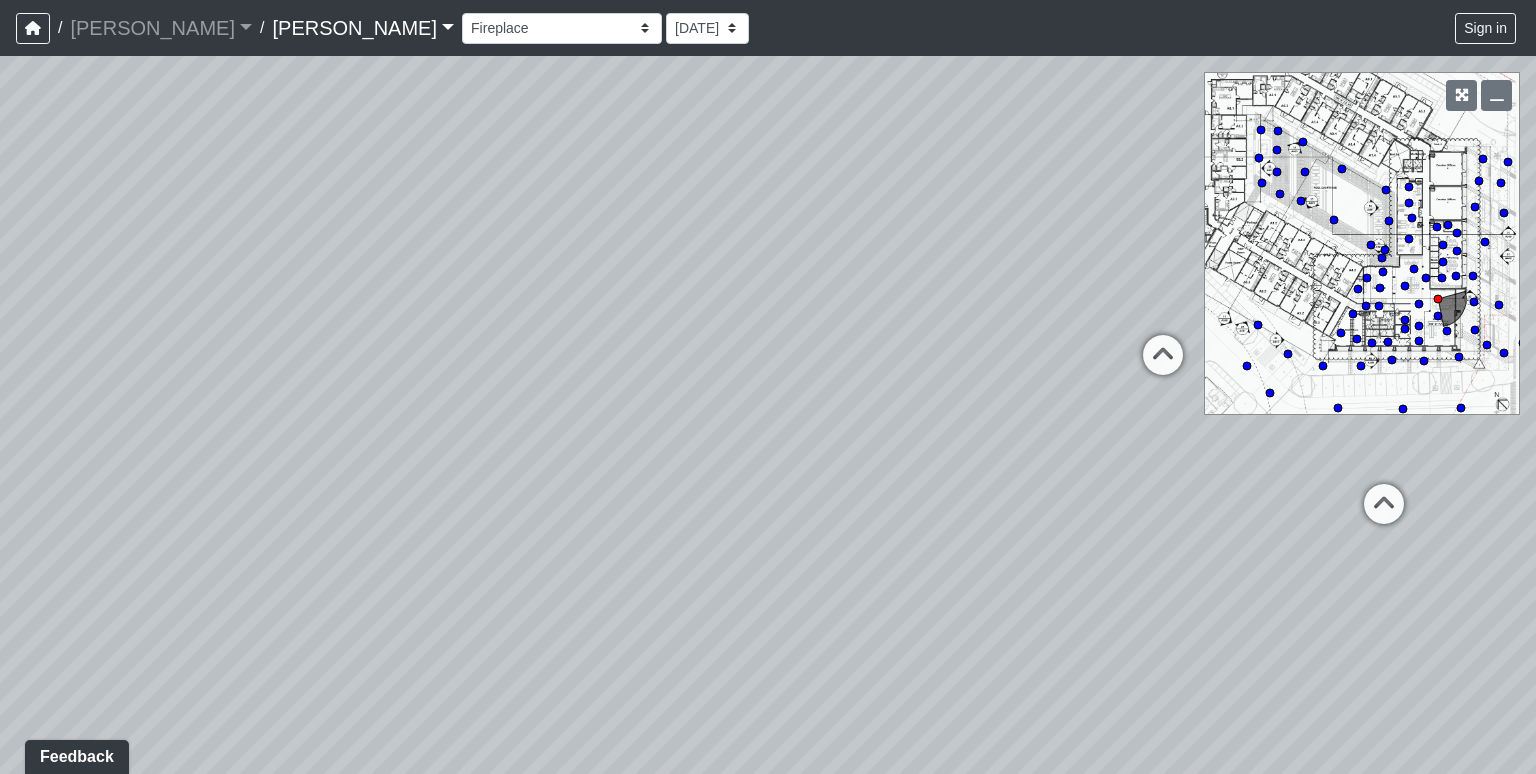 click on "Loading... Chaise Lounge 1 Loading... Chaise Lounge 3 Loading... Poolside 1 Loading... Pool Gate Loading... Chaise Lounge 2 Loading... Grill Station 1 Loading... Chaise Lounge 2 Loading... Storage Entry Loading... Grill Station 1 Loading... Pool Gate Loading... Chaise Lounge 3 Loading... Sunshelf 1 Loading... Sunshelf 2 Loading... Seating Entry Loading... Poolside 1 Loading... Sunshelf 1 Loading... Sunshelf 2 Loading... Seating Loading... Seating Entry Loading... Sunshelf 3 Loading... Sunshelf 2 Loading... Poolside 2 Loading... Entry Loading... Seating Loading... Slat Wall Loading... Hallway 2 Loading... Hallway 1 Loading... Coffee Bar Loading... Booth" at bounding box center [768, 415] 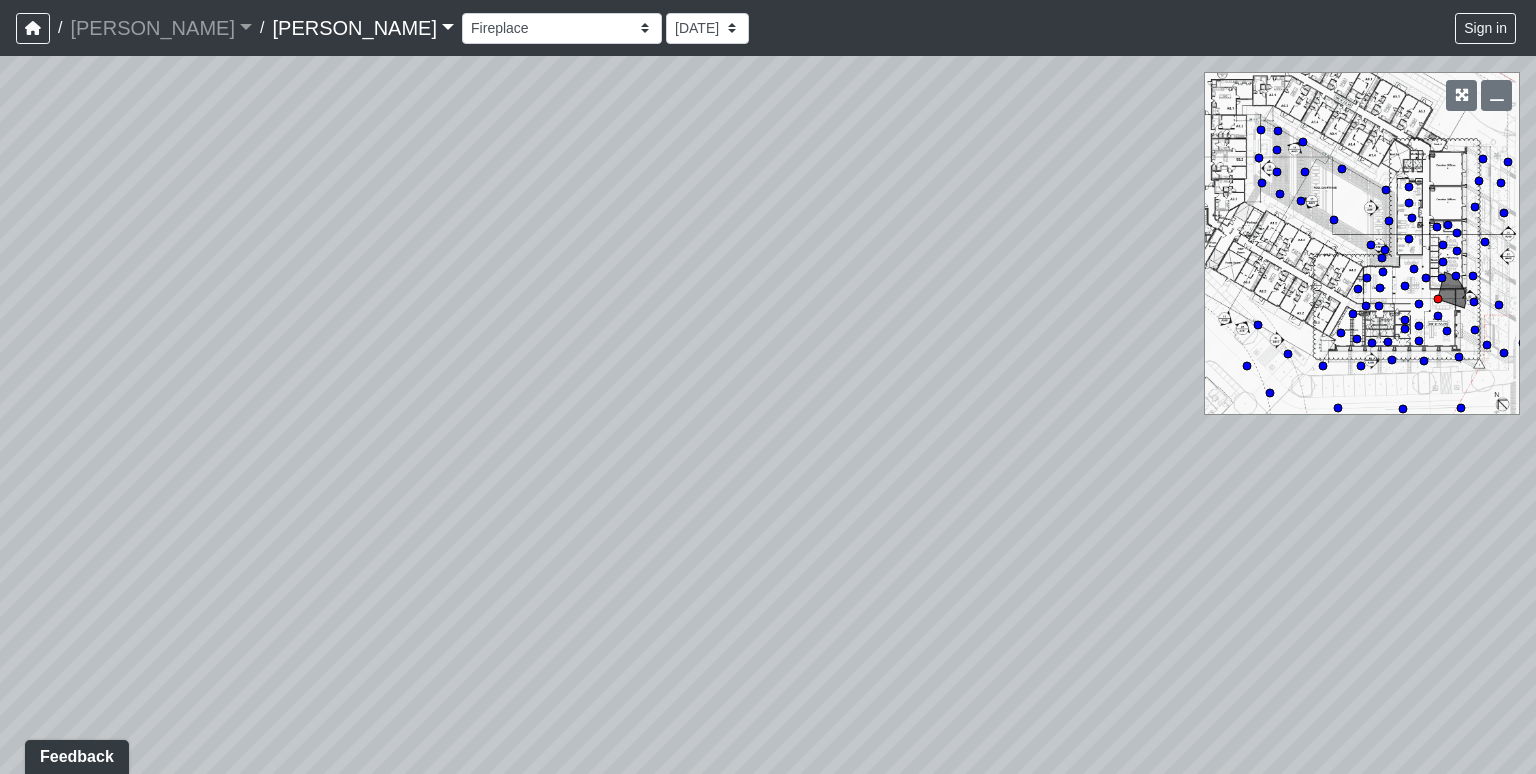 click on "Loading... Chaise Lounge 1 Loading... Chaise Lounge 3 Loading... Poolside 1 Loading... Pool Gate Loading... Chaise Lounge 2 Loading... Grill Station 1 Loading... Chaise Lounge 2 Loading... Storage Entry Loading... Grill Station 1 Loading... Pool Gate Loading... Chaise Lounge 3 Loading... Sunshelf 1 Loading... Sunshelf 2 Loading... Seating Entry Loading... Poolside 1 Loading... Sunshelf 1 Loading... Sunshelf 2 Loading... Seating Loading... Seating Entry Loading... Sunshelf 3 Loading... Sunshelf 2 Loading... Poolside 2 Loading... Entry Loading... Seating Loading... Slat Wall Loading... Hallway 2 Loading... Hallway 1 Loading... Coffee Bar Loading... Booth" at bounding box center [768, 415] 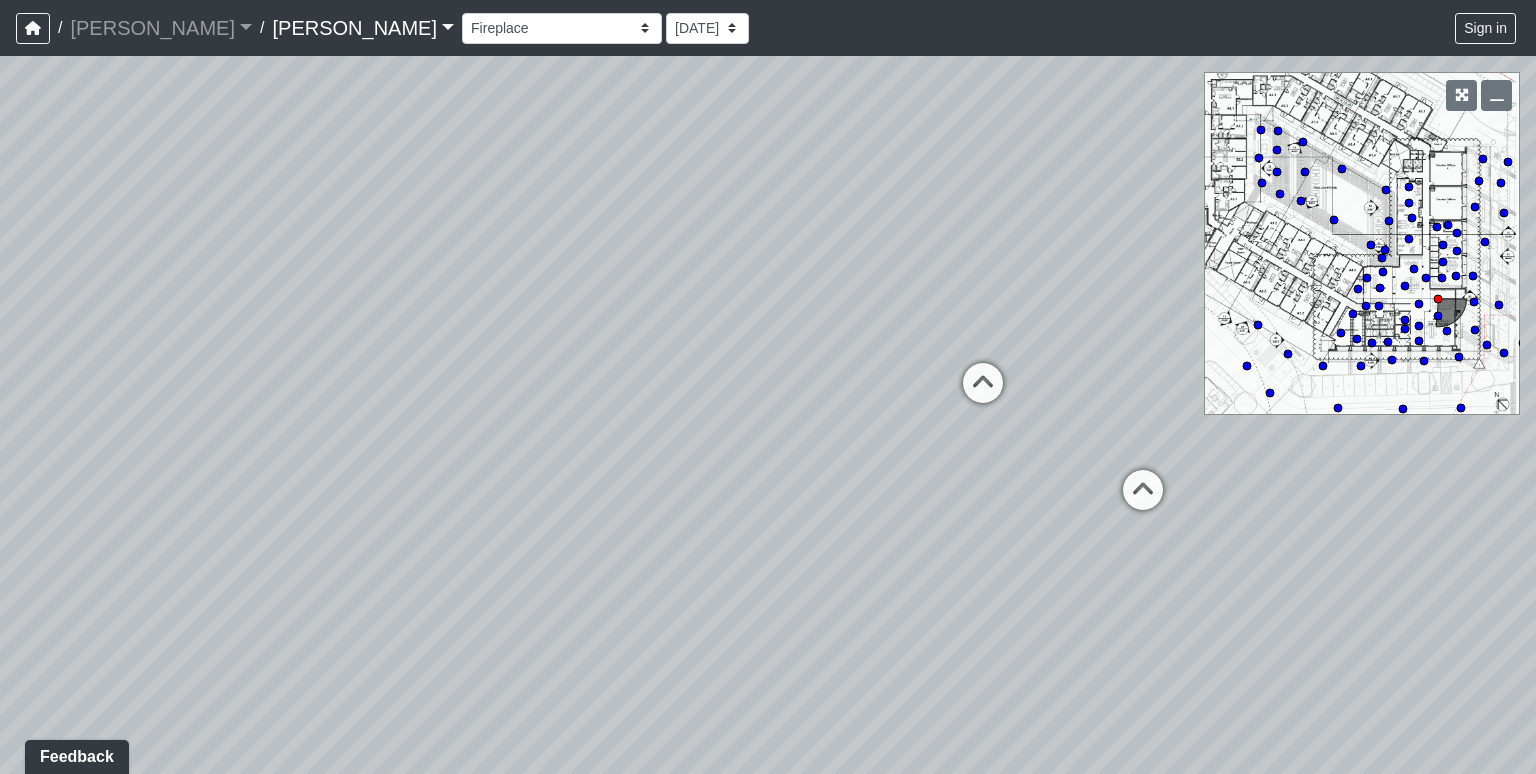 click on "Loading... Chaise Lounge 1 Loading... Chaise Lounge 3 Loading... Poolside 1 Loading... Pool Gate Loading... Chaise Lounge 2 Loading... Grill Station 1 Loading... Chaise Lounge 2 Loading... Storage Entry Loading... Grill Station 1 Loading... Pool Gate Loading... Chaise Lounge 3 Loading... Sunshelf 1 Loading... Sunshelf 2 Loading... Seating Entry Loading... Poolside 1 Loading... Sunshelf 1 Loading... Sunshelf 2 Loading... Seating Loading... Seating Entry Loading... Sunshelf 3 Loading... Sunshelf 2 Loading... Poolside 2 Loading... Entry Loading... Seating Loading... Slat Wall Loading... Hallway 2 Loading... Hallway 1 Loading... Coffee Bar Loading... Booth" at bounding box center [768, 415] 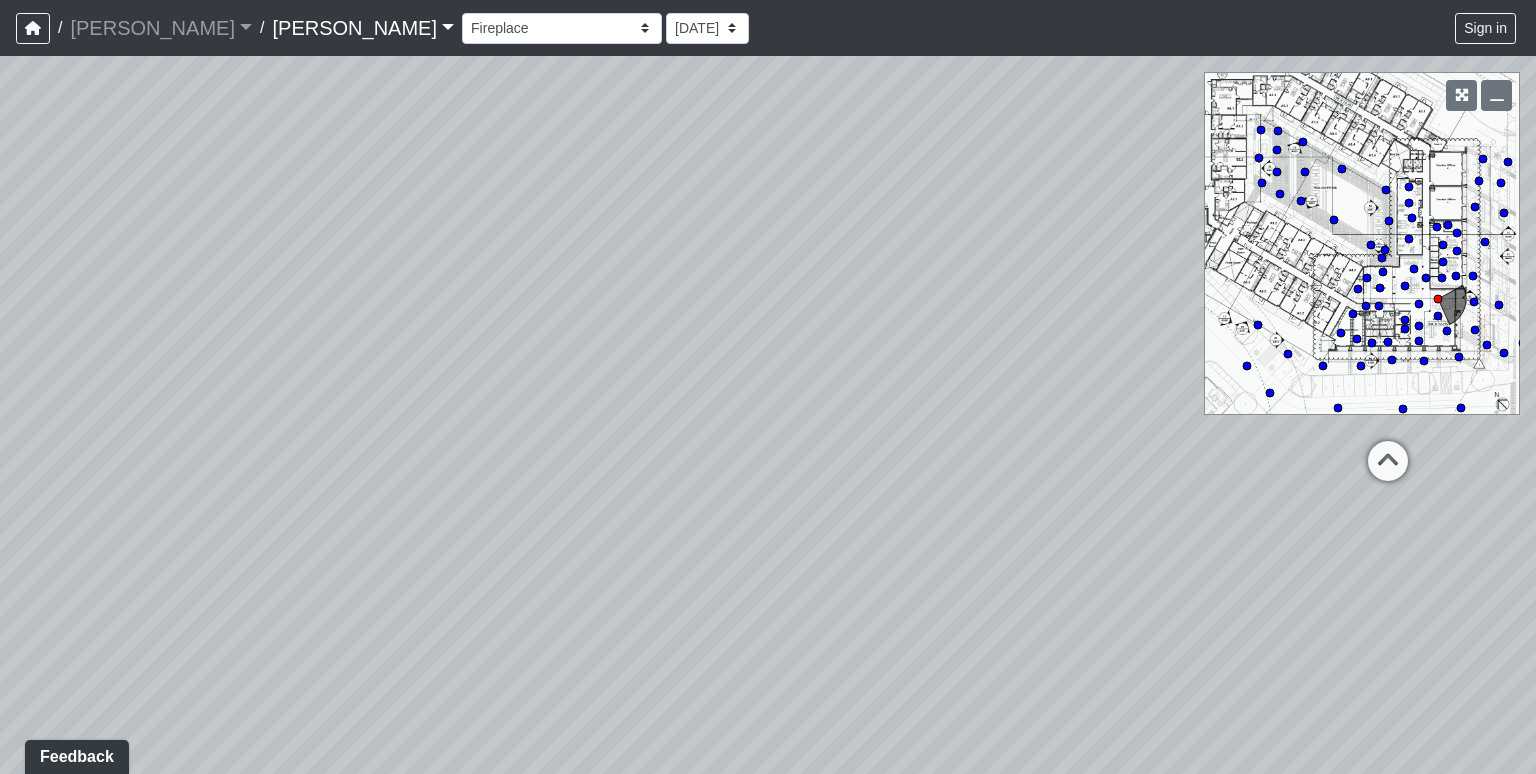 click on "Loading... Chaise Lounge 1 Loading... Chaise Lounge 3 Loading... Poolside 1 Loading... Pool Gate Loading... Chaise Lounge 2 Loading... Grill Station 1 Loading... Chaise Lounge 2 Loading... Storage Entry Loading... Grill Station 1 Loading... Pool Gate Loading... Chaise Lounge 3 Loading... Sunshelf 1 Loading... Sunshelf 2 Loading... Seating Entry Loading... Poolside 1 Loading... Sunshelf 1 Loading... Sunshelf 2 Loading... Seating Loading... Seating Entry Loading... Sunshelf 3 Loading... Sunshelf 2 Loading... Poolside 2 Loading... Entry Loading... Seating Loading... Slat Wall Loading... Hallway 2 Loading... Hallway 1 Loading... Coffee Bar Loading... Booth" at bounding box center (768, 415) 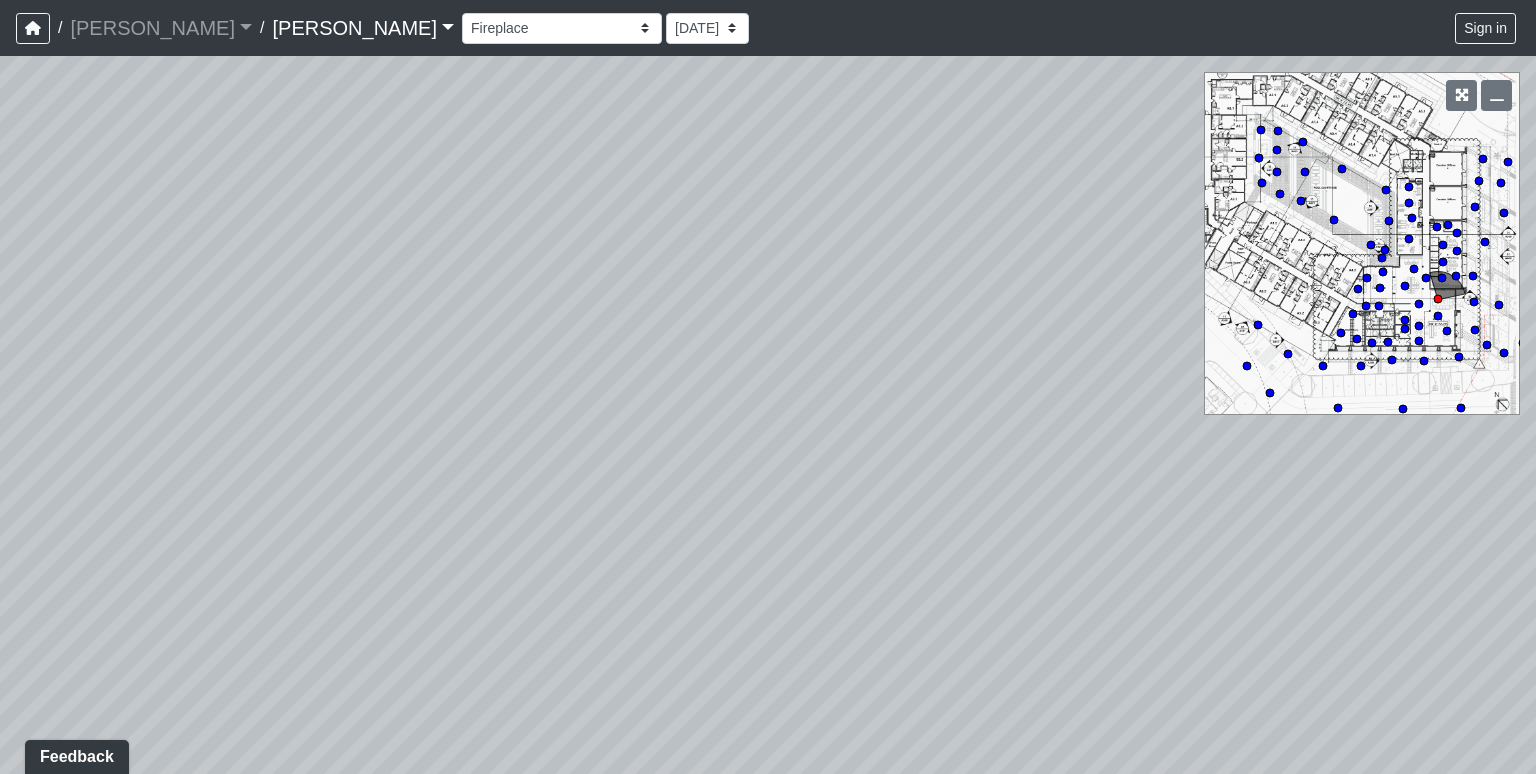click on "Loading... Chaise Lounge 1 Loading... Chaise Lounge 3 Loading... Poolside 1 Loading... Pool Gate Loading... Chaise Lounge 2 Loading... Grill Station 1 Loading... Chaise Lounge 2 Loading... Storage Entry Loading... Grill Station 1 Loading... Pool Gate Loading... Chaise Lounge 3 Loading... Sunshelf 1 Loading... Sunshelf 2 Loading... Seating Entry Loading... Poolside 1 Loading... Sunshelf 1 Loading... Sunshelf 2 Loading... Seating Loading... Seating Entry Loading... Sunshelf 3 Loading... Sunshelf 2 Loading... Poolside 2 Loading... Entry Loading... Seating Loading... Slat Wall Loading... Hallway 2 Loading... Hallway 1 Loading... Coffee Bar Loading... Booth" at bounding box center (768, 415) 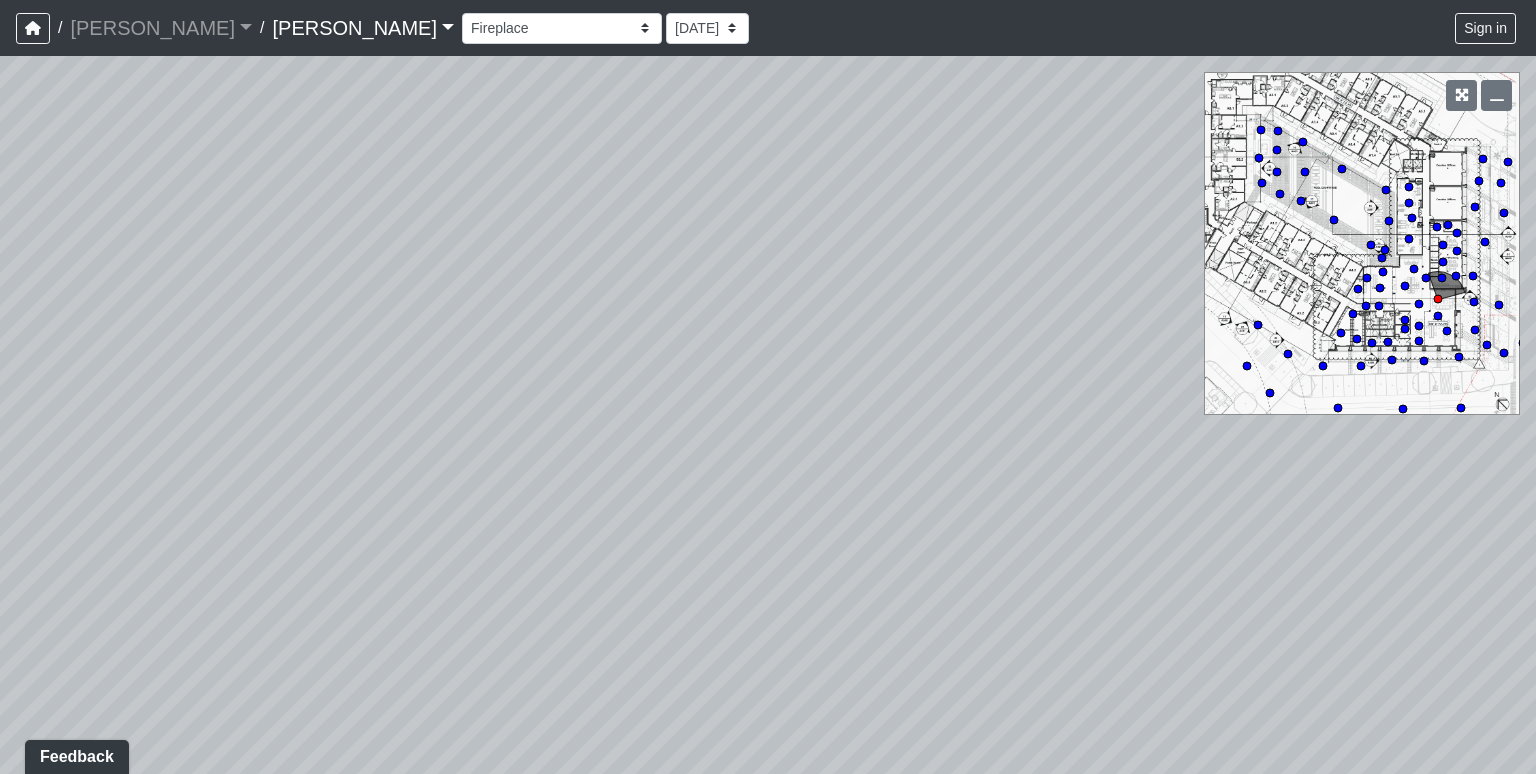 click on "Loading... Chaise Lounge 1 Loading... Chaise Lounge 3 Loading... Poolside 1 Loading... Pool Gate Loading... Chaise Lounge 2 Loading... Grill Station 1 Loading... Chaise Lounge 2 Loading... Storage Entry Loading... Grill Station 1 Loading... Pool Gate Loading... Chaise Lounge 3 Loading... Sunshelf 1 Loading... Sunshelf 2 Loading... Seating Entry Loading... Poolside 1 Loading... Sunshelf 1 Loading... Sunshelf 2 Loading... Seating Loading... Seating Entry Loading... Sunshelf 3 Loading... Sunshelf 2 Loading... Poolside 2 Loading... Entry Loading... Seating Loading... Slat Wall Loading... Hallway 2 Loading... Hallway 1 Loading... Coffee Bar Loading... Booth" at bounding box center [768, 415] 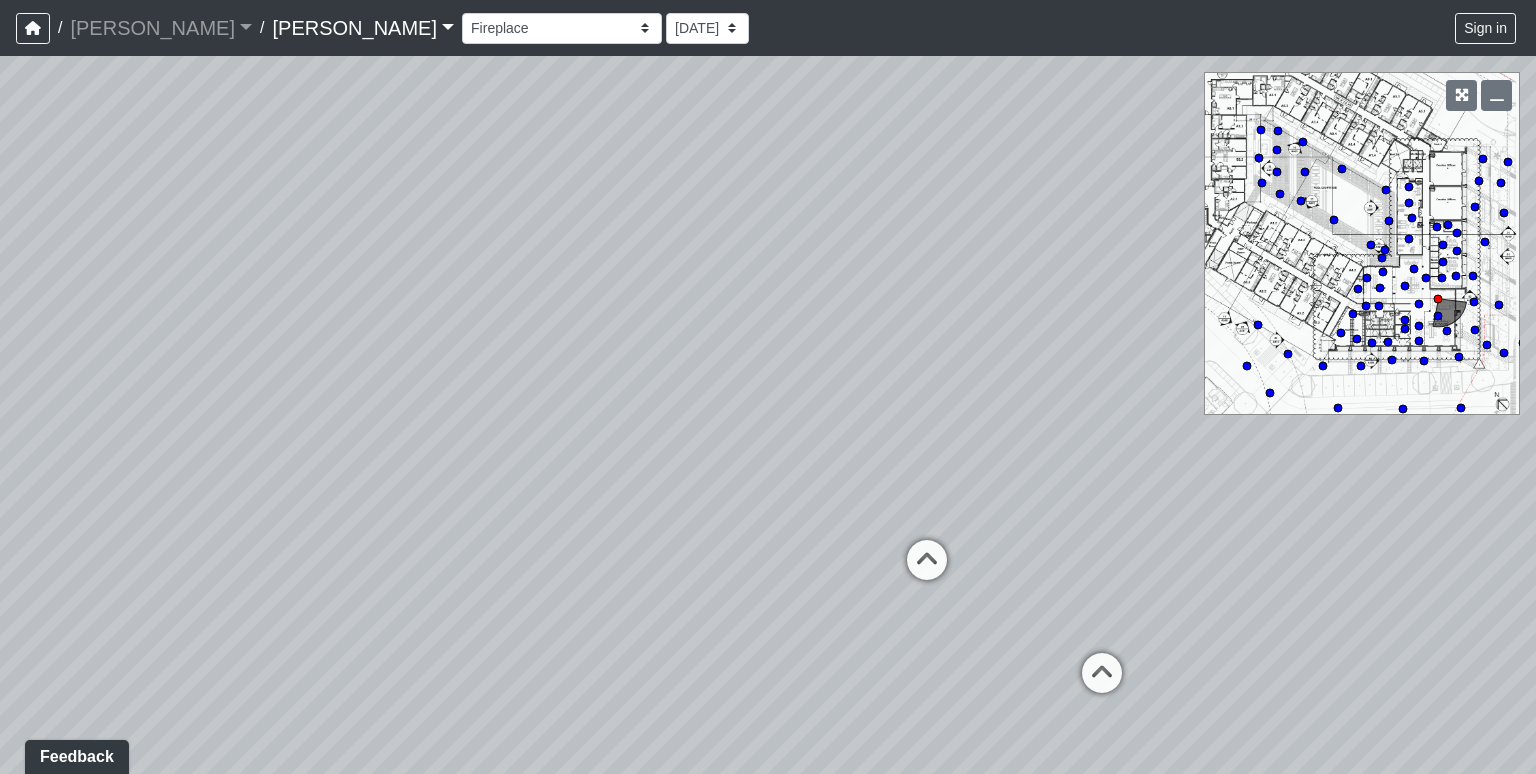click on "Loading... Chaise Lounge 1 Loading... Chaise Lounge 3 Loading... Poolside 1 Loading... Pool Gate Loading... Chaise Lounge 2 Loading... Grill Station 1 Loading... Chaise Lounge 2 Loading... Storage Entry Loading... Grill Station 1 Loading... Pool Gate Loading... Chaise Lounge 3 Loading... Sunshelf 1 Loading... Sunshelf 2 Loading... Seating Entry Loading... Poolside 1 Loading... Sunshelf 1 Loading... Sunshelf 2 Loading... Seating Loading... Seating Entry Loading... Sunshelf 3 Loading... Sunshelf 2 Loading... Poolside 2 Loading... Entry Loading... Seating Loading... Slat Wall Loading... Hallway 2 Loading... Hallway 1 Loading... Coffee Bar Loading... Booth" at bounding box center (768, 415) 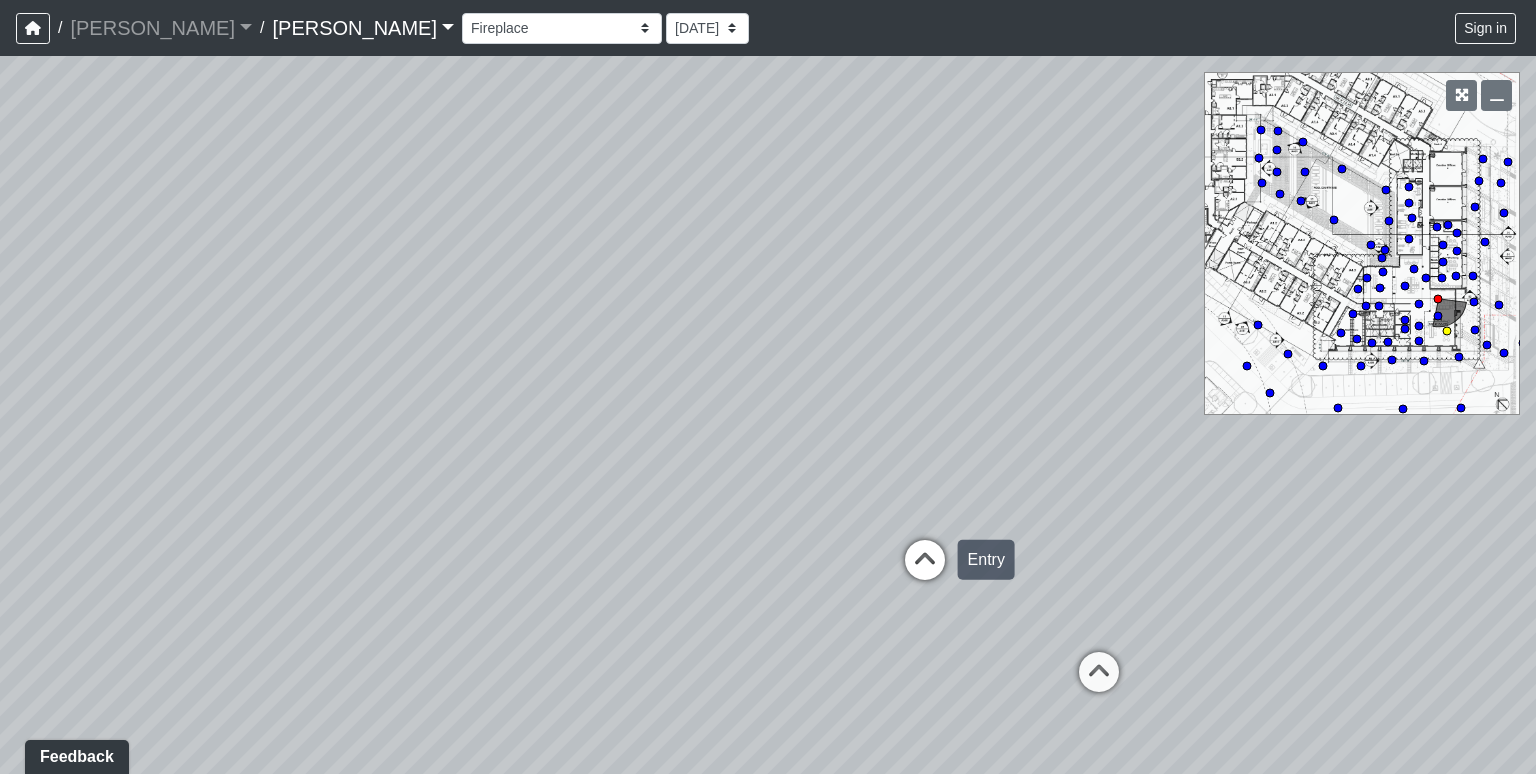 click at bounding box center (925, 570) 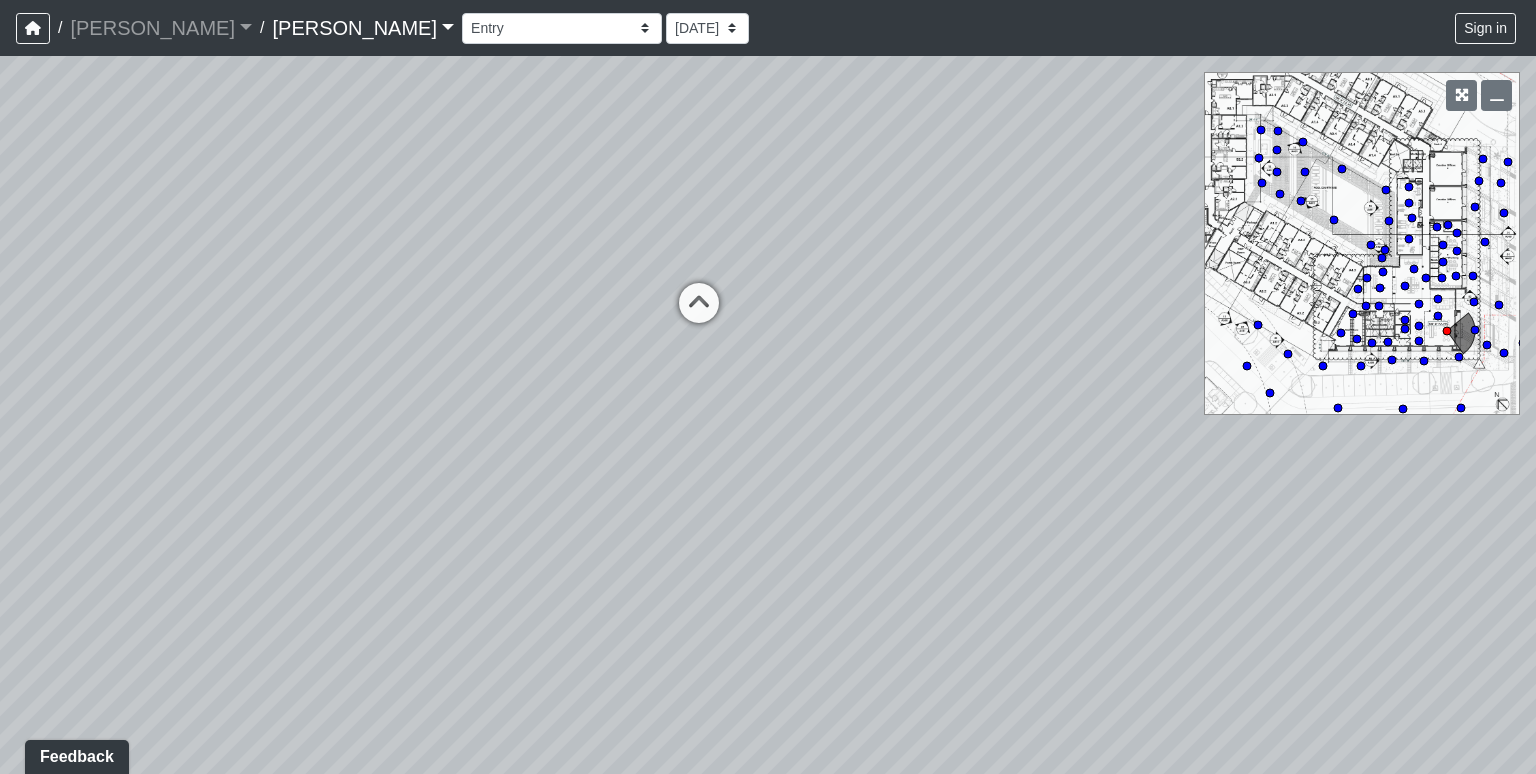 click on "Loading... Chaise Lounge 1 Loading... Chaise Lounge 3 Loading... Poolside 1 Loading... Pool Gate Loading... Chaise Lounge 2 Loading... Grill Station 1 Loading... Chaise Lounge 2 Loading... Storage Entry Loading... Grill Station 1 Loading... Pool Gate Loading... Chaise Lounge 3 Loading... Sunshelf 1 Loading... Sunshelf 2 Loading... Seating Entry Loading... Poolside 1 Loading... Sunshelf 1 Loading... Sunshelf 2 Loading... Seating Loading... Seating Entry Loading... Sunshelf 3 Loading... Sunshelf 2 Loading... Poolside 2 Loading... Entry Loading... Seating Loading... Slat Wall Loading... Hallway 2 Loading... Hallway 1 Loading... Coffee Bar Loading... Booth Loading... Seating Loading... Workroom Entry Loading... Exterior - Leasing Entry 1" at bounding box center [768, 415] 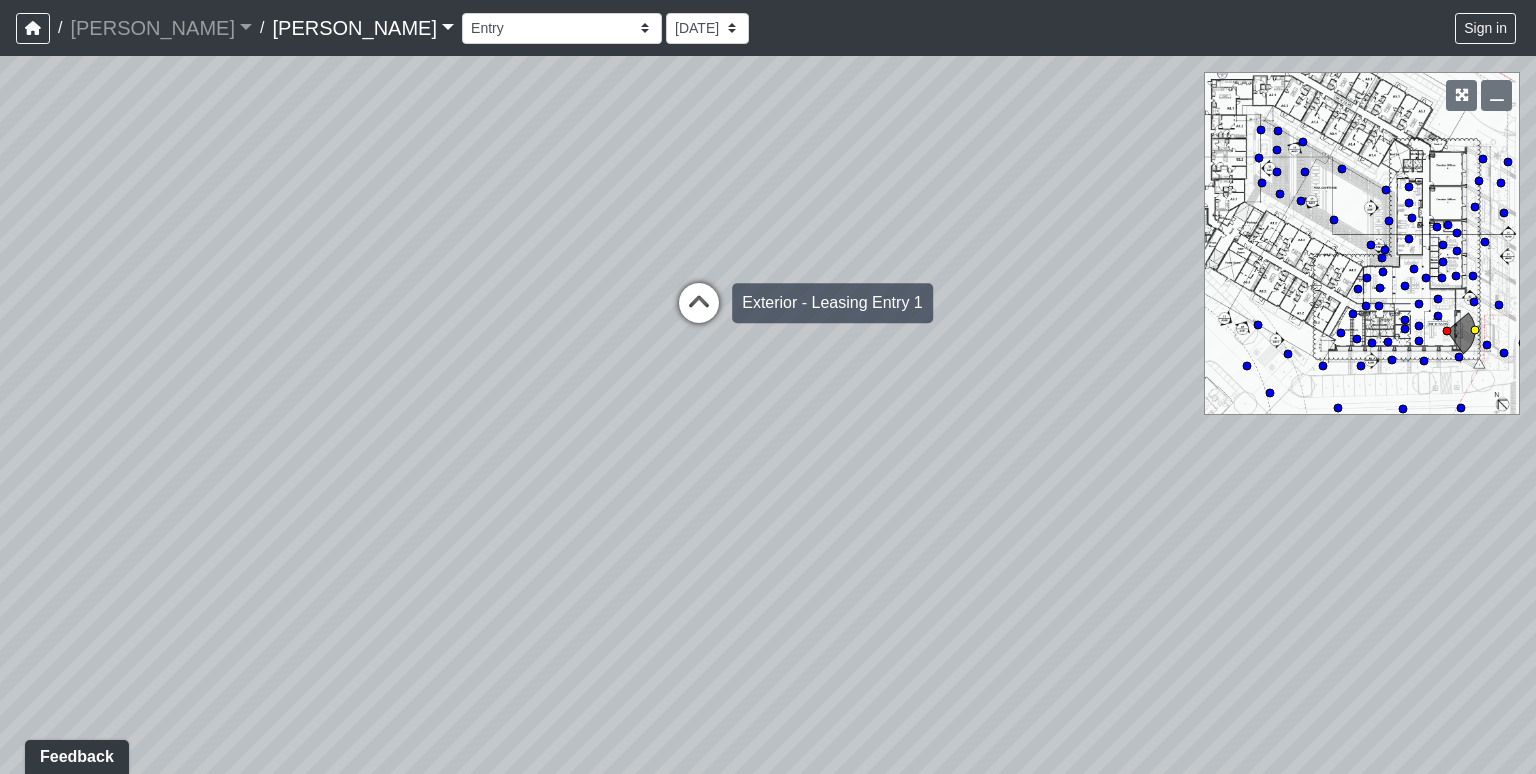 click at bounding box center (699, 313) 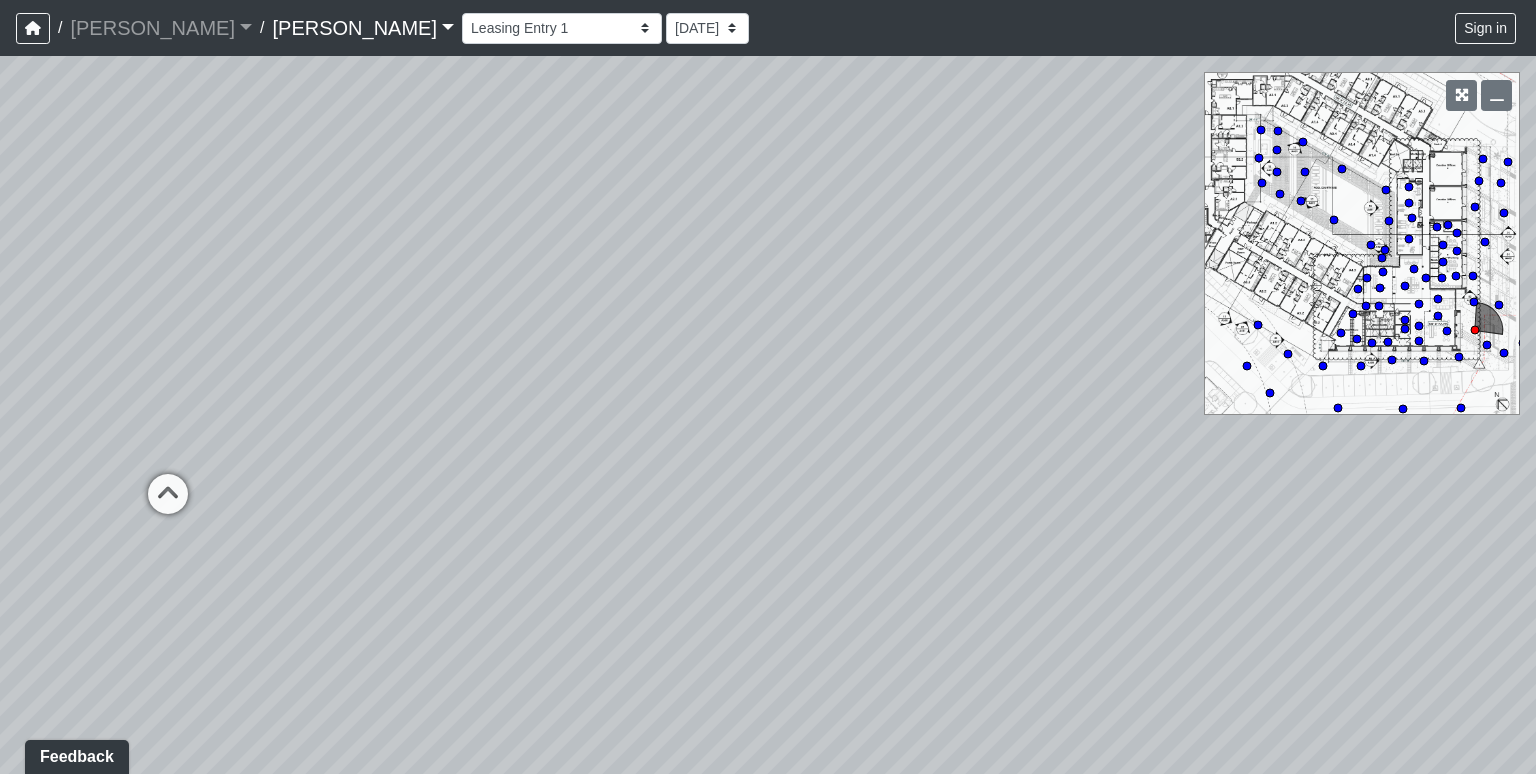 click on "Loading... Chaise Lounge 1 Loading... Chaise Lounge 3 Loading... Poolside 1 Loading... Pool Gate Loading... Chaise Lounge 2 Loading... Grill Station 1 Loading... Chaise Lounge 2 Loading... Storage Entry Loading... Grill Station 1 Loading... Pool Gate Loading... Chaise Lounge 3 Loading... Sunshelf 1 Loading... Sunshelf 2 Loading... Seating Entry Loading... Poolside 1 Loading... Sunshelf 1 Loading... Sunshelf 2 Loading... Seating Loading... Seating Entry Loading... Sunshelf 3 Loading... Sunshelf 2 Loading... Poolside 2 Loading... Entry Loading... Seating Loading... Slat Wall Loading... Hallway 2 Loading... Hallway 1 Loading... Coffee Bar Loading... Booth Loading... Seating Loading... Workroom Entry Loading... Exterior - Leasing Entry 1 Loading... Leasing Entry 3 Loading... Leasing Entry 2 Loading... Leasing - Entry" at bounding box center (768, 415) 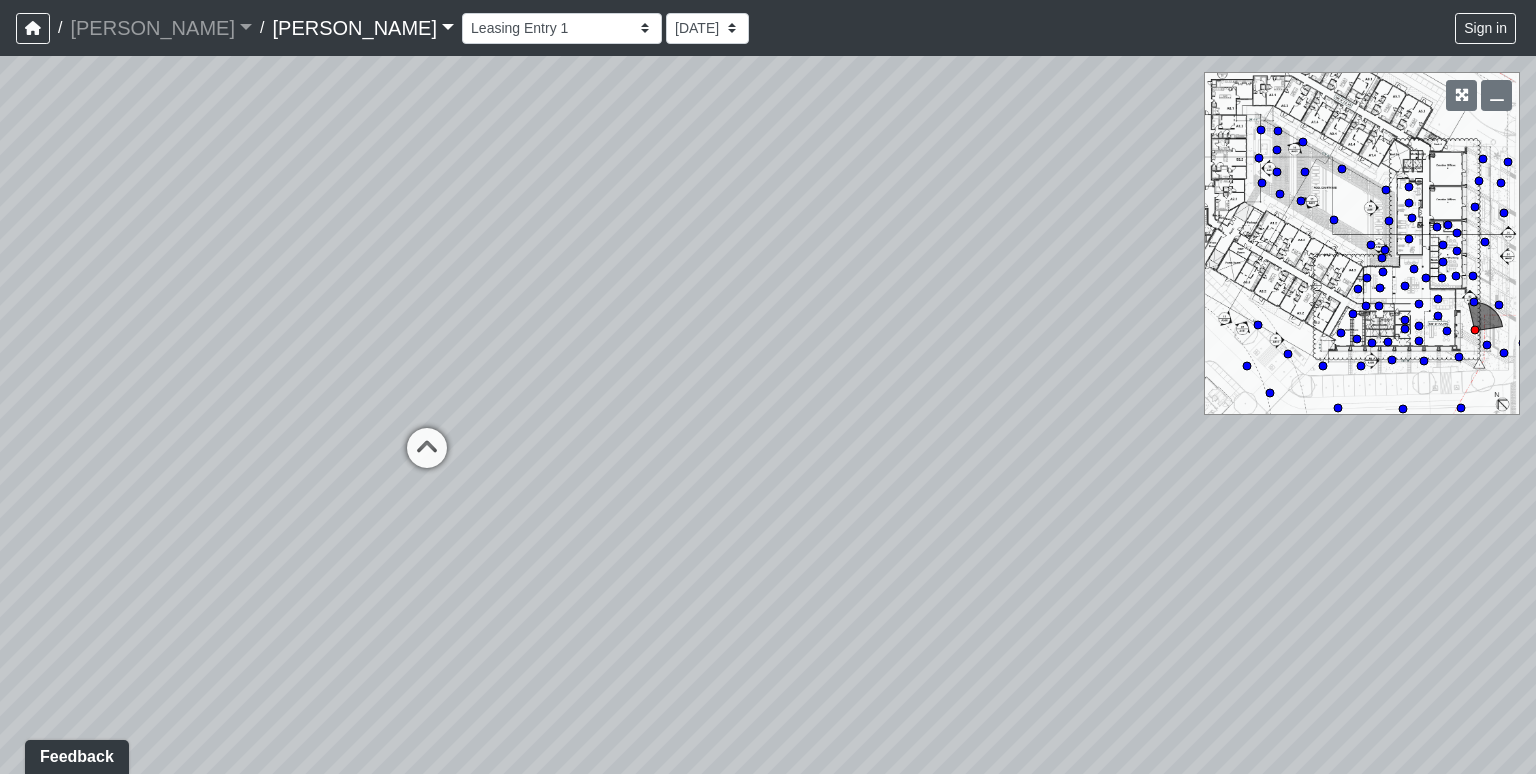 click on "Loading... Chaise Lounge 1 Loading... Chaise Lounge 3 Loading... Poolside 1 Loading... Pool Gate Loading... Chaise Lounge 2 Loading... Grill Station 1 Loading... Chaise Lounge 2 Loading... Storage Entry Loading... Grill Station 1 Loading... Pool Gate Loading... Chaise Lounge 3 Loading... Sunshelf 1 Loading... Sunshelf 2 Loading... Seating Entry Loading... Poolside 1 Loading... Sunshelf 1 Loading... Sunshelf 2 Loading... Seating Loading... Seating Entry Loading... Sunshelf 3 Loading... Sunshelf 2 Loading... Poolside 2 Loading... Entry Loading... Seating Loading... Slat Wall Loading... Hallway 2 Loading... Hallway 1 Loading... Coffee Bar Loading... Booth Loading... Seating Loading... Workroom Entry Loading... Exterior - Leasing Entry 1 Loading... Leasing Entry 3 Loading... Leasing Entry 2 Loading... Leasing - Entry" at bounding box center [768, 415] 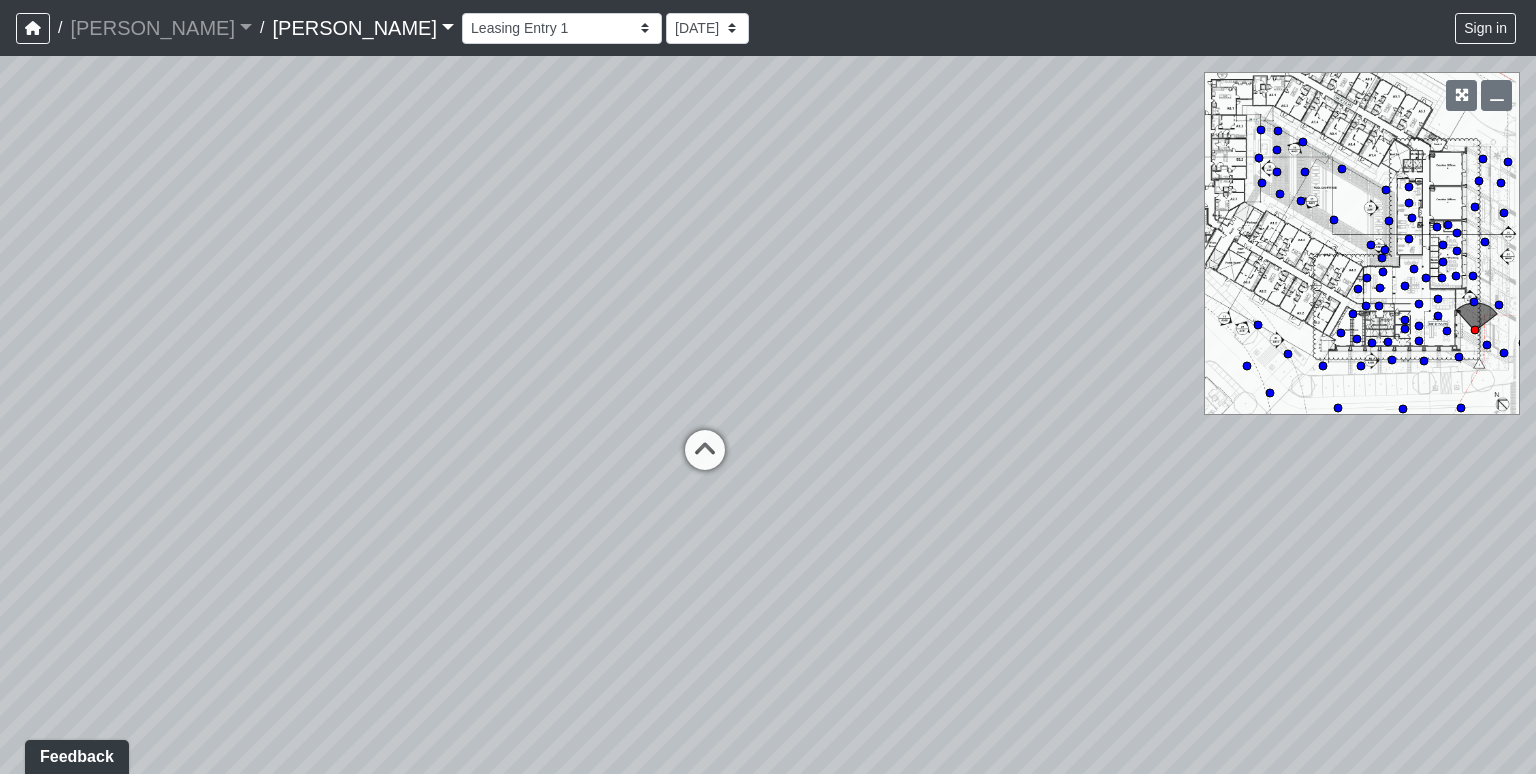 click on "Loading... Chaise Lounge 1 Loading... Chaise Lounge 3 Loading... Poolside 1 Loading... Pool Gate Loading... Chaise Lounge 2 Loading... Grill Station 1 Loading... Chaise Lounge 2 Loading... Storage Entry Loading... Grill Station 1 Loading... Pool Gate Loading... Chaise Lounge 3 Loading... Sunshelf 1 Loading... Sunshelf 2 Loading... Seating Entry Loading... Poolside 1 Loading... Sunshelf 1 Loading... Sunshelf 2 Loading... Seating Loading... Seating Entry Loading... Sunshelf 3 Loading... Sunshelf 2 Loading... Poolside 2 Loading... Entry Loading... Seating Loading... Slat Wall Loading... Hallway 2 Loading... Hallway 1 Loading... Coffee Bar Loading... Booth Loading... Seating Loading... Workroom Entry Loading... Exterior - Leasing Entry 1 Loading... Leasing Entry 3 Loading... Leasing Entry 2 Loading... Leasing - Entry" at bounding box center (768, 415) 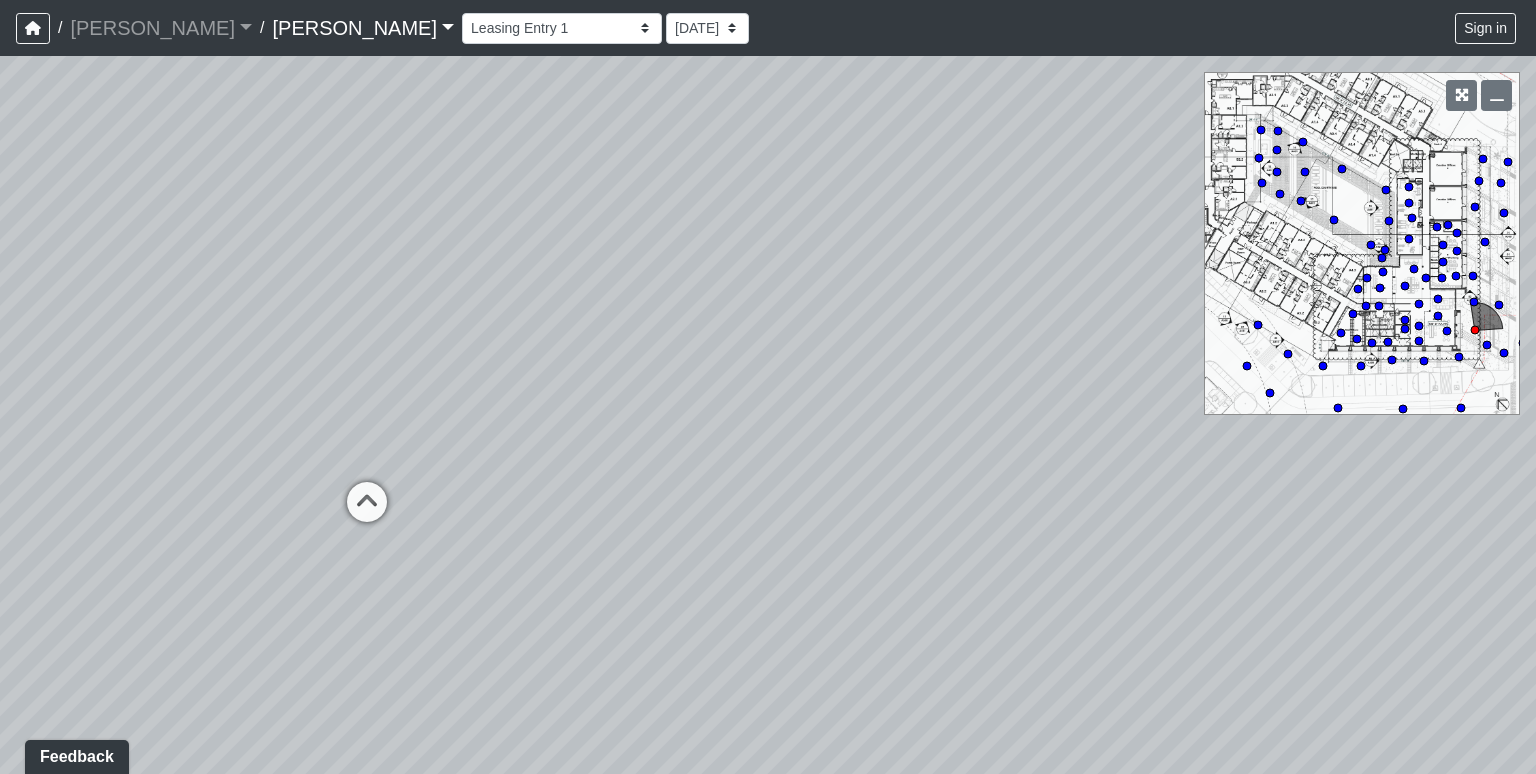 click on "Loading... Chaise Lounge 1 Loading... Chaise Lounge 3 Loading... Poolside 1 Loading... Pool Gate Loading... Chaise Lounge 2 Loading... Grill Station 1 Loading... Chaise Lounge 2 Loading... Storage Entry Loading... Grill Station 1 Loading... Pool Gate Loading... Chaise Lounge 3 Loading... Sunshelf 1 Loading... Sunshelf 2 Loading... Seating Entry Loading... Poolside 1 Loading... Sunshelf 1 Loading... Sunshelf 2 Loading... Seating Loading... Seating Entry Loading... Sunshelf 3 Loading... Sunshelf 2 Loading... Poolside 2 Loading... Entry Loading... Seating Loading... Slat Wall Loading... Hallway 2 Loading... Hallway 1 Loading... Coffee Bar Loading... Booth Loading... Seating Loading... Workroom Entry Loading... Exterior - Leasing Entry 1 Loading... Leasing Entry 3 Loading... Leasing Entry 2 Loading... Leasing - Entry" at bounding box center [768, 415] 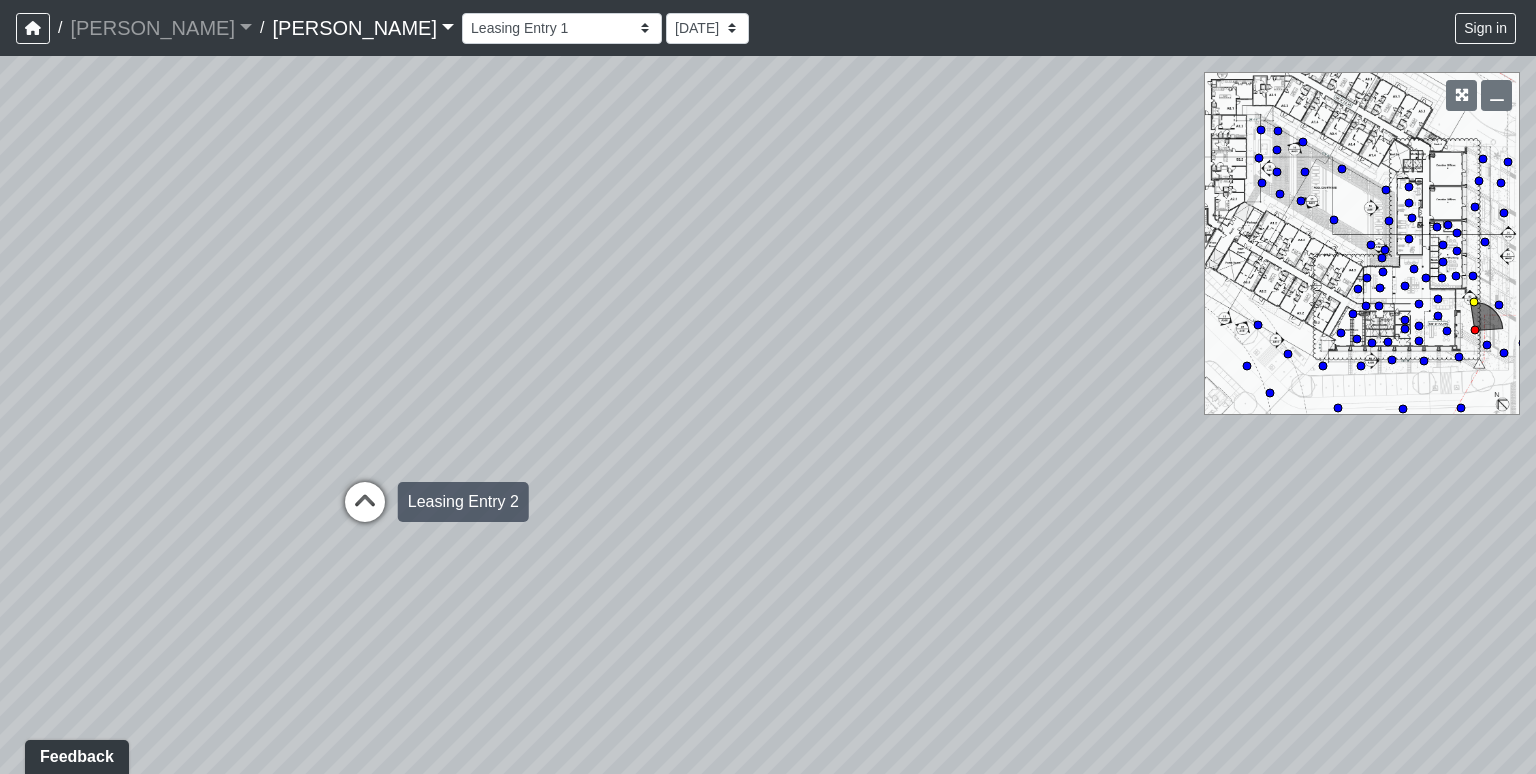 click at bounding box center (365, 512) 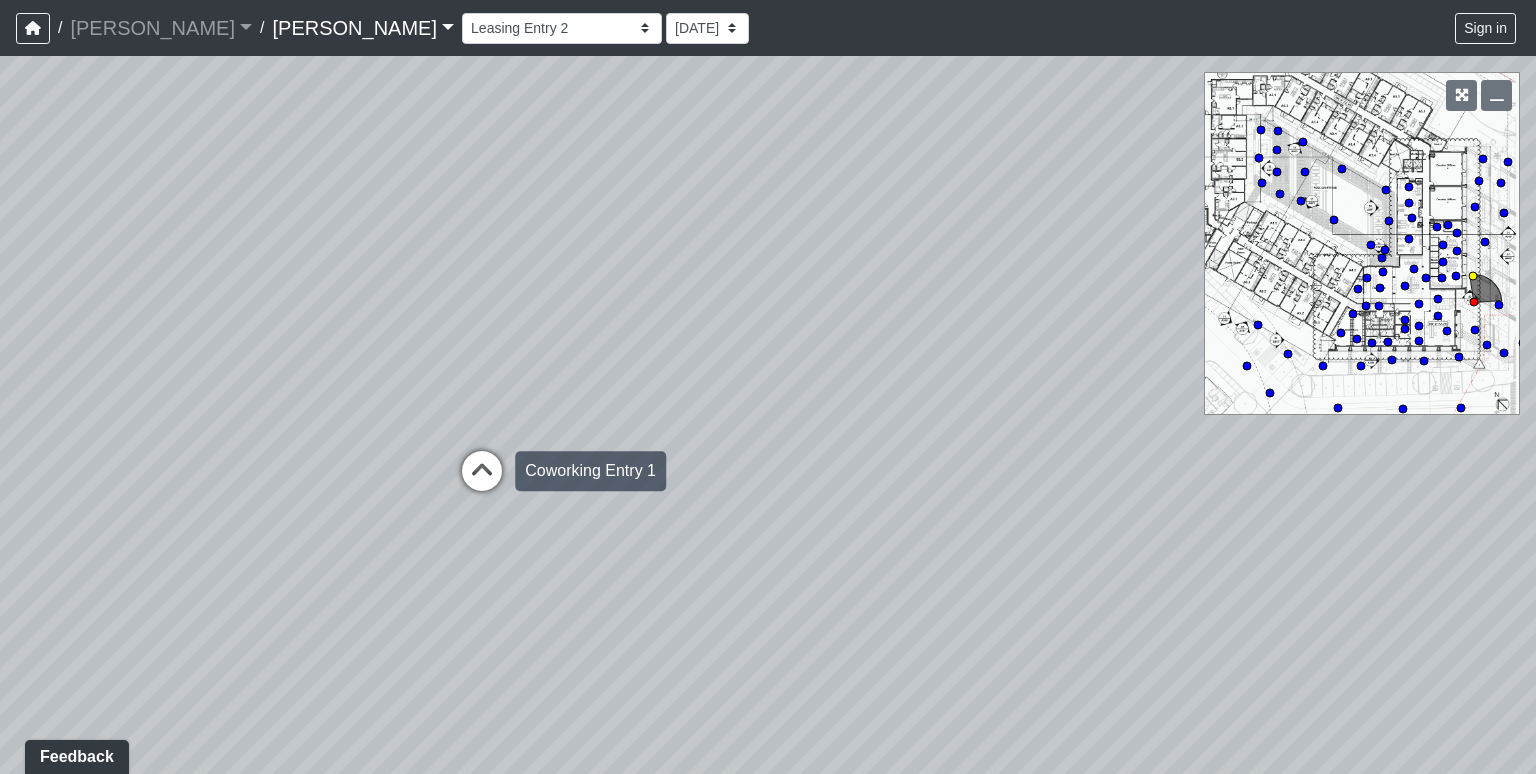 click at bounding box center (482, 481) 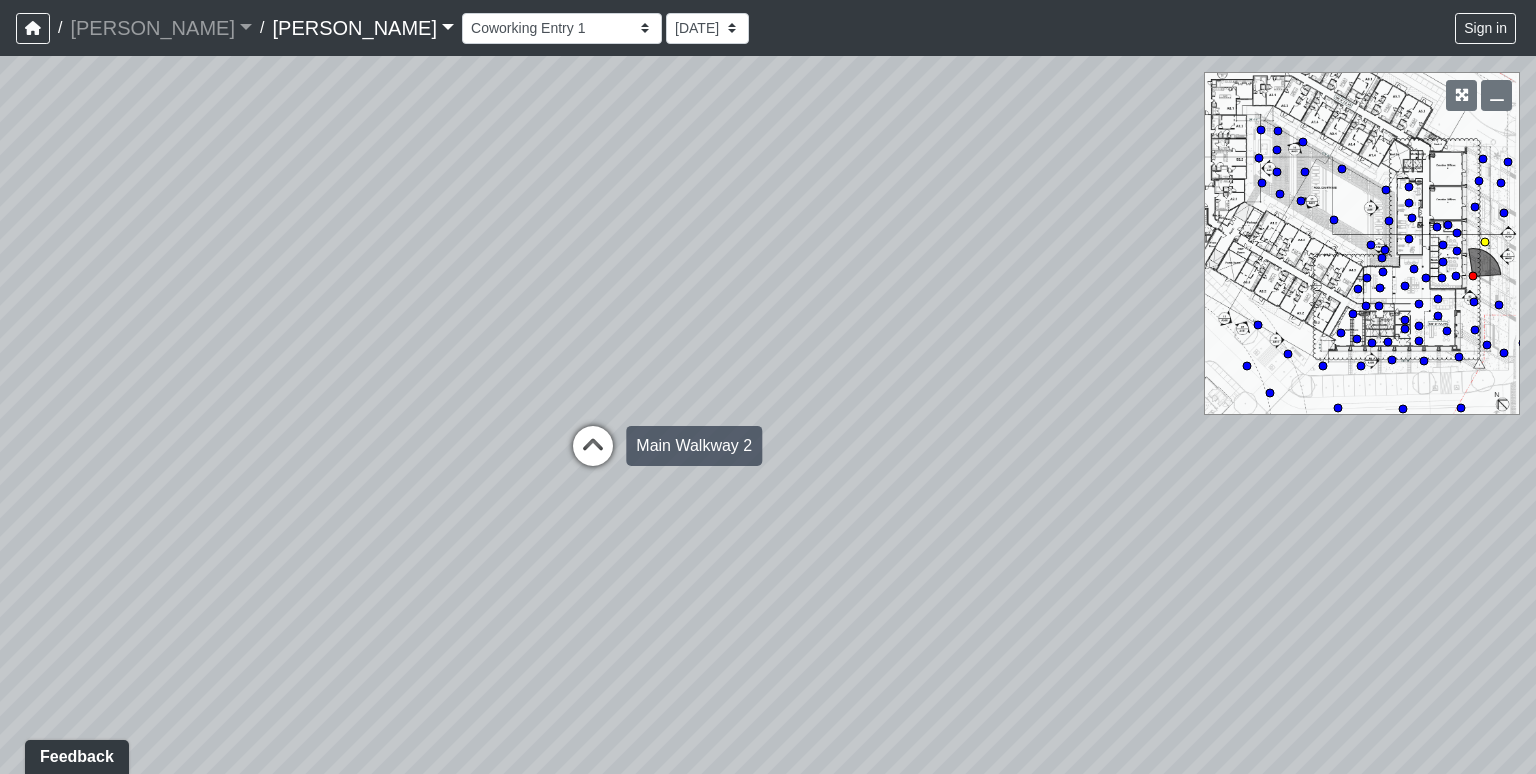 click at bounding box center (593, 456) 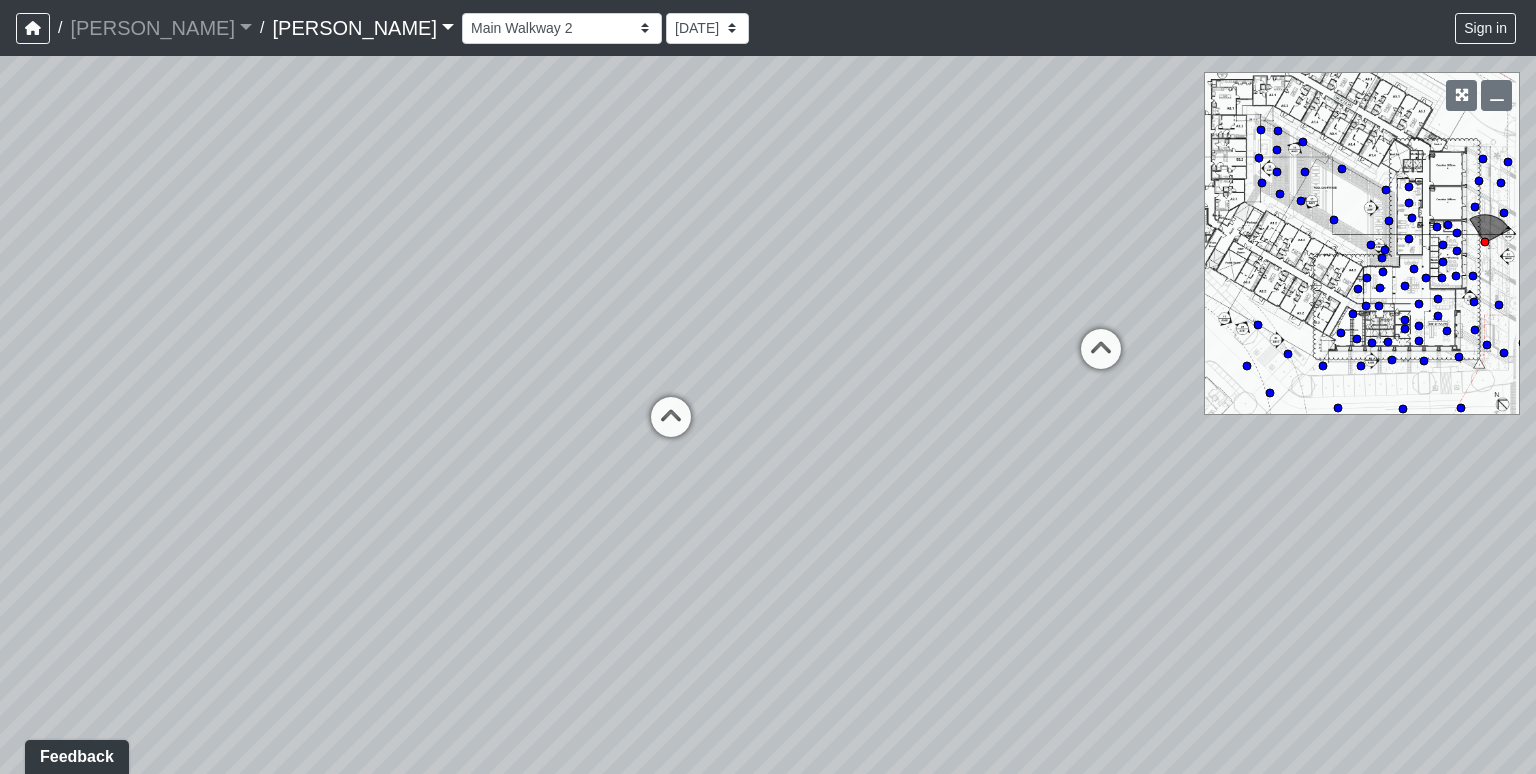 click on "Loading... Chaise Lounge 1 Loading... Chaise Lounge 3 Loading... Poolside 1 Loading... Pool Gate Loading... Chaise Lounge 2 Loading... Grill Station 1 Loading... Chaise Lounge 2 Loading... Storage Entry Loading... Grill Station 1 Loading... Pool Gate Loading... Chaise Lounge 3 Loading... Sunshelf 1 Loading... Sunshelf 2 Loading... Seating Entry Loading... Poolside 1 Loading... Sunshelf 1 Loading... Sunshelf 2 Loading... Seating Loading... Seating Entry Loading... Sunshelf 3 Loading... Sunshelf 2 Loading... Poolside 2 Loading... Entry Loading... Seating Loading... Slat Wall Loading... Hallway 2 Loading... Hallway 1 Loading... Coffee Bar Loading... Booth Loading... Seating Loading... Workroom Entry Loading... Exterior - Leasing Entry 1 Loading... Leasing Entry 3 Loading... Leasing Entry 2 Loading... Leasing - Entry Loading... Leasing Entry 1 Loading... Coworking Entry 1 Loading... Front Sidewalk 2 Loading... Leasing Entry 3 Loading... Leasing Entry 2 Loading... Main Walkway 2 Loading... Cowork - Shelves 2" at bounding box center [768, 415] 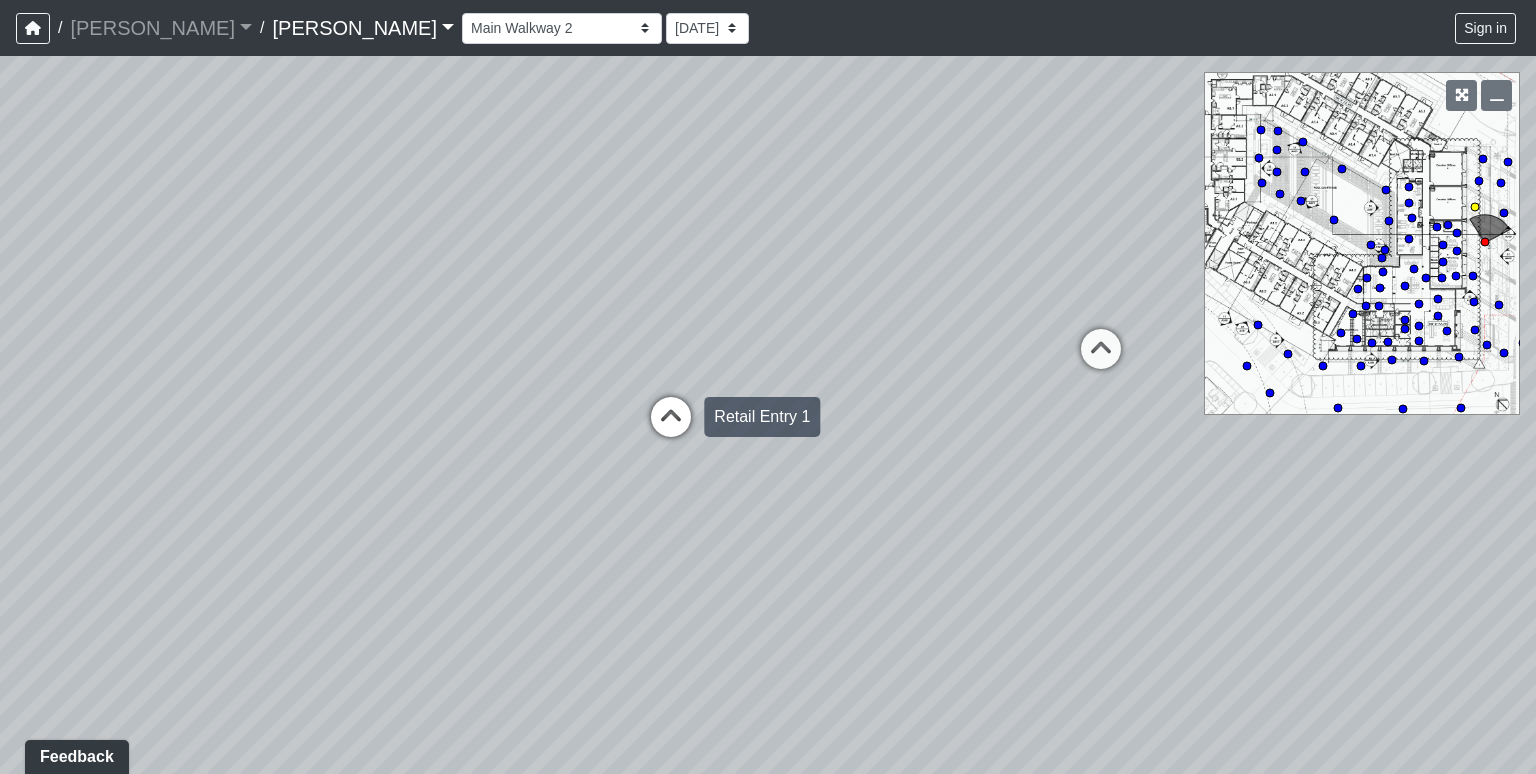 click at bounding box center (671, 427) 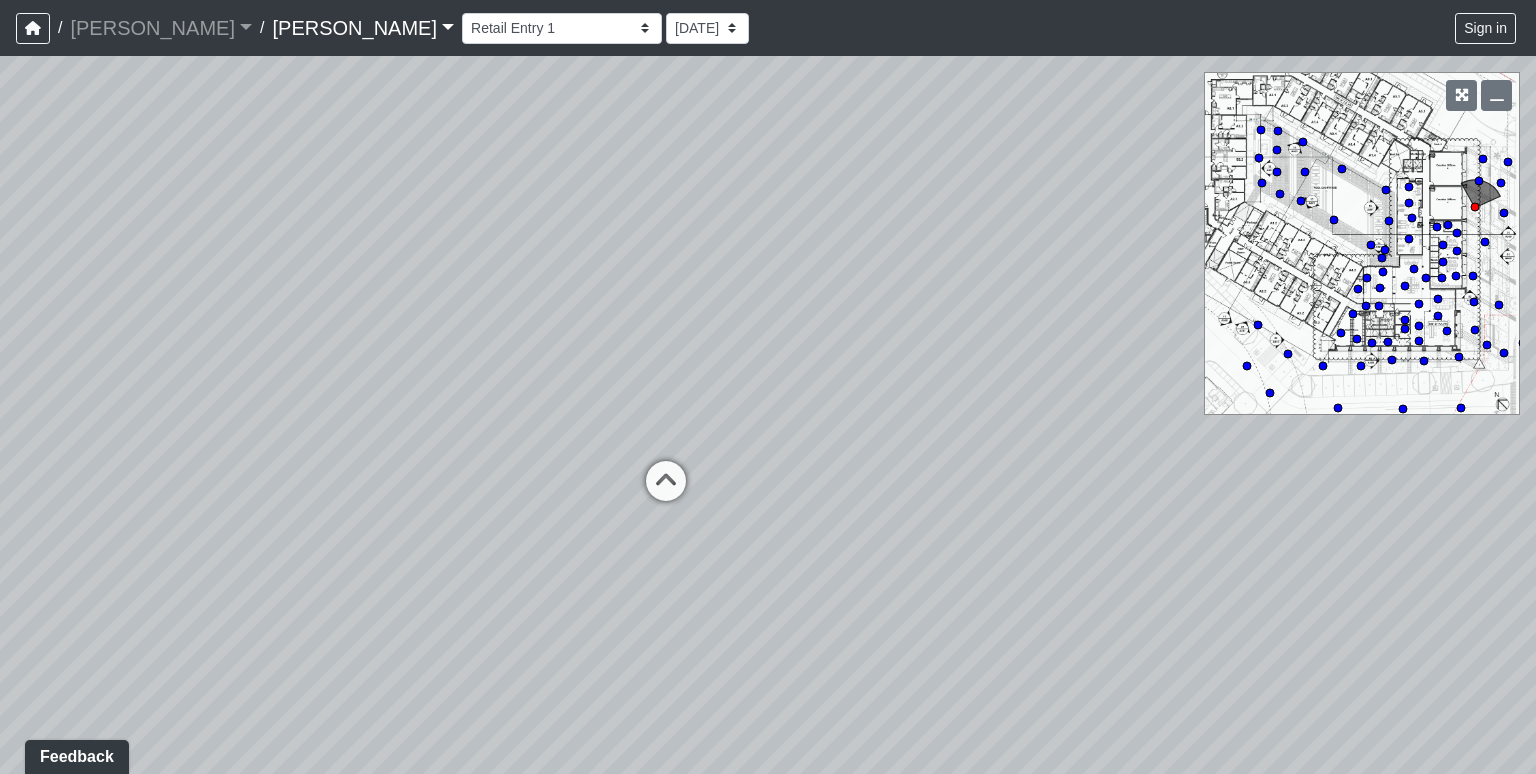 click on "Loading... Chaise Lounge 1 Loading... Chaise Lounge 3 Loading... Poolside 1 Loading... Pool Gate Loading... Chaise Lounge 2 Loading... Grill Station 1 Loading... Chaise Lounge 2 Loading... Storage Entry Loading... Grill Station 1 Loading... Pool Gate Loading... Chaise Lounge 3 Loading... Sunshelf 1 Loading... Sunshelf 2 Loading... Seating Entry Loading... Poolside 1 Loading... Sunshelf 1 Loading... Sunshelf 2 Loading... Seating Loading... Seating Entry Loading... Sunshelf 3 Loading... Sunshelf 2 Loading... Poolside 2 Loading... Entry Loading... Seating Loading... Slat Wall Loading... Hallway 2 Loading... Hallway 1 Loading... Coffee Bar Loading... Booth Loading... Seating Loading... Workroom Entry Loading... Exterior - Leasing Entry 1 Loading... Leasing Entry 3 Loading... Leasing Entry 2 Loading... Leasing - Entry Loading... Leasing Entry 1 Loading... Coworking Entry 1 Loading... Front Sidewalk 2 Loading... Leasing Entry 3 Loading... Leasing Entry 2 Loading... Main Walkway 2 Loading... Cowork - Shelves 2" at bounding box center [768, 415] 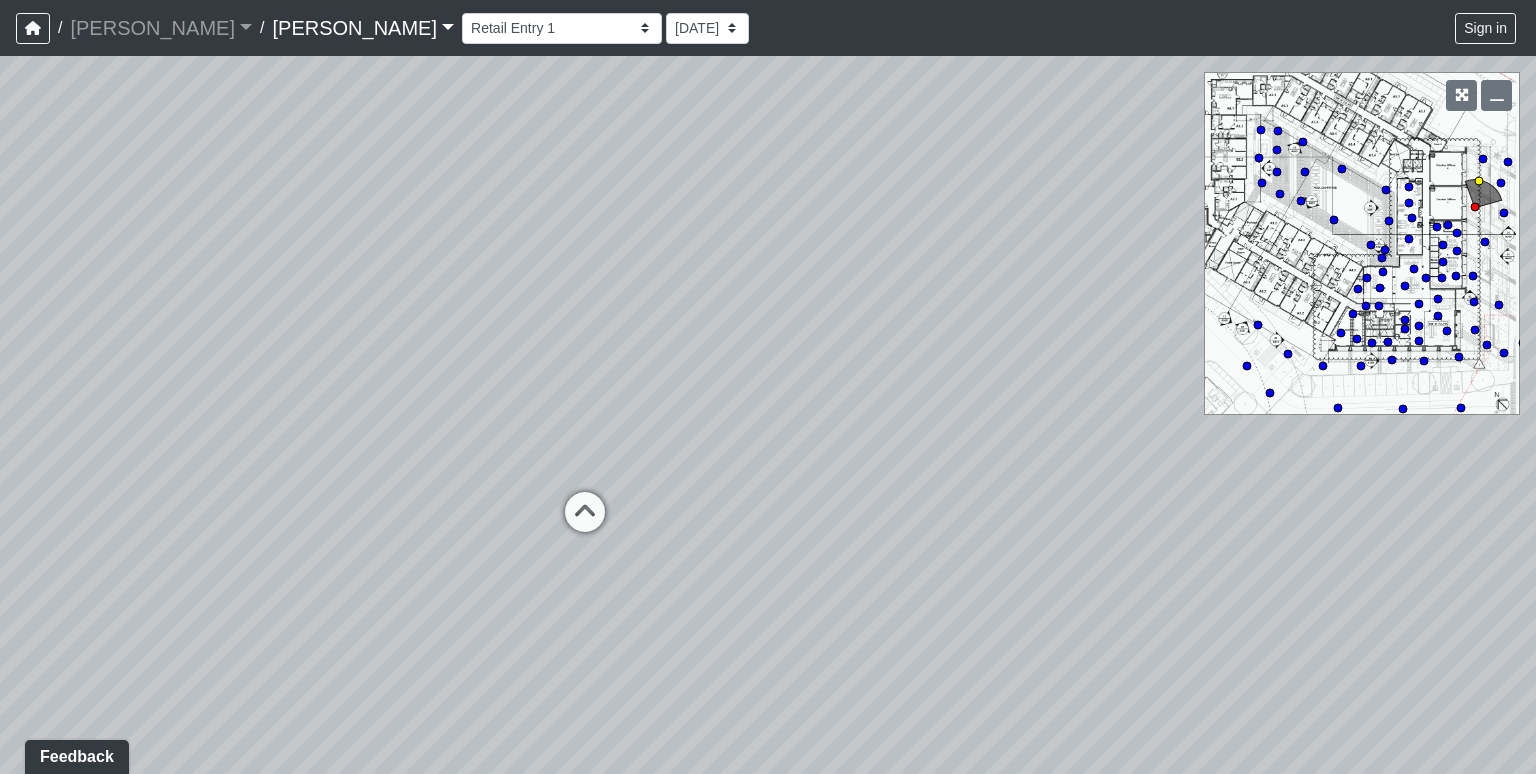 click at bounding box center [585, 522] 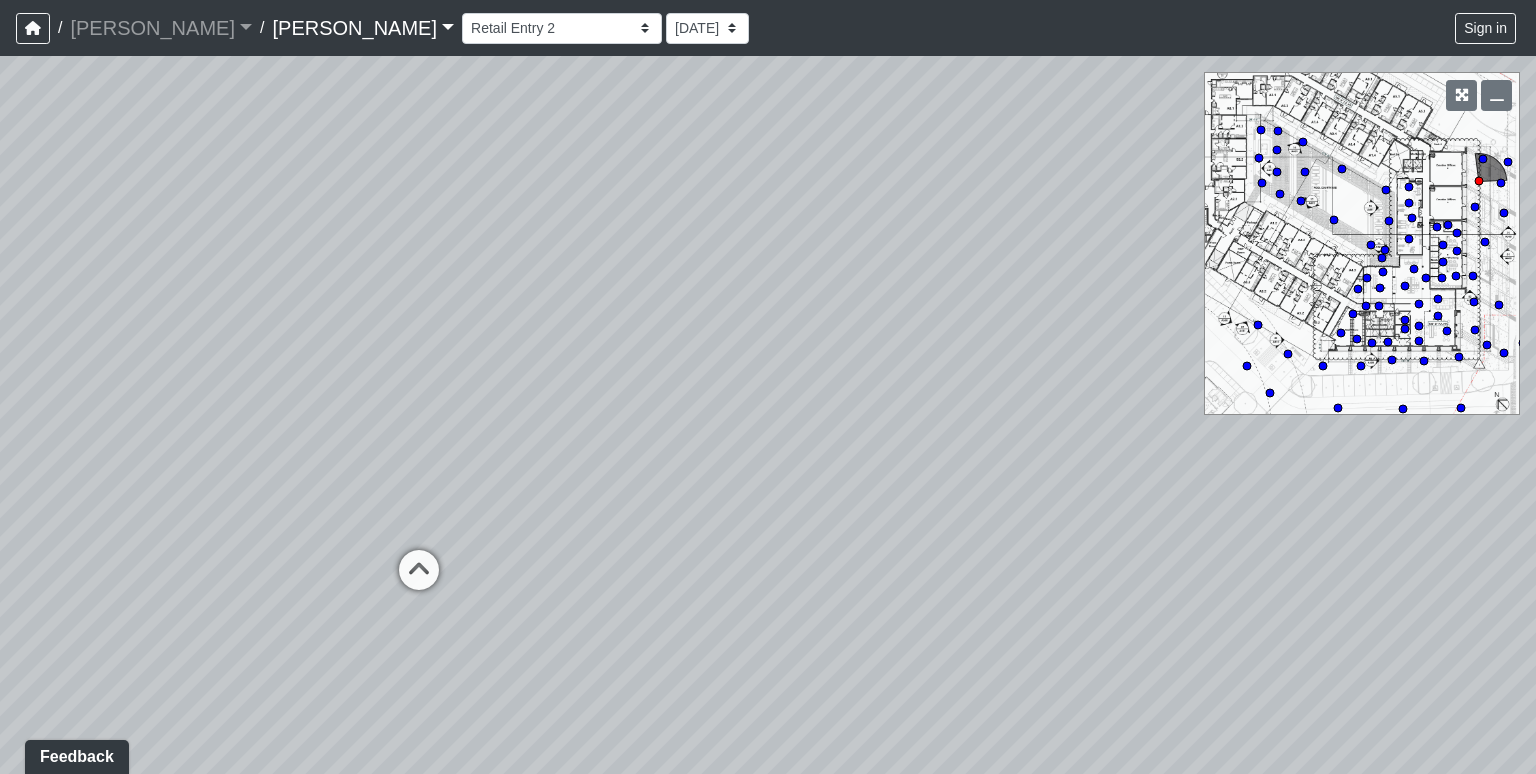click on "Loading... Chaise Lounge 1 Loading... Chaise Lounge 3 Loading... Poolside 1 Loading... Pool Gate Loading... Chaise Lounge 2 Loading... Grill Station 1 Loading... Chaise Lounge 2 Loading... Storage Entry Loading... Grill Station 1 Loading... Pool Gate Loading... Chaise Lounge 3 Loading... Sunshelf 1 Loading... Sunshelf 2 Loading... Seating Entry Loading... Poolside 1 Loading... Sunshelf 1 Loading... Sunshelf 2 Loading... Seating Loading... Seating Entry Loading... Sunshelf 3 Loading... Sunshelf 2 Loading... Poolside 2 Loading... Entry Loading... Seating Loading... Slat Wall Loading... Hallway 2 Loading... Hallway 1 Loading... Coffee Bar Loading... Booth Loading... Seating Loading... Workroom Entry Loading... Exterior - Leasing Entry 1 Loading... Leasing Entry 3 Loading... Leasing Entry 2 Loading... Leasing - Entry Loading... Leasing Entry 1 Loading... Coworking Entry 1 Loading... Front Sidewalk 2 Loading... Leasing Entry 3 Loading... Leasing Entry 2 Loading... Main Walkway 2 Loading... Cowork - Shelves 2" at bounding box center [768, 415] 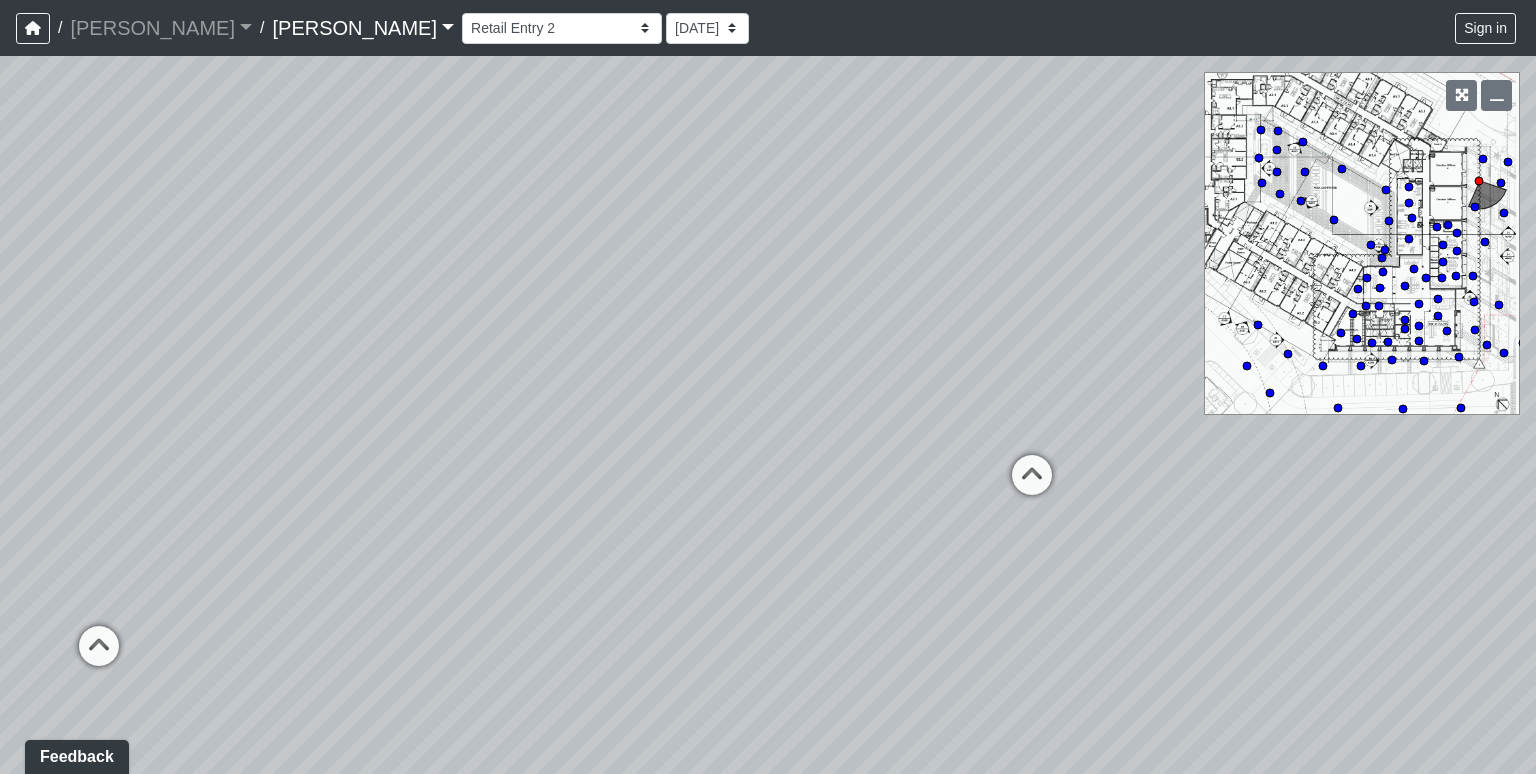click on "Loading... Chaise Lounge 1 Loading... Chaise Lounge 3 Loading... Poolside 1 Loading... Pool Gate Loading... Chaise Lounge 2 Loading... Grill Station 1 Loading... Chaise Lounge 2 Loading... Storage Entry Loading... Grill Station 1 Loading... Pool Gate Loading... Chaise Lounge 3 Loading... Sunshelf 1 Loading... Sunshelf 2 Loading... Seating Entry Loading... Poolside 1 Loading... Sunshelf 1 Loading... Sunshelf 2 Loading... Seating Loading... Seating Entry Loading... Sunshelf 3 Loading... Sunshelf 2 Loading... Poolside 2 Loading... Entry Loading... Seating Loading... Slat Wall Loading... Hallway 2 Loading... Hallway 1 Loading... Coffee Bar Loading... Booth Loading... Seating Loading... Workroom Entry Loading... Exterior - Leasing Entry 1 Loading... Leasing Entry 3 Loading... Leasing Entry 2 Loading... Leasing - Entry Loading... Leasing Entry 1 Loading... Coworking Entry 1 Loading... Front Sidewalk 2 Loading... Leasing Entry 3 Loading... Leasing Entry 2 Loading... Main Walkway 2 Loading... Cowork - Shelves 2" at bounding box center (768, 415) 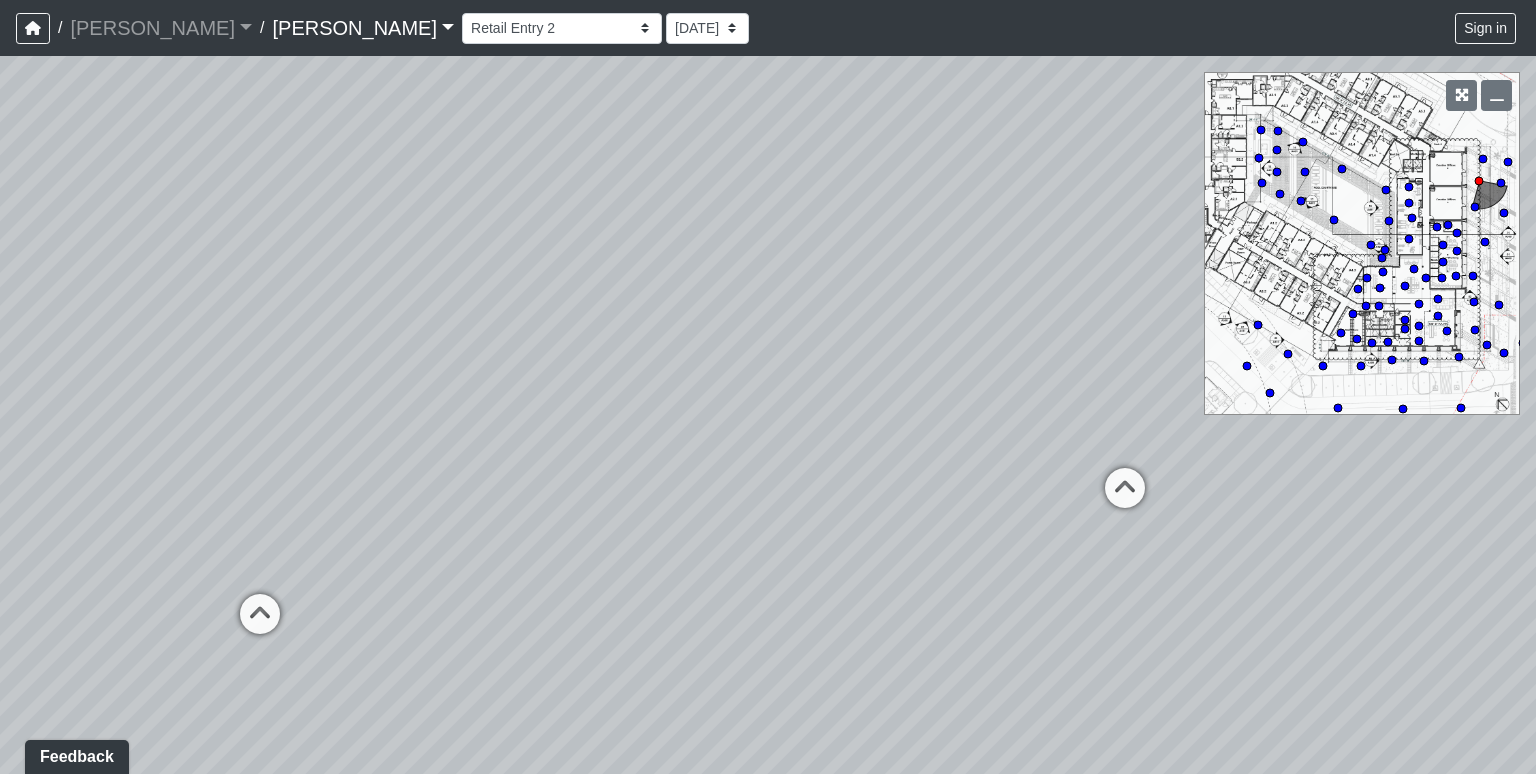 click on "Loading... Chaise Lounge 1 Loading... Chaise Lounge 3 Loading... Poolside 1 Loading... Pool Gate Loading... Chaise Lounge 2 Loading... Grill Station 1 Loading... Chaise Lounge 2 Loading... Storage Entry Loading... Grill Station 1 Loading... Pool Gate Loading... Chaise Lounge 3 Loading... Sunshelf 1 Loading... Sunshelf 2 Loading... Seating Entry Loading... Poolside 1 Loading... Sunshelf 1 Loading... Sunshelf 2 Loading... Seating Loading... Seating Entry Loading... Sunshelf 3 Loading... Sunshelf 2 Loading... Poolside 2 Loading... Entry Loading... Seating Loading... Slat Wall Loading... Hallway 2 Loading... Hallway 1 Loading... Coffee Bar Loading... Booth Loading... Seating Loading... Workroom Entry Loading... Exterior - Leasing Entry 1 Loading... Leasing Entry 3 Loading... Leasing Entry 2 Loading... Leasing - Entry Loading... Leasing Entry 1 Loading... Coworking Entry 1 Loading... Front Sidewalk 2 Loading... Leasing Entry 3 Loading... Leasing Entry 2 Loading... Main Walkway 2 Loading... Cowork - Shelves 2" at bounding box center [768, 415] 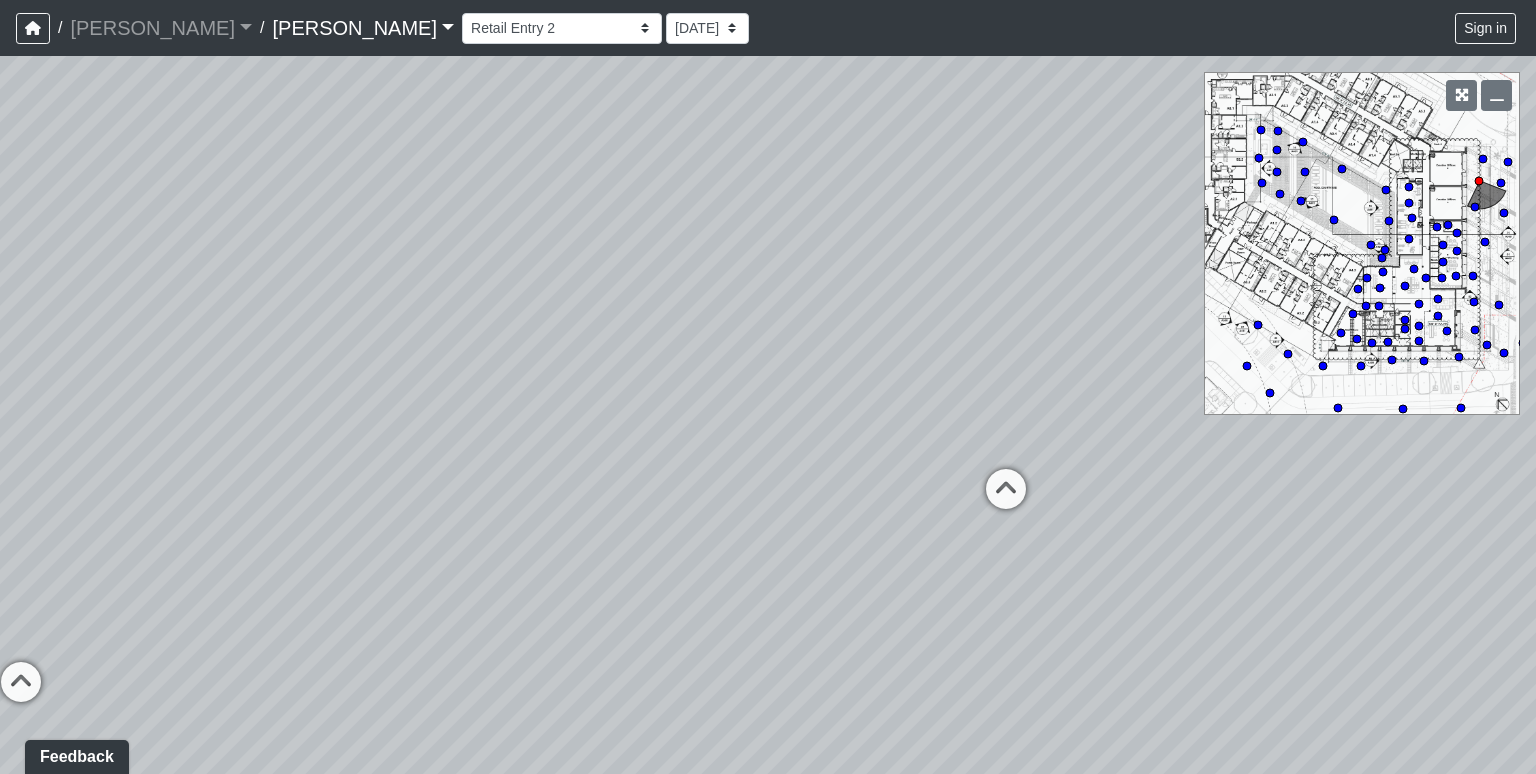 click on "Loading... Chaise Lounge 1 Loading... Chaise Lounge 3 Loading... Poolside 1 Loading... Pool Gate Loading... Chaise Lounge 2 Loading... Grill Station 1 Loading... Chaise Lounge 2 Loading... Storage Entry Loading... Grill Station 1 Loading... Pool Gate Loading... Chaise Lounge 3 Loading... Sunshelf 1 Loading... Sunshelf 2 Loading... Seating Entry Loading... Poolside 1 Loading... Sunshelf 1 Loading... Sunshelf 2 Loading... Seating Loading... Seating Entry Loading... Sunshelf 3 Loading... Sunshelf 2 Loading... Poolside 2 Loading... Entry Loading... Seating Loading... Slat Wall Loading... Hallway 2 Loading... Hallway 1 Loading... Coffee Bar Loading... Booth Loading... Seating Loading... Workroom Entry Loading... Exterior - Leasing Entry 1 Loading... Leasing Entry 3 Loading... Leasing Entry 2 Loading... Leasing - Entry Loading... Leasing Entry 1 Loading... Coworking Entry 1 Loading... Front Sidewalk 2 Loading... Leasing Entry 3 Loading... Leasing Entry 2 Loading... Main Walkway 2 Loading... Cowork - Shelves 2" at bounding box center [768, 415] 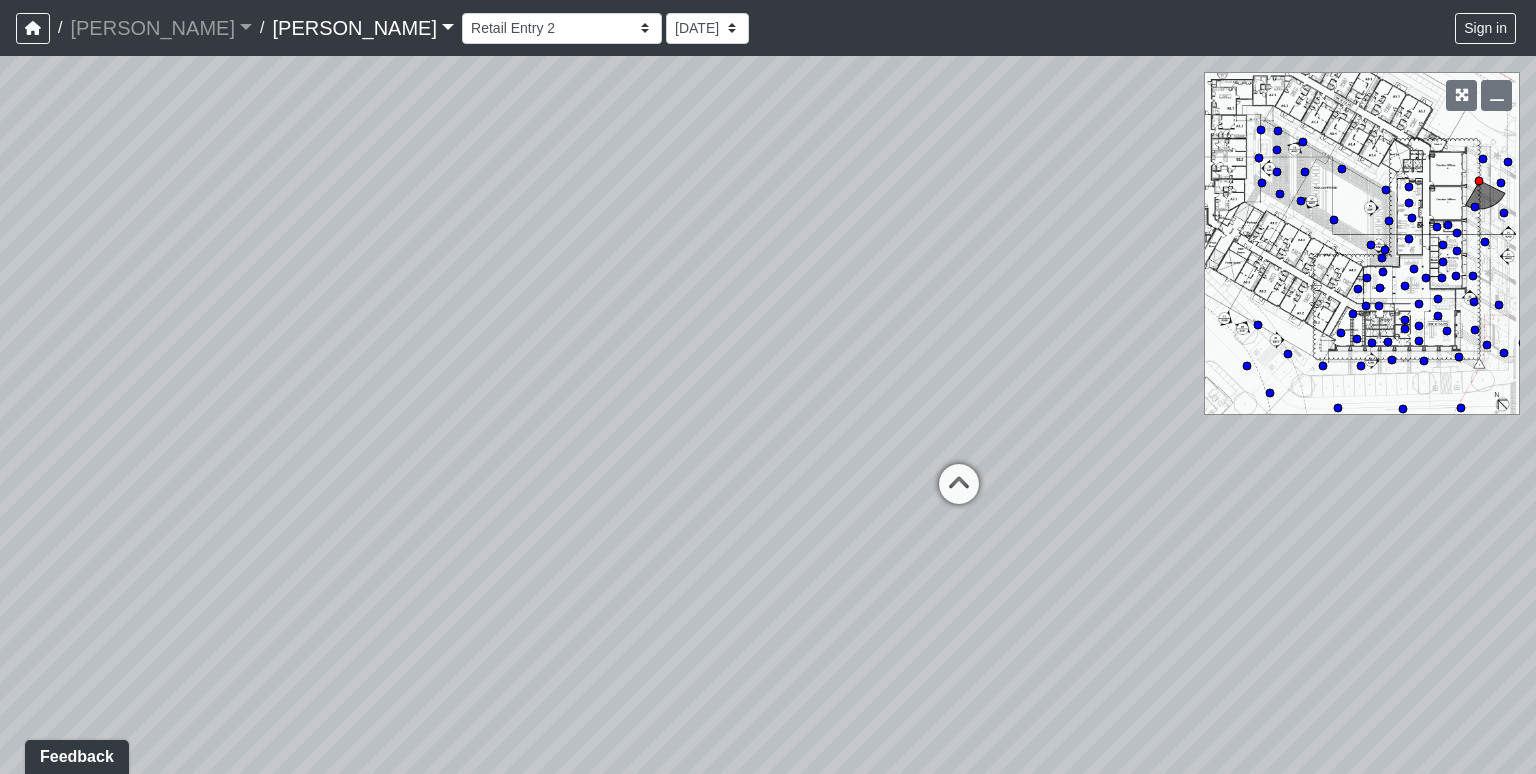 click on "Loading... Chaise Lounge 1 Loading... Chaise Lounge 3 Loading... Poolside 1 Loading... Pool Gate Loading... Chaise Lounge 2 Loading... Grill Station 1 Loading... Chaise Lounge 2 Loading... Storage Entry Loading... Grill Station 1 Loading... Pool Gate Loading... Chaise Lounge 3 Loading... Sunshelf 1 Loading... Sunshelf 2 Loading... Seating Entry Loading... Poolside 1 Loading... Sunshelf 1 Loading... Sunshelf 2 Loading... Seating Loading... Seating Entry Loading... Sunshelf 3 Loading... Sunshelf 2 Loading... Poolside 2 Loading... Entry Loading... Seating Loading... Slat Wall Loading... Hallway 2 Loading... Hallway 1 Loading... Coffee Bar Loading... Booth Loading... Seating Loading... Workroom Entry Loading... Exterior - Leasing Entry 1 Loading... Leasing Entry 3 Loading... Leasing Entry 2 Loading... Leasing - Entry Loading... Leasing Entry 1 Loading... Coworking Entry 1 Loading... Front Sidewalk 2 Loading... Leasing Entry 3 Loading... Leasing Entry 2 Loading... Main Walkway 2 Loading... Cowork - Shelves 2" at bounding box center [768, 415] 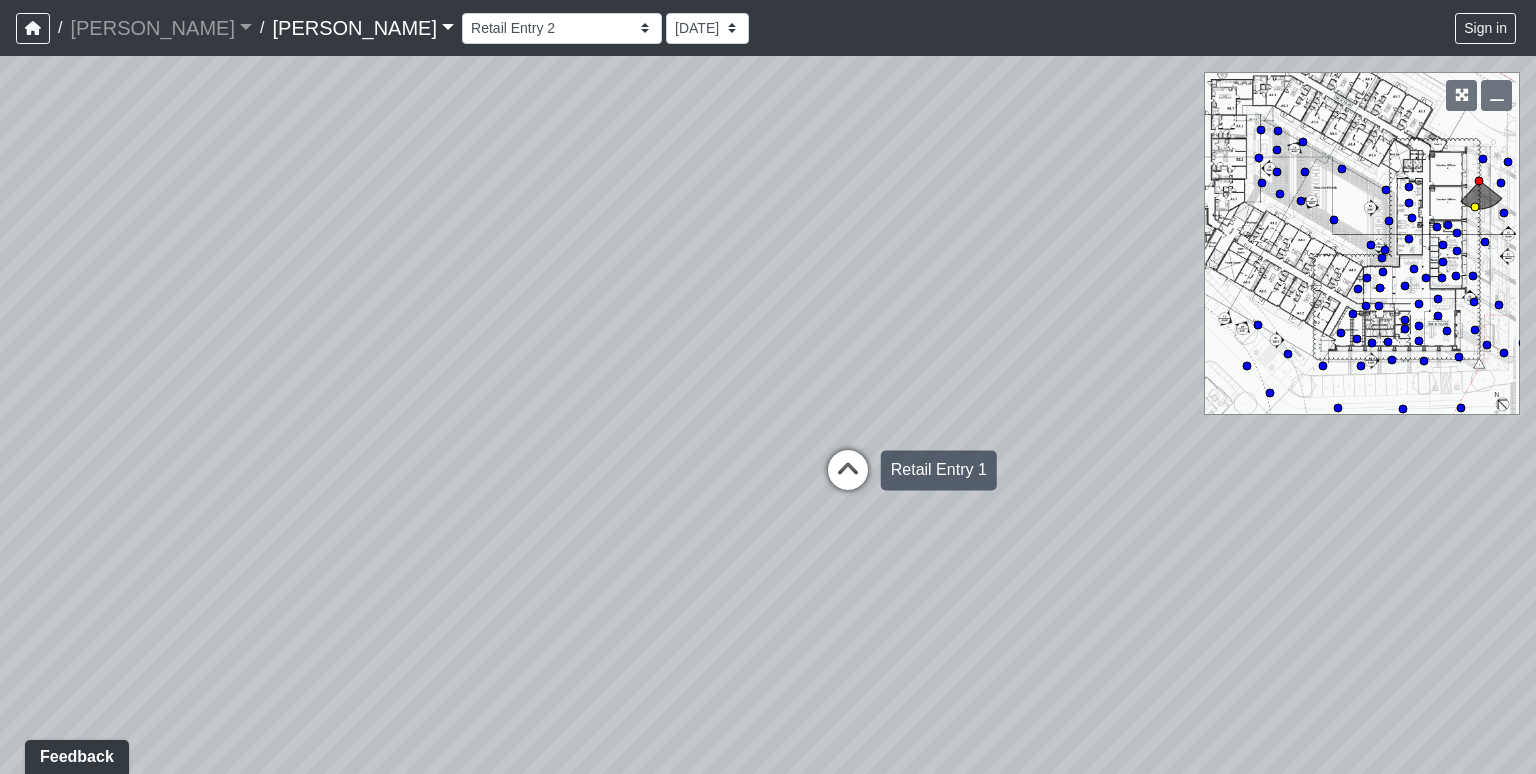 click at bounding box center [848, 480] 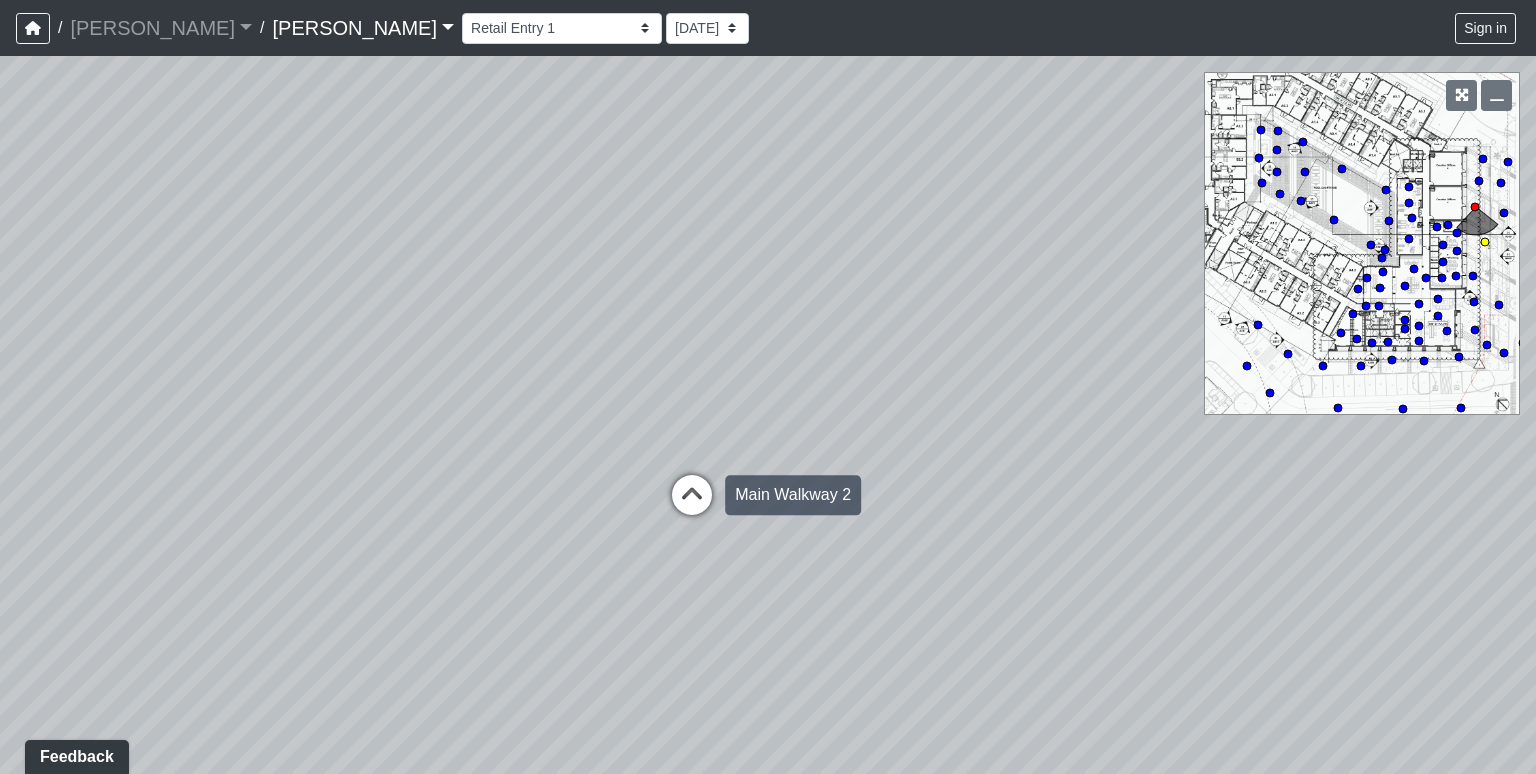 click at bounding box center (692, 505) 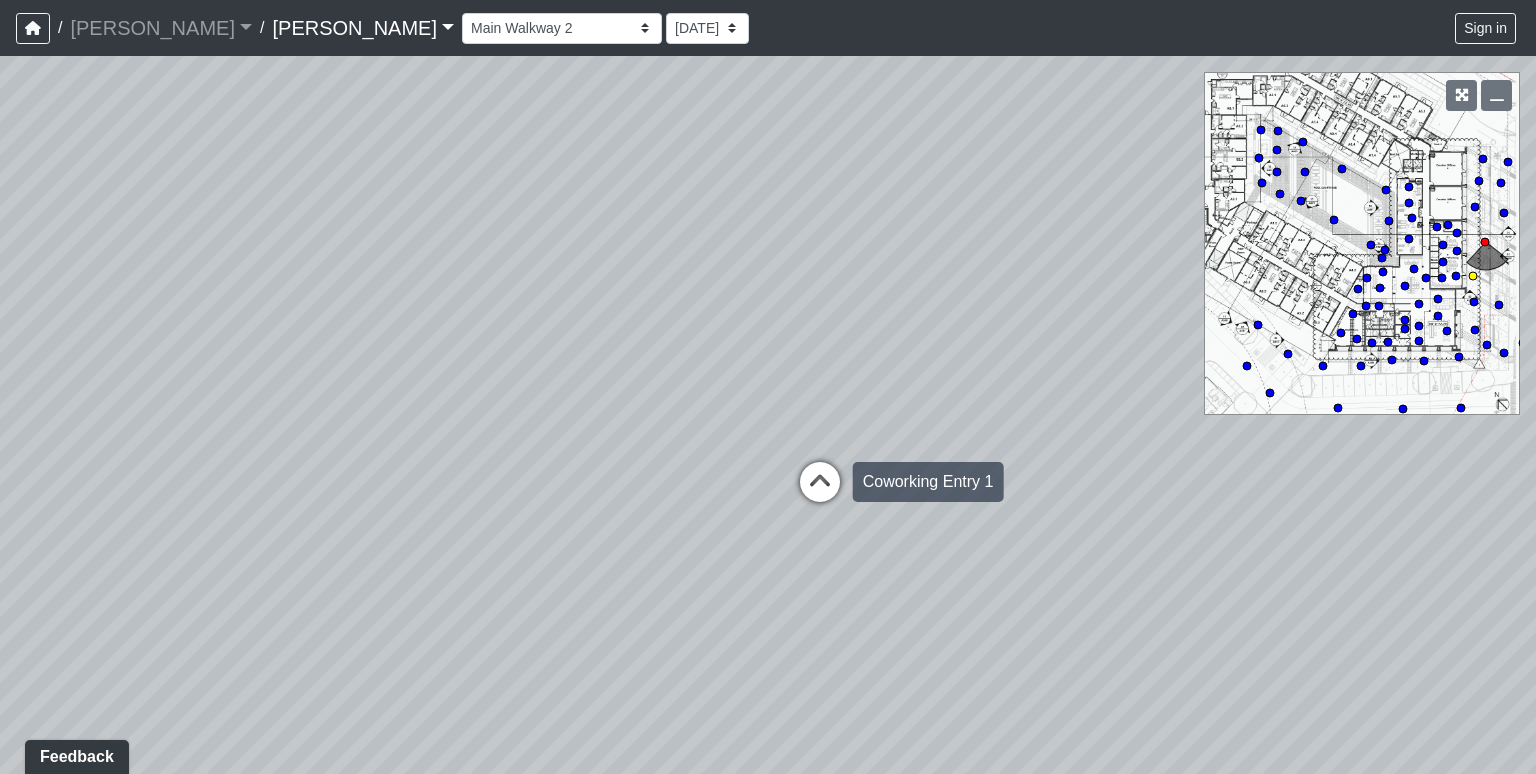 click at bounding box center (820, 492) 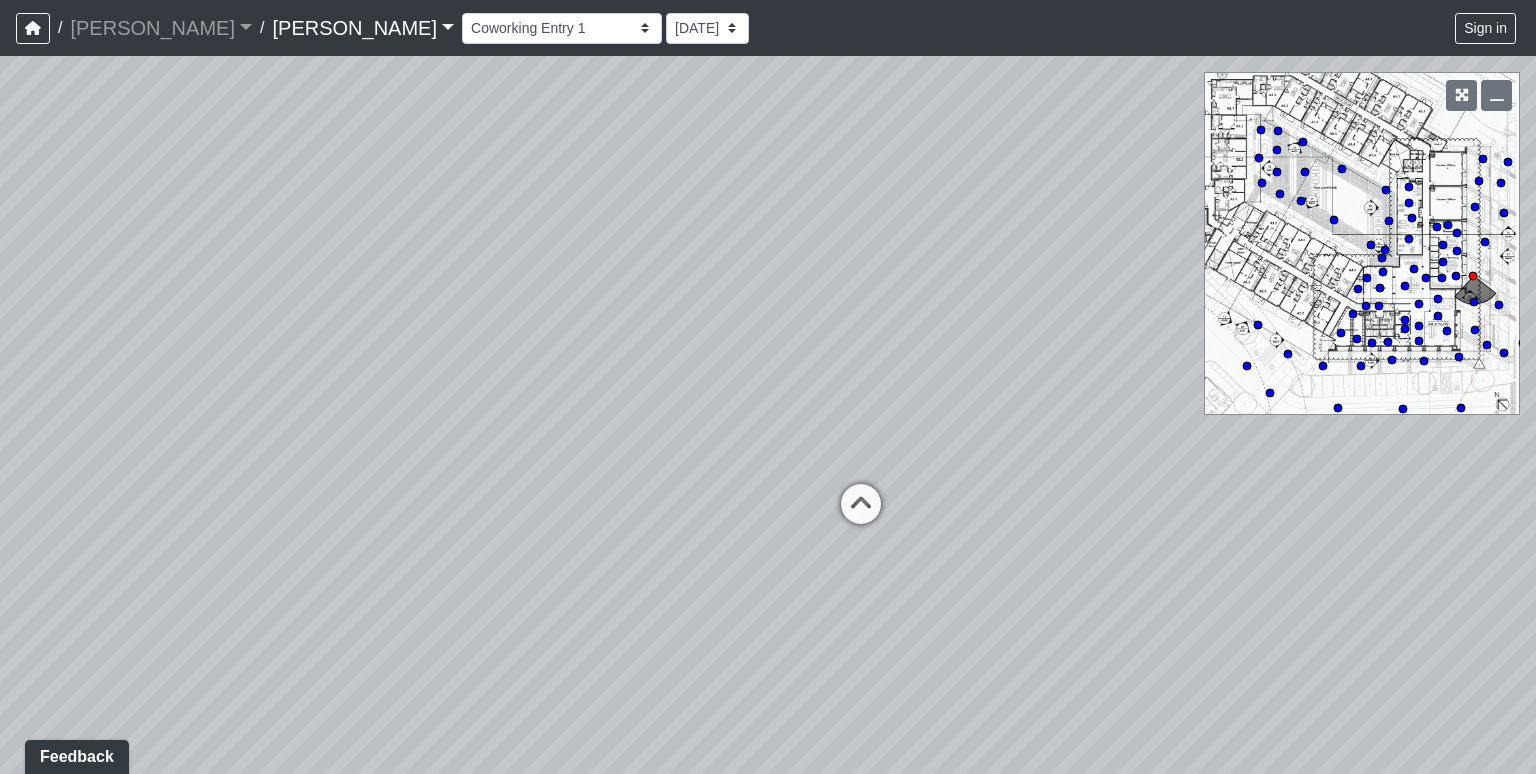 click on "Loading... Chaise Lounge 1 Loading... Chaise Lounge 3 Loading... Poolside 1 Loading... Pool Gate Loading... Chaise Lounge 2 Loading... Grill Station 1 Loading... Chaise Lounge 2 Loading... Storage Entry Loading... Grill Station 1 Loading... Pool Gate Loading... Chaise Lounge 3 Loading... Sunshelf 1 Loading... Sunshelf 2 Loading... Seating Entry Loading... Poolside 1 Loading... Sunshelf 1 Loading... Sunshelf 2 Loading... Seating Loading... Seating Entry Loading... Sunshelf 3 Loading... Sunshelf 2 Loading... Poolside 2 Loading... Entry Loading... Seating Loading... Slat Wall Loading... Hallway 2 Loading... Hallway 1 Loading... Coffee Bar Loading... Booth Loading... Seating Loading... Workroom Entry Loading... Exterior - Leasing Entry 1 Loading... Leasing Entry 3 Loading... Leasing Entry 2 Loading... Leasing - Entry Loading... Leasing Entry 1 Loading... Coworking Entry 1 Loading... Front Sidewalk 2 Loading... Leasing Entry 3 Loading... Leasing Entry 2 Loading... Main Walkway 2 Loading... Cowork - Shelves 2" at bounding box center [768, 415] 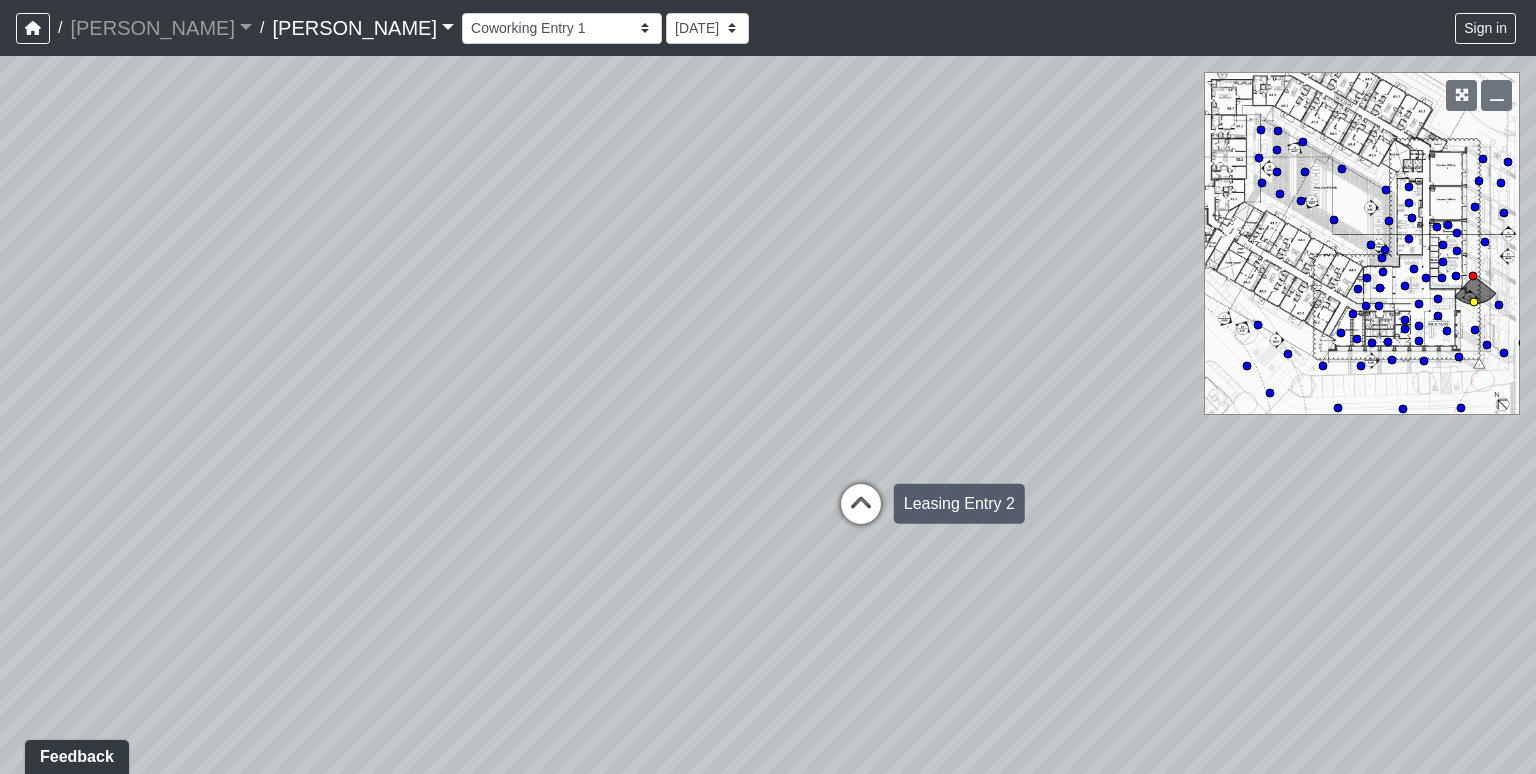 click at bounding box center [861, 514] 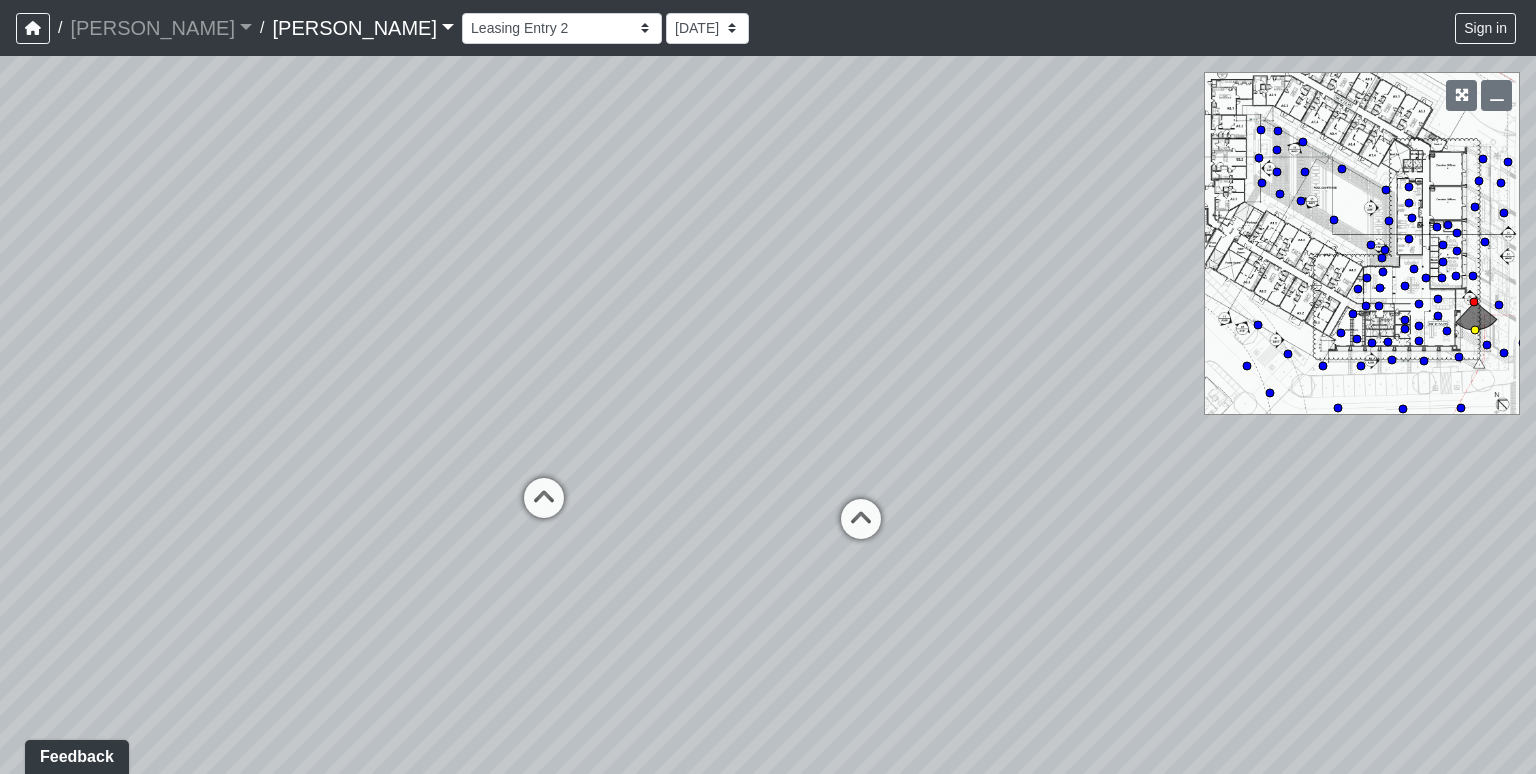 click at bounding box center [861, 529] 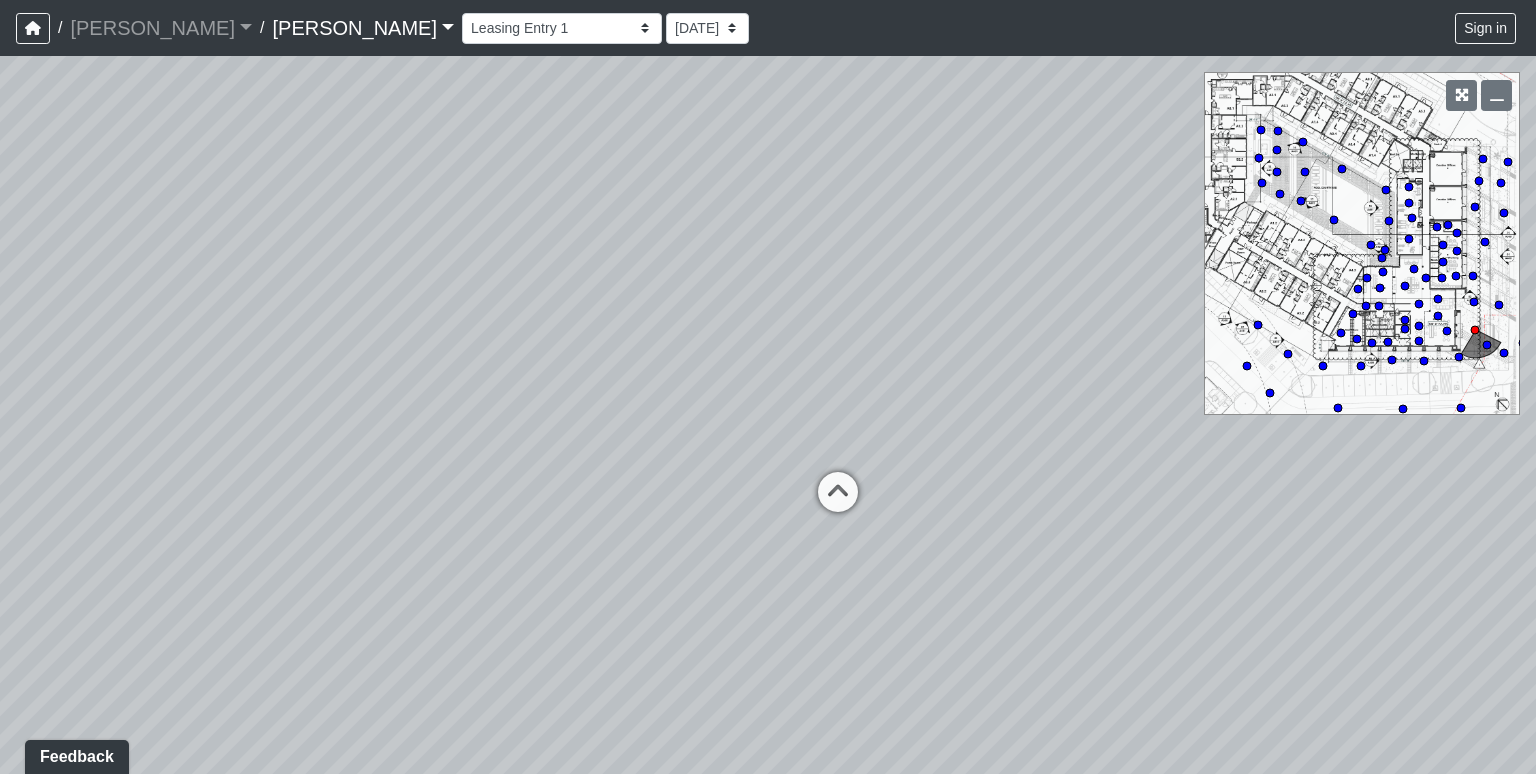 drag, startPoint x: 562, startPoint y: 487, endPoint x: 727, endPoint y: 462, distance: 166.8832 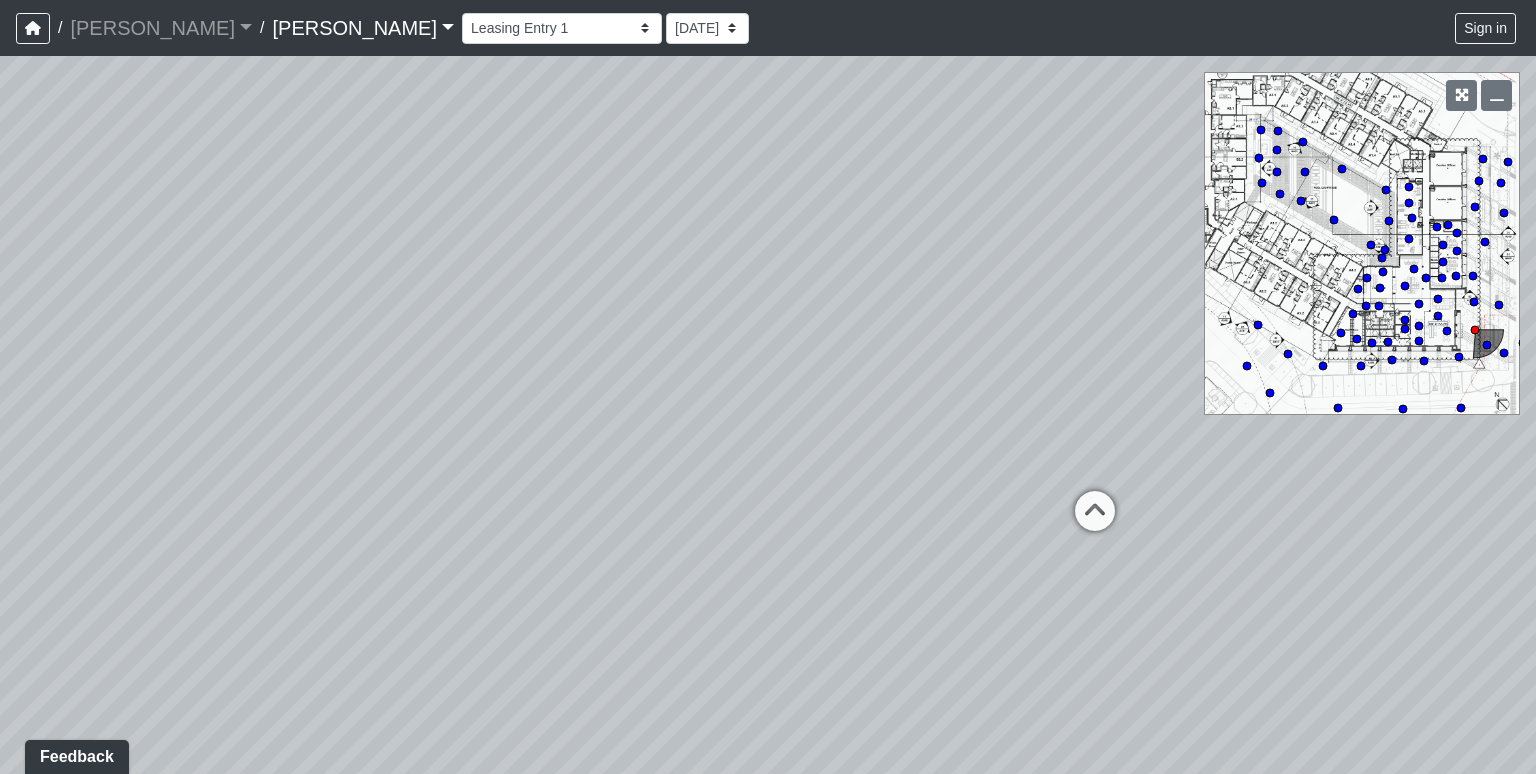drag, startPoint x: 512, startPoint y: 469, endPoint x: 500, endPoint y: 464, distance: 13 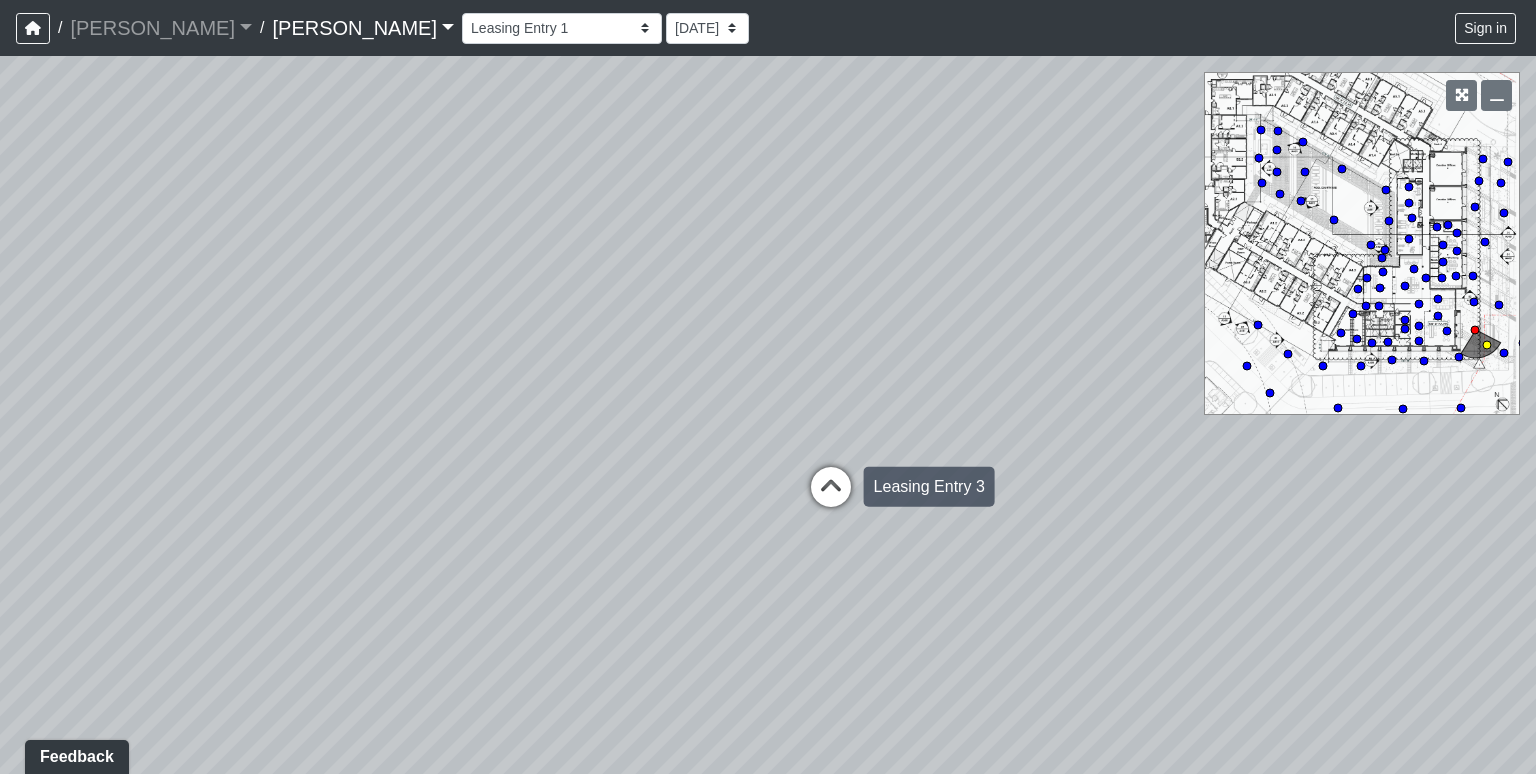 click at bounding box center [831, 497] 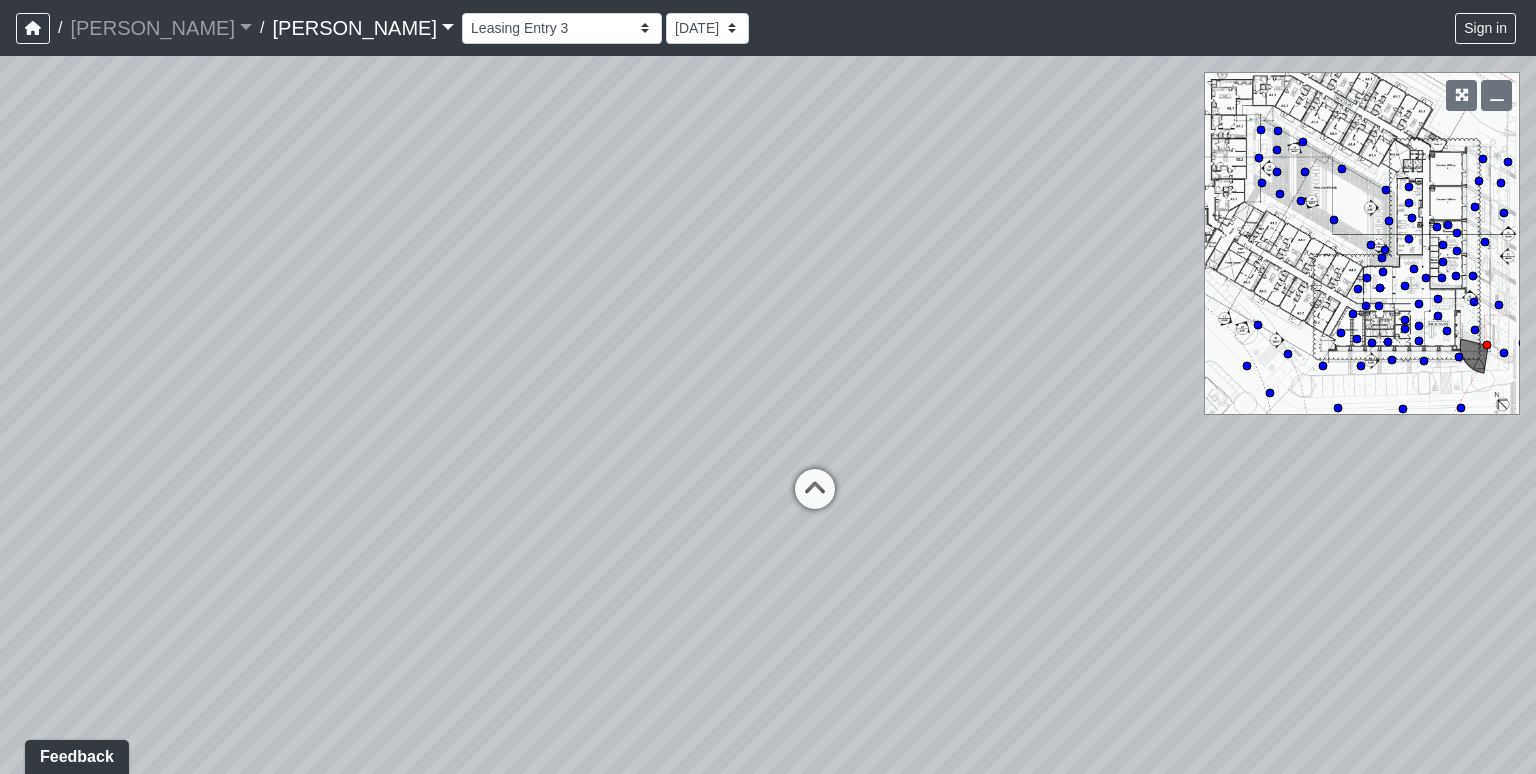 drag, startPoint x: 935, startPoint y: 473, endPoint x: -135, endPoint y: 469, distance: 1070.0074 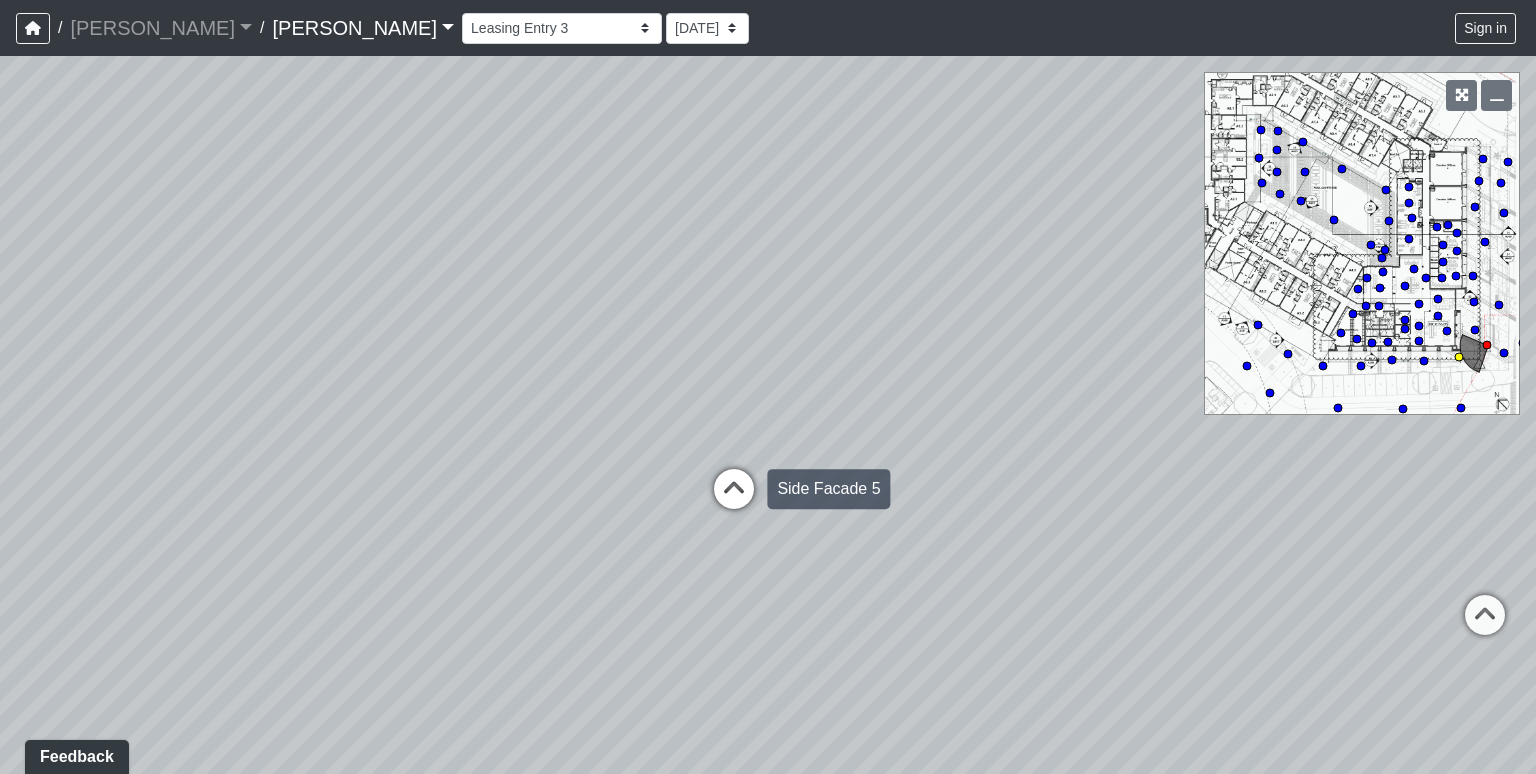 click at bounding box center (734, 499) 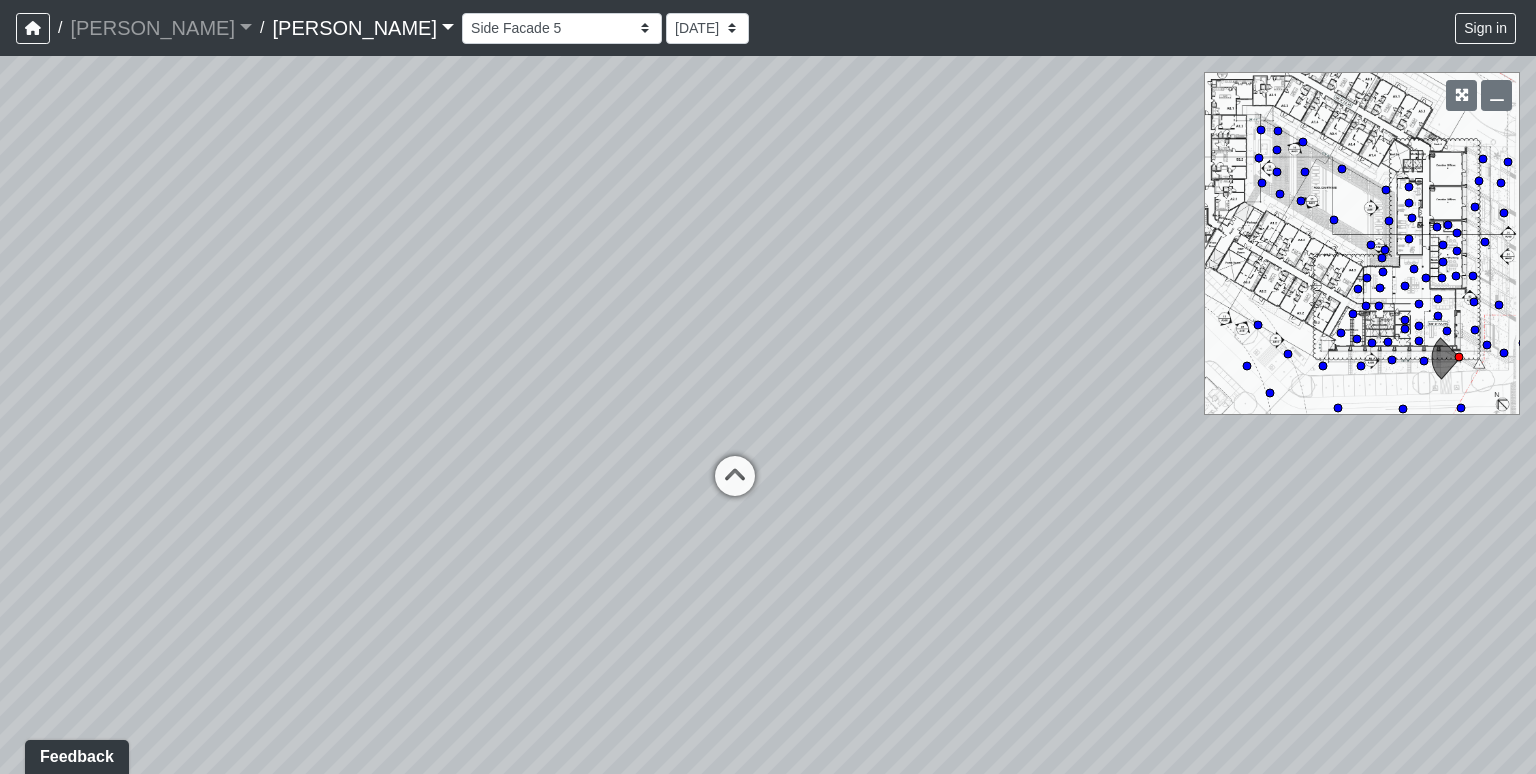 click on "Loading... Chaise Lounge 1 Loading... Chaise Lounge 3 Loading... Poolside 1 Loading... Pool Gate Loading... Chaise Lounge 2 Loading... Grill Station 1 Loading... Chaise Lounge 2 Loading... Storage Entry Loading... Grill Station 1 Loading... Pool Gate Loading... Chaise Lounge 3 Loading... Sunshelf 1 Loading... Sunshelf 2 Loading... Seating Entry Loading... Poolside 1 Loading... Sunshelf 1 Loading... Sunshelf 2 Loading... Seating Loading... Seating Entry Loading... Sunshelf 3 Loading... Sunshelf 2 Loading... Poolside 2 Loading... Entry Loading... Seating Loading... Slat Wall Loading... Hallway 2 Loading... Hallway 1 Loading... Coffee Bar Loading... Booth Loading... Seating Loading... Workroom Entry Loading... Exterior - Leasing Entry 1 Loading... Leasing Entry 3 Loading... Leasing Entry 2 Loading... Leasing - Entry Loading... Leasing Entry 1 Loading... Coworking Entry 1 Loading... Front Sidewalk 2 Loading... Leasing Entry 3 Loading... Leasing Entry 2 Loading... Main Walkway 2 Loading... Cowork - Shelves 2" at bounding box center [768, 415] 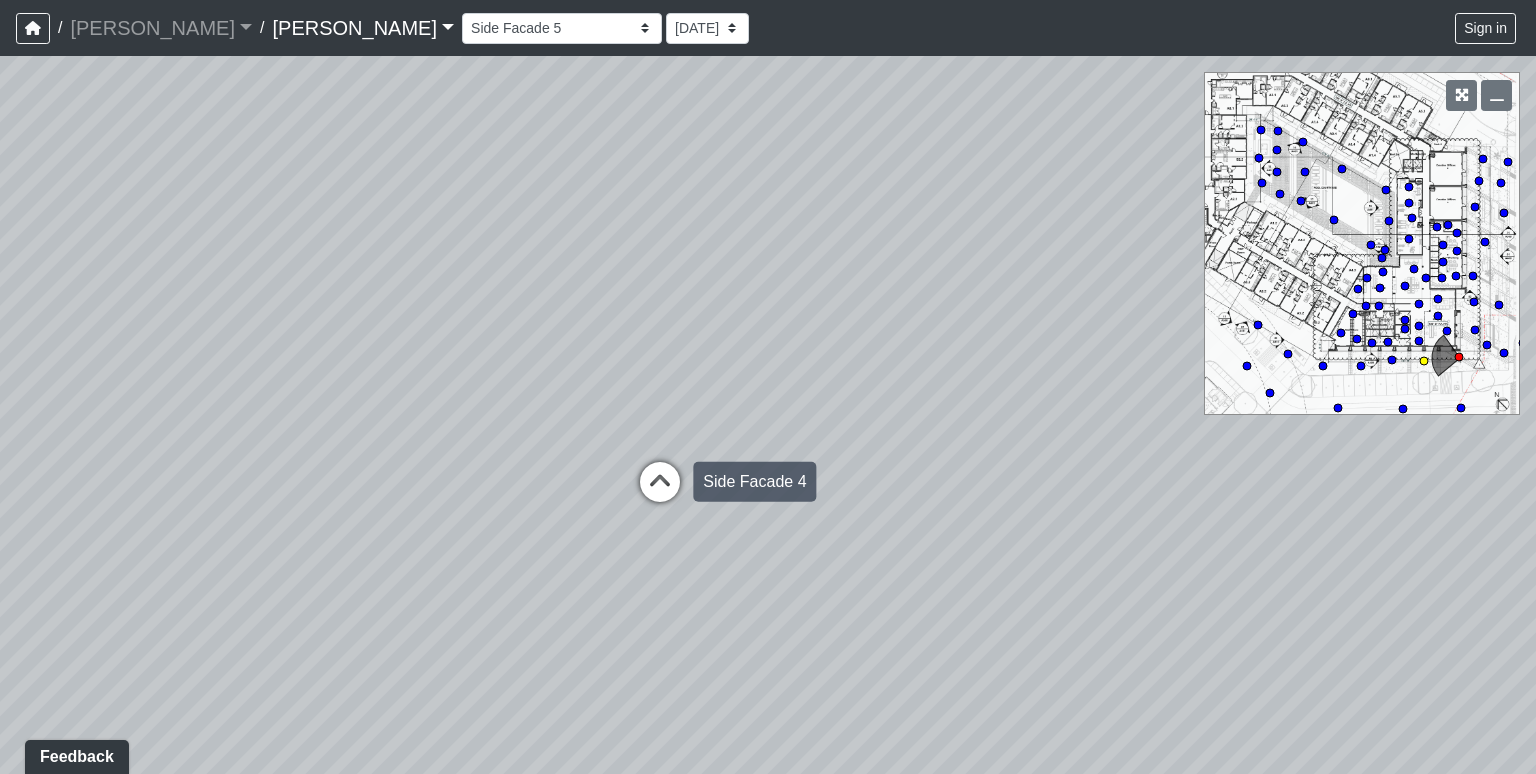click at bounding box center [660, 492] 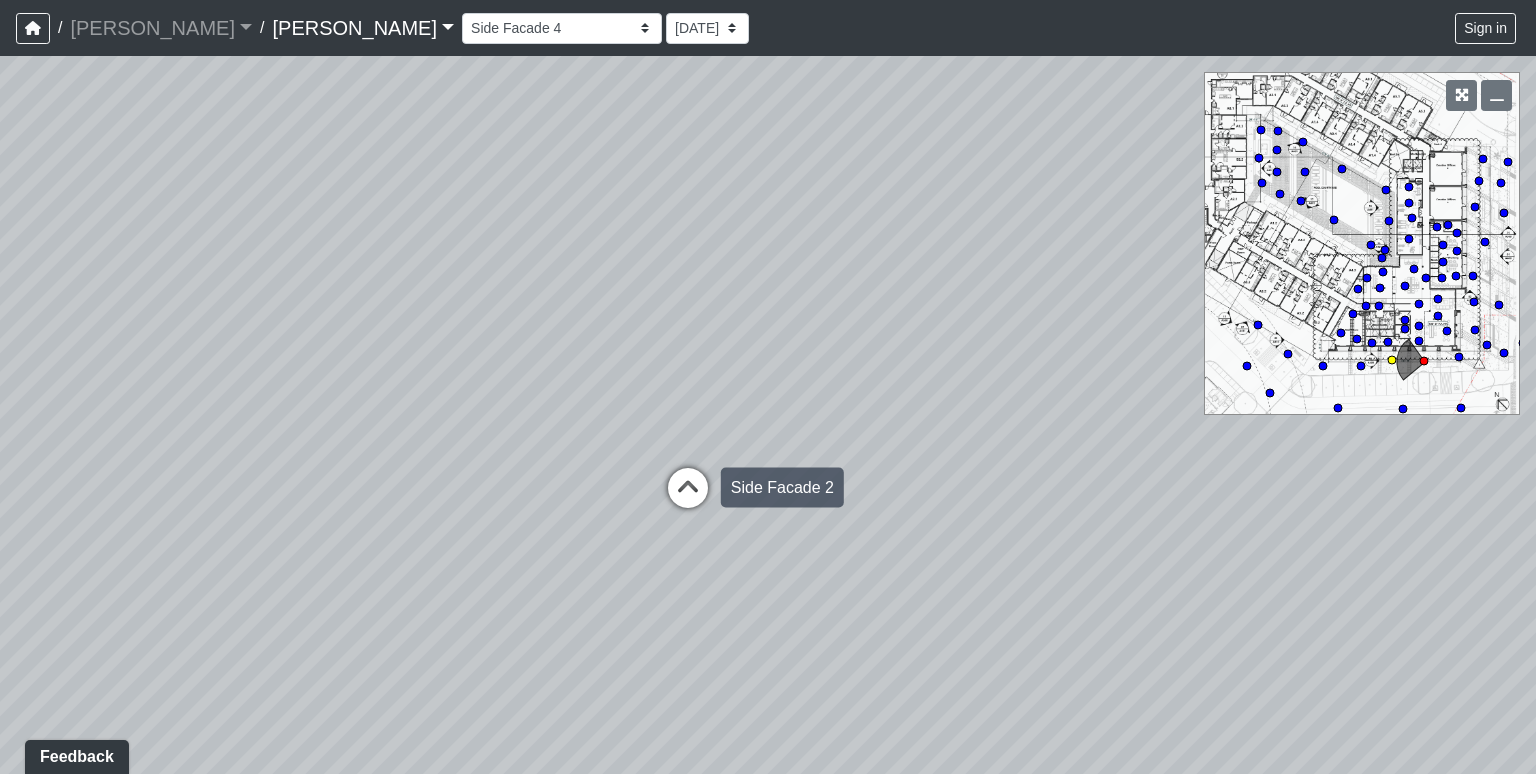 click at bounding box center [688, 498] 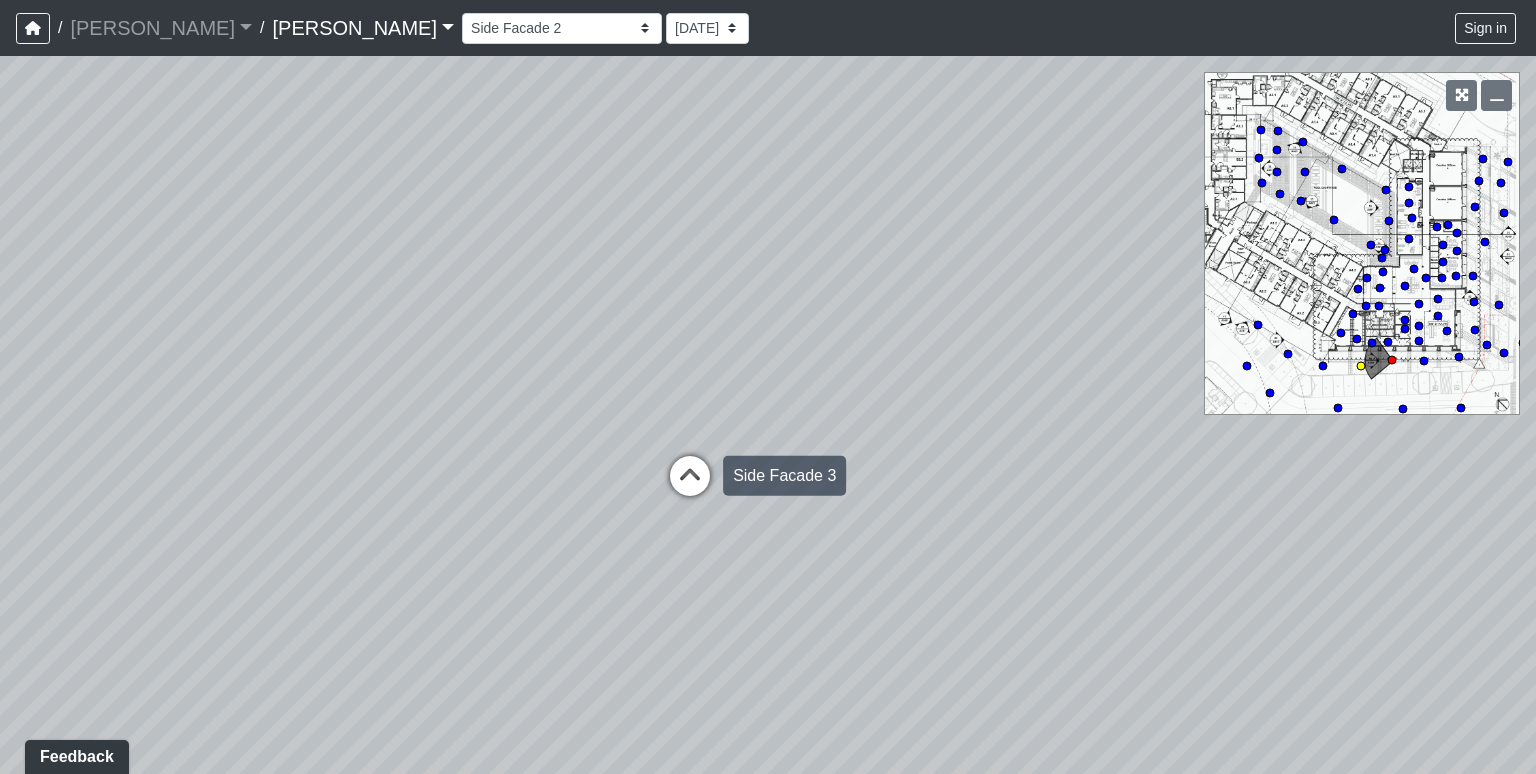 click at bounding box center (690, 486) 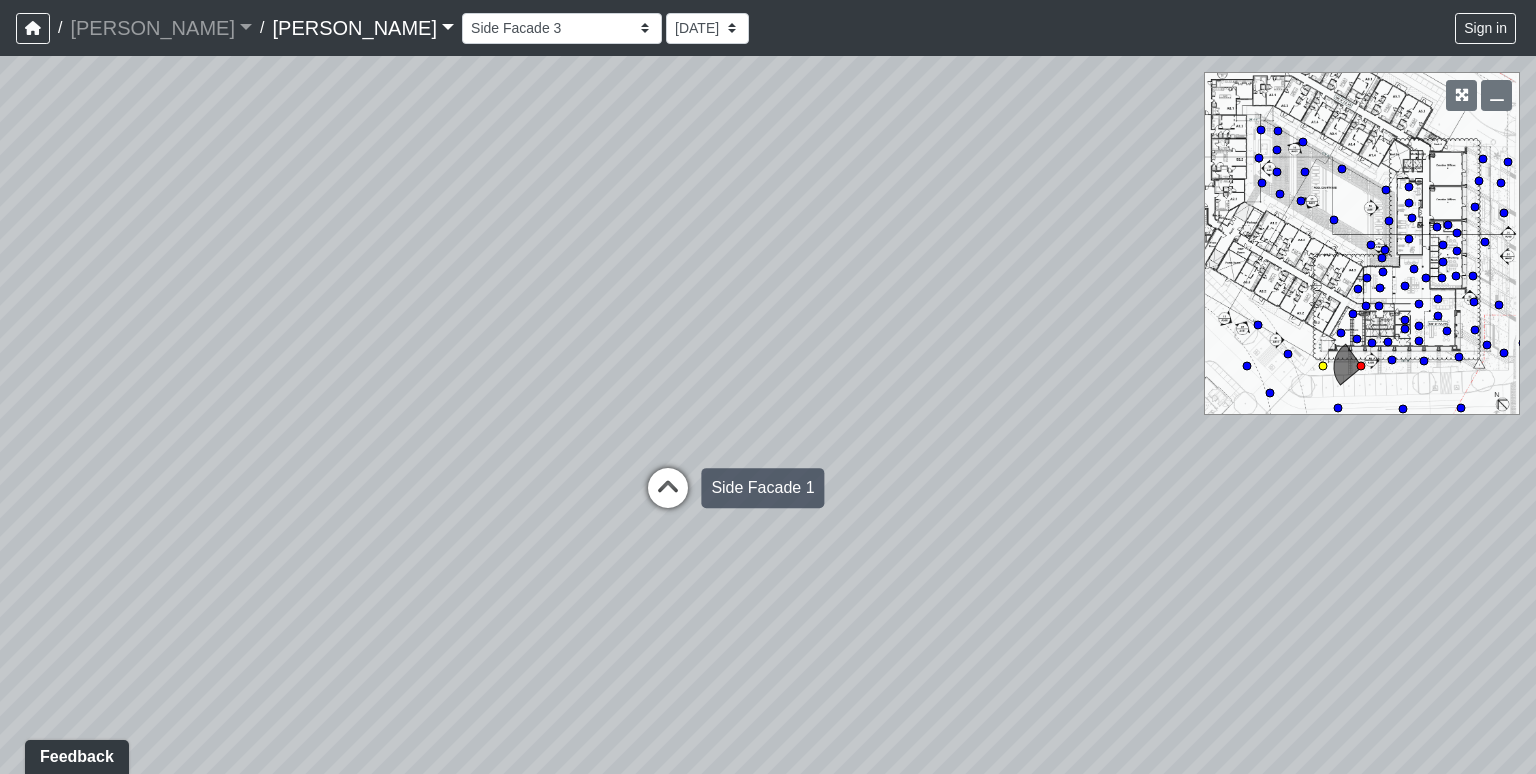 click at bounding box center [668, 498] 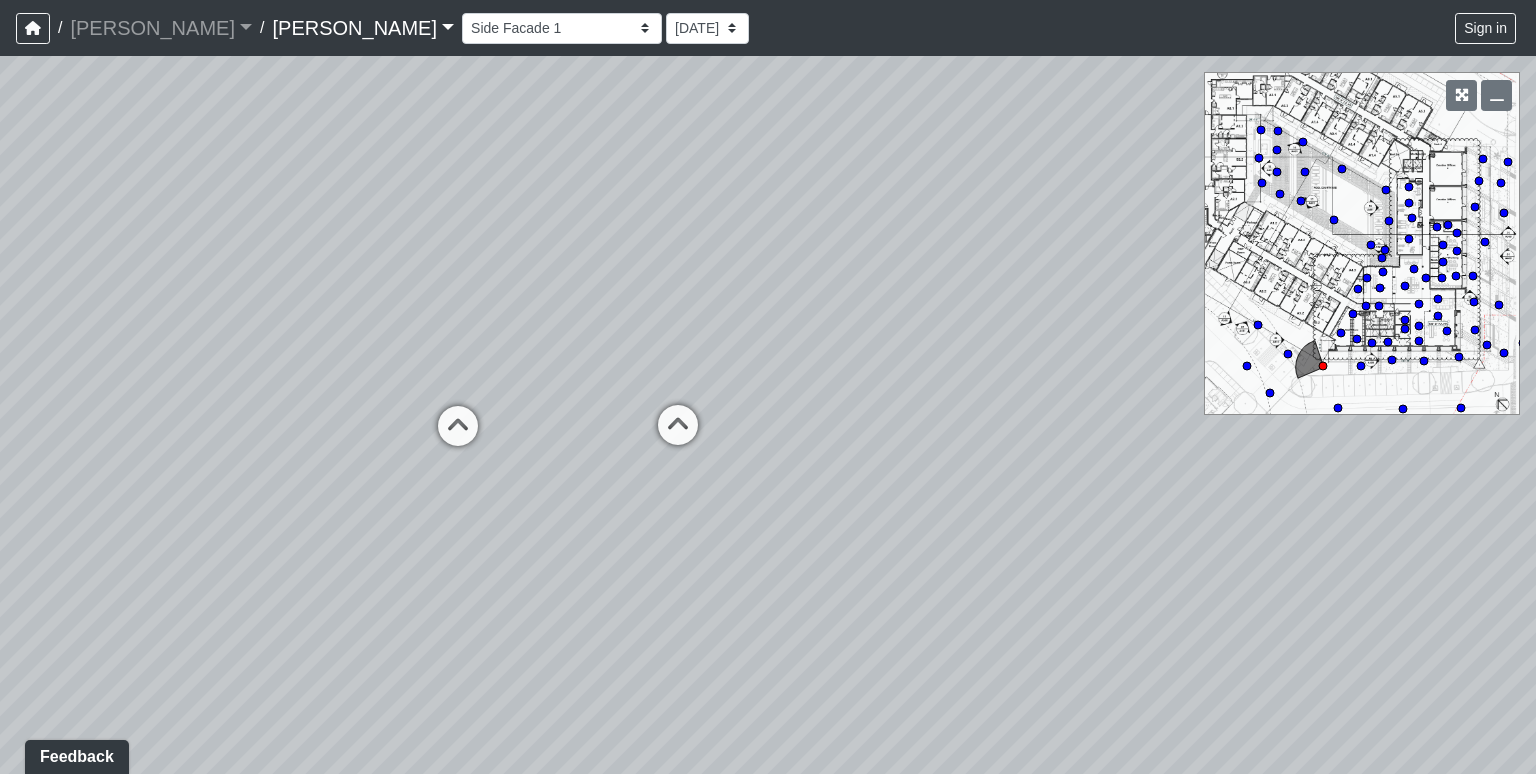 drag, startPoint x: 832, startPoint y: 481, endPoint x: 600, endPoint y: 502, distance: 232.94849 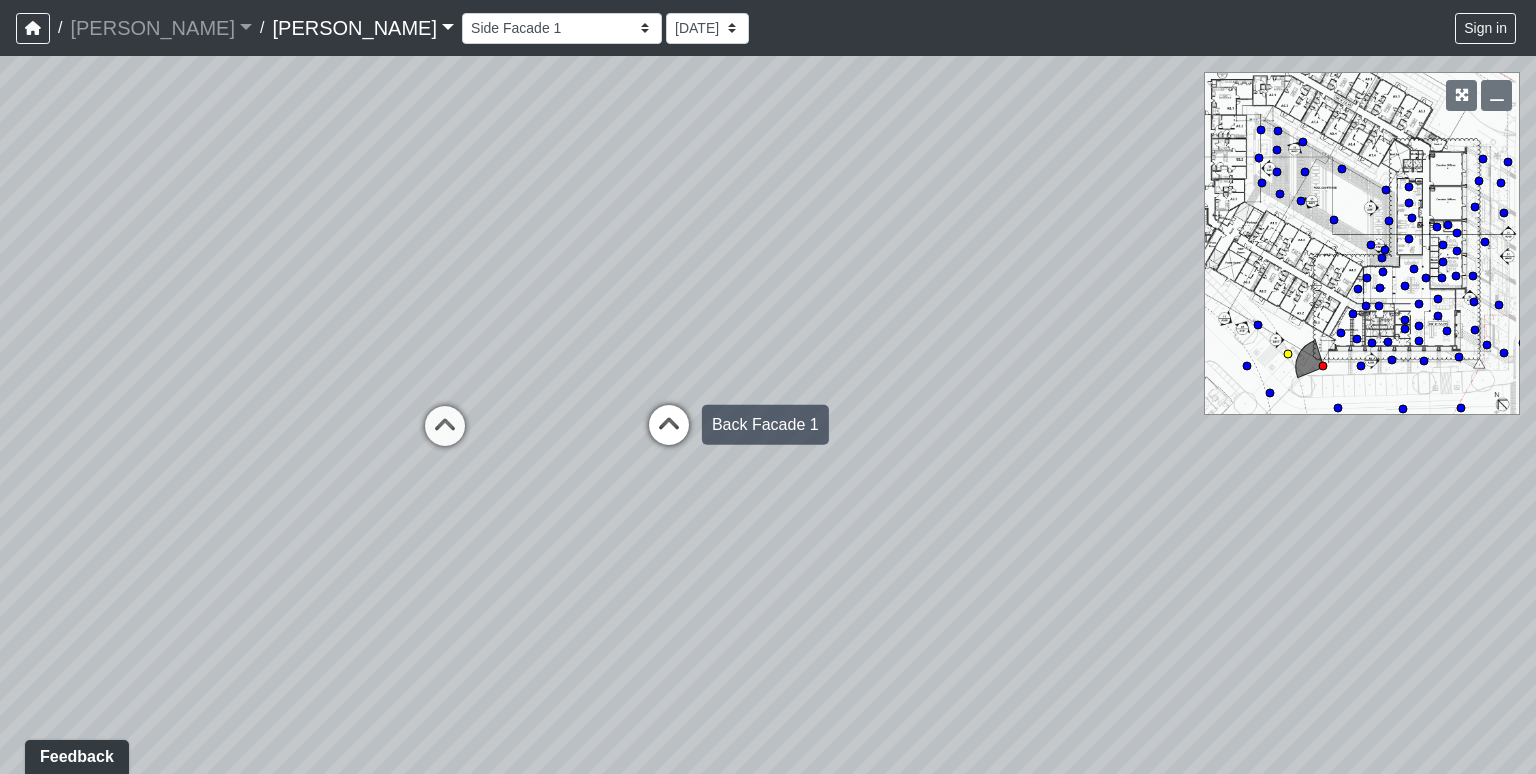 click at bounding box center [669, 435] 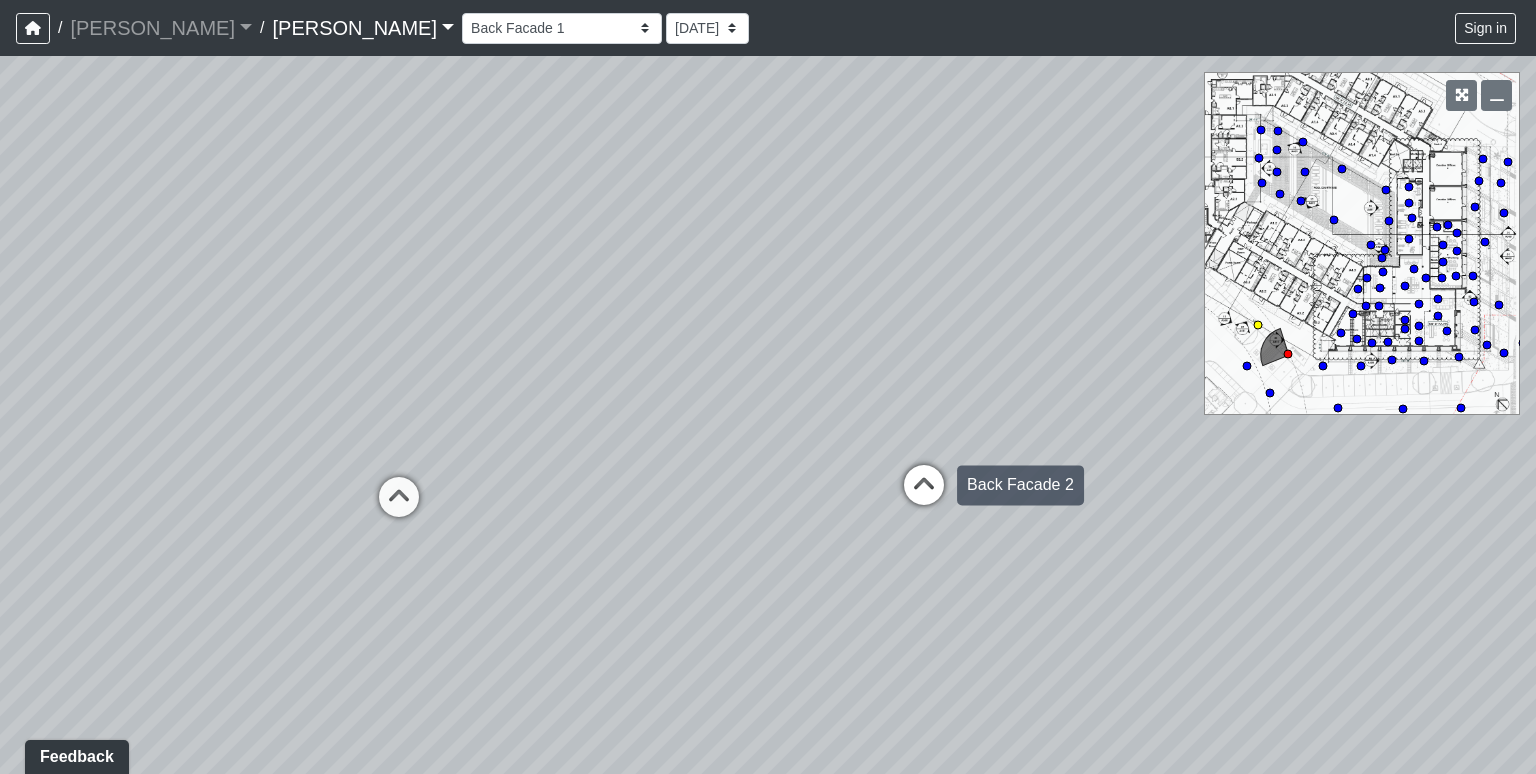 click at bounding box center (924, 495) 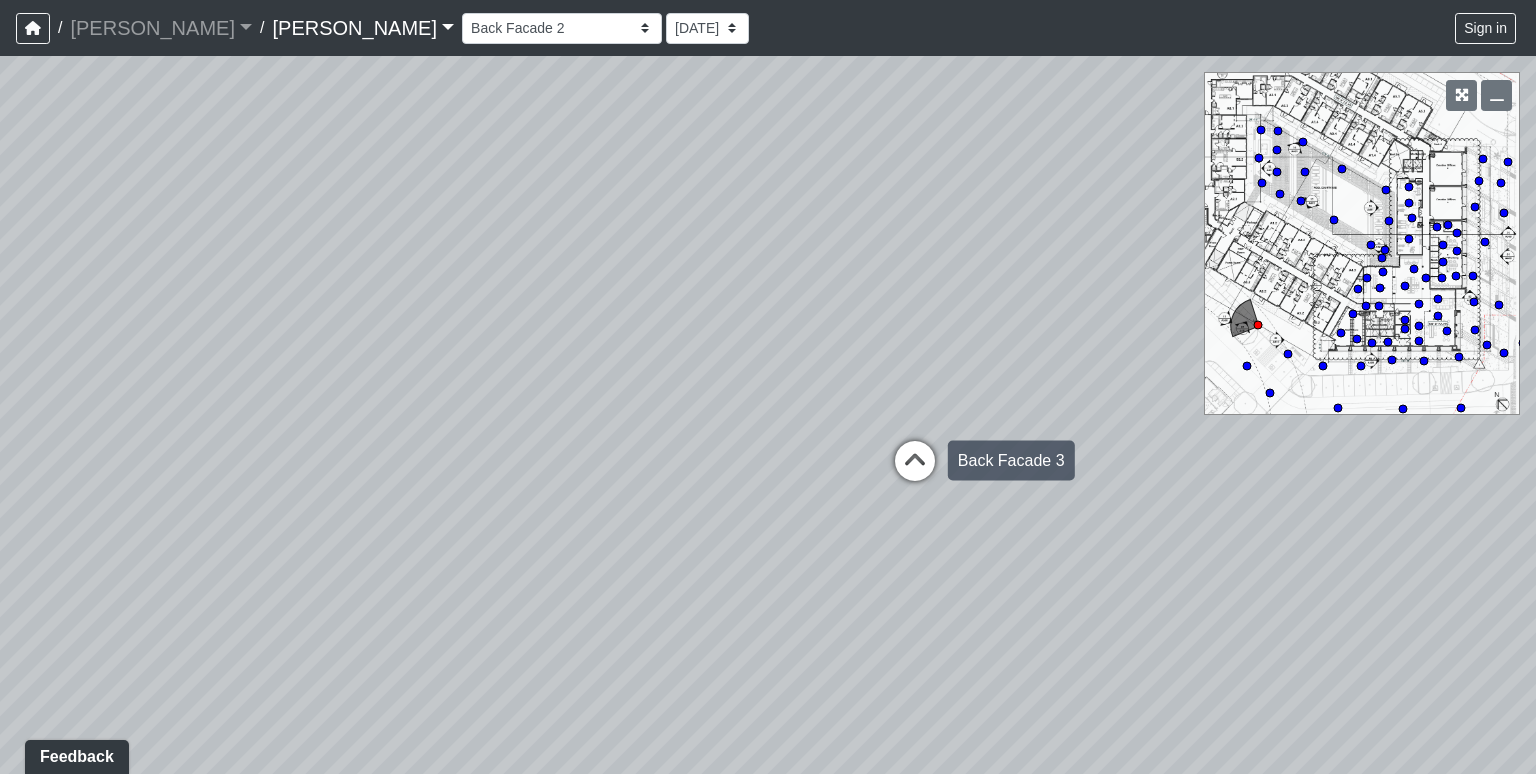 click at bounding box center (915, 471) 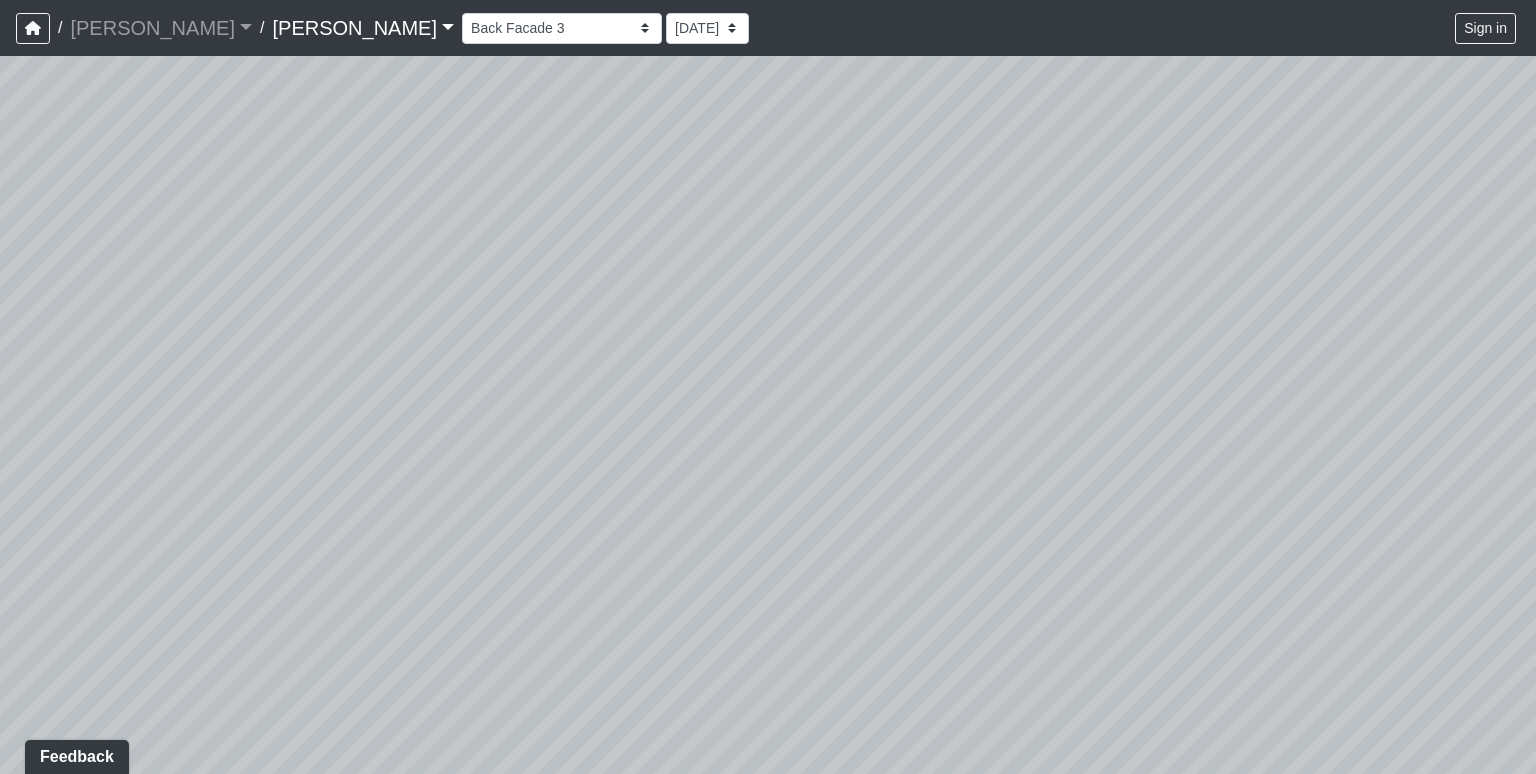 drag, startPoint x: 926, startPoint y: 485, endPoint x: 980, endPoint y: 318, distance: 175.51353 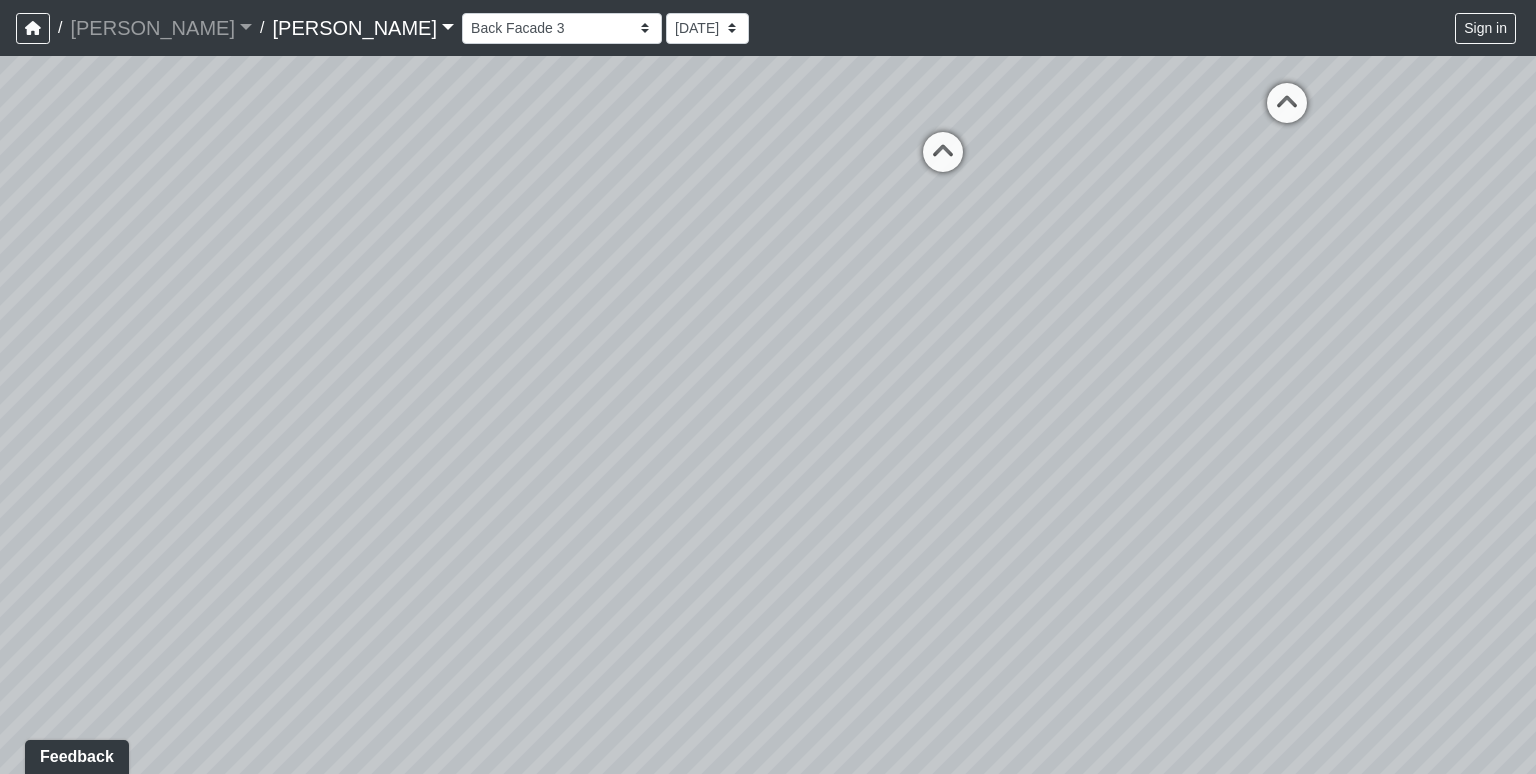 click on "Loading... Chaise Lounge 1 Loading... Chaise Lounge 3 Loading... Poolside 1 Loading... Pool Gate Loading... Chaise Lounge 2 Loading... Grill Station 1 Loading... Chaise Lounge 2 Loading... Storage Entry Loading... Grill Station 1 Loading... Pool Gate Loading... Chaise Lounge 3 Loading... Sunshelf 1 Loading... Sunshelf 2 Loading... Seating Entry Loading... Poolside 1 Loading... Sunshelf 1 Loading... Sunshelf 2 Loading... Seating Loading... Seating Entry Loading... Sunshelf 3 Loading... Sunshelf 2 Loading... Poolside 2 Loading... Entry Loading... Seating Loading... Slat Wall Loading... Hallway 2 Loading... Hallway 1 Loading... Coffee Bar Loading... Booth Loading... Seating Loading... Workroom Entry Loading... Exterior - Leasing Entry 1 Loading... Leasing Entry 3 Loading... Leasing Entry 2 Loading... Leasing - Entry Loading... Leasing Entry 1 Loading... Coworking Entry 1 Loading... Front Sidewalk 2 Loading... Leasing Entry 3 Loading... Leasing Entry 2 Loading... Main Walkway 2 Loading... Cowork - Shelves 2" at bounding box center (768, 415) 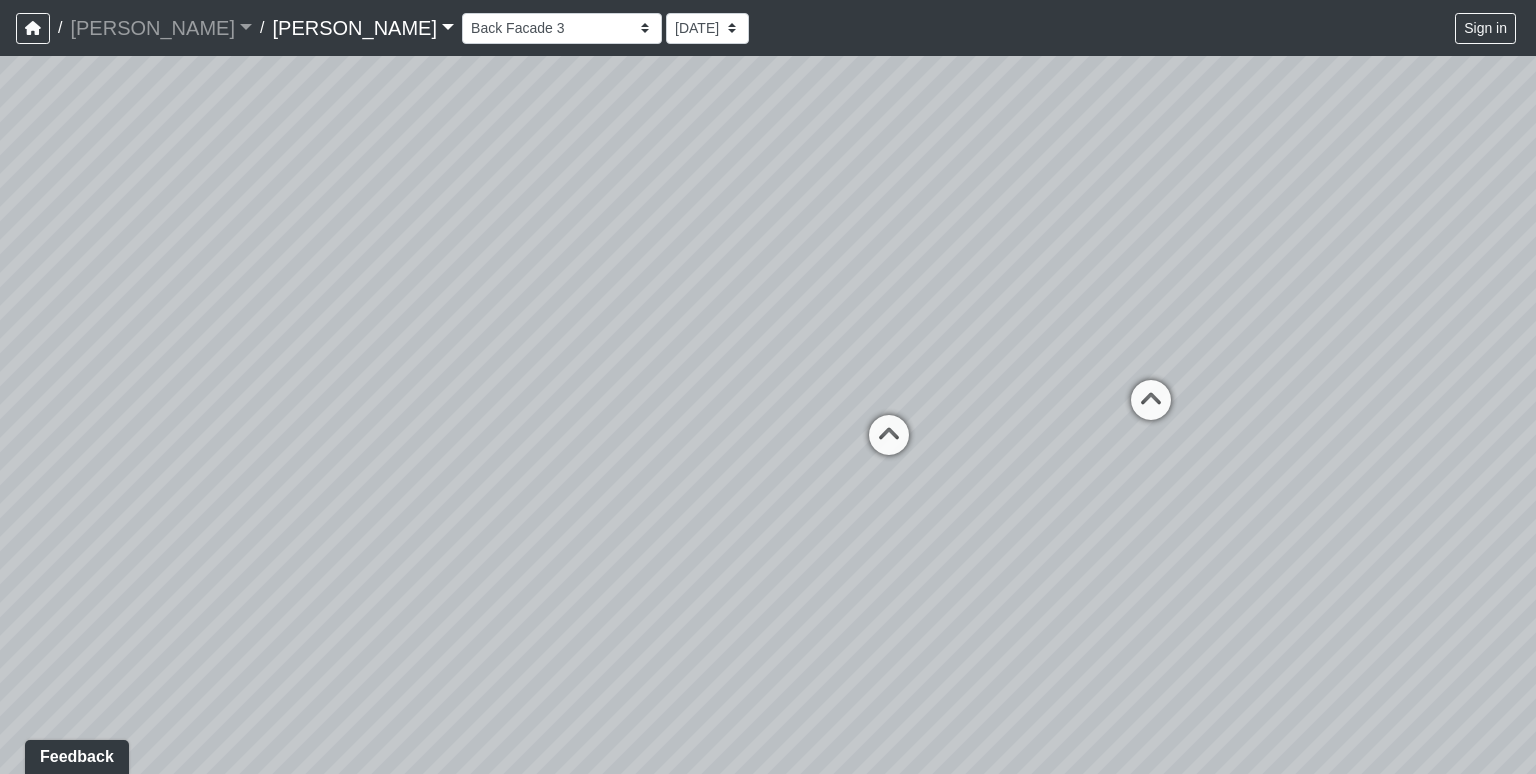 click on "Loading... Chaise Lounge 1 Loading... Chaise Lounge 3 Loading... Poolside 1 Loading... Pool Gate Loading... Chaise Lounge 2 Loading... Grill Station 1 Loading... Chaise Lounge 2 Loading... Storage Entry Loading... Grill Station 1 Loading... Pool Gate Loading... Chaise Lounge 3 Loading... Sunshelf 1 Loading... Sunshelf 2 Loading... Seating Entry Loading... Poolside 1 Loading... Sunshelf 1 Loading... Sunshelf 2 Loading... Seating Loading... Seating Entry Loading... Sunshelf 3 Loading... Sunshelf 2 Loading... Poolside 2 Loading... Entry Loading... Seating Loading... Slat Wall Loading... Hallway 2 Loading... Hallway 1 Loading... Coffee Bar Loading... Booth Loading... Seating Loading... Workroom Entry Loading... Exterior - Leasing Entry 1 Loading... Leasing Entry 3 Loading... Leasing Entry 2 Loading... Leasing - Entry Loading... Leasing Entry 1 Loading... Coworking Entry 1 Loading... Front Sidewalk 2 Loading... Leasing Entry 3 Loading... Leasing Entry 2 Loading... Main Walkway 2 Loading... Cowork - Shelves 2" at bounding box center [768, 415] 